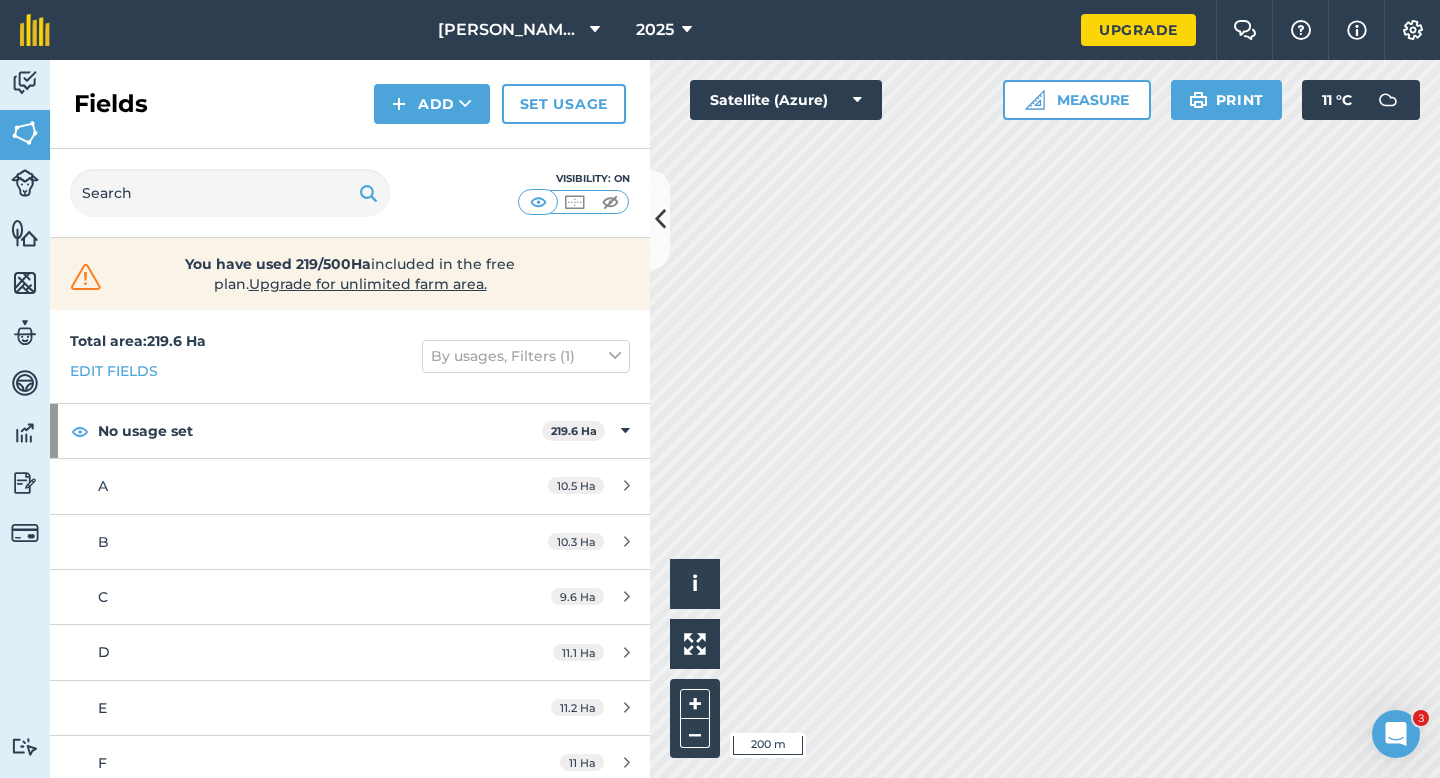 scroll, scrollTop: 0, scrollLeft: 0, axis: both 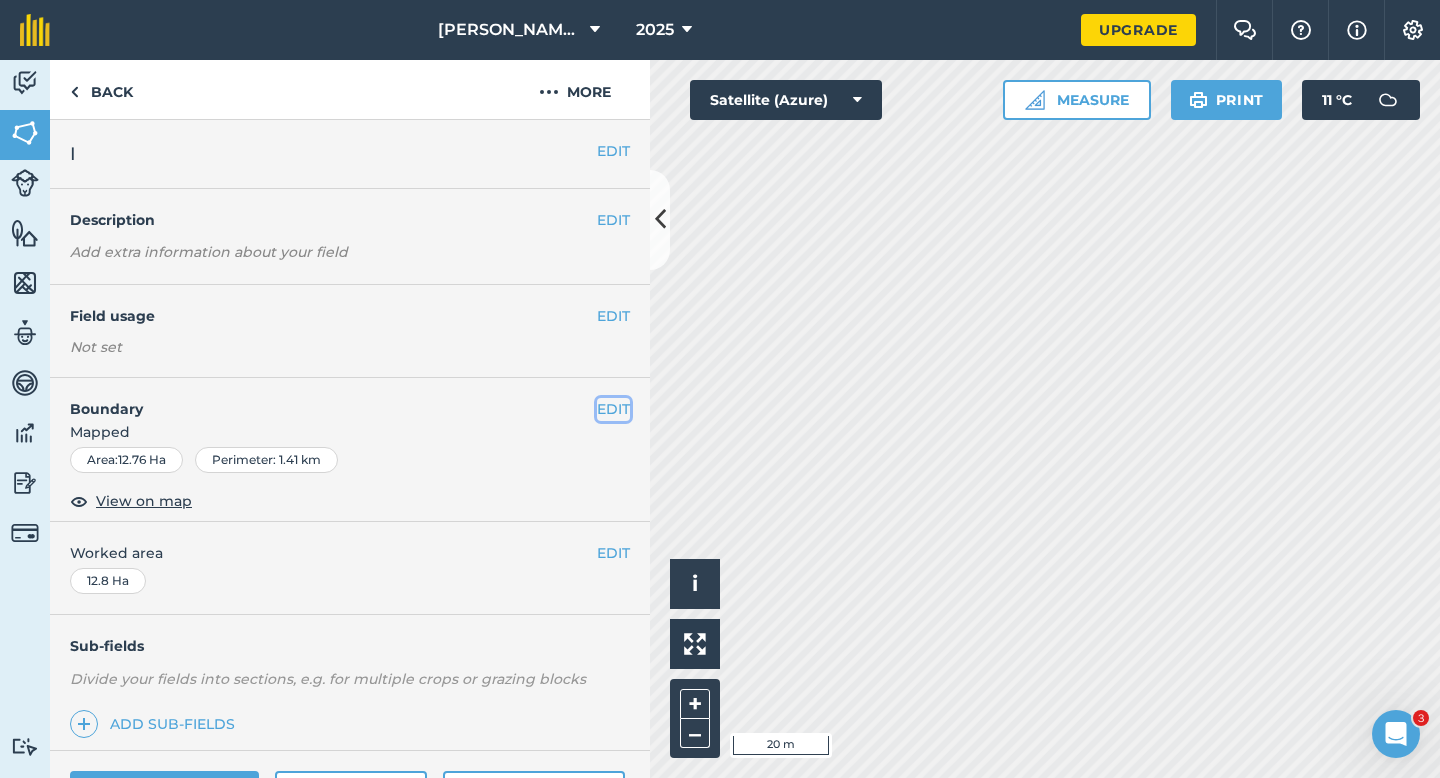 click on "EDIT" at bounding box center [613, 409] 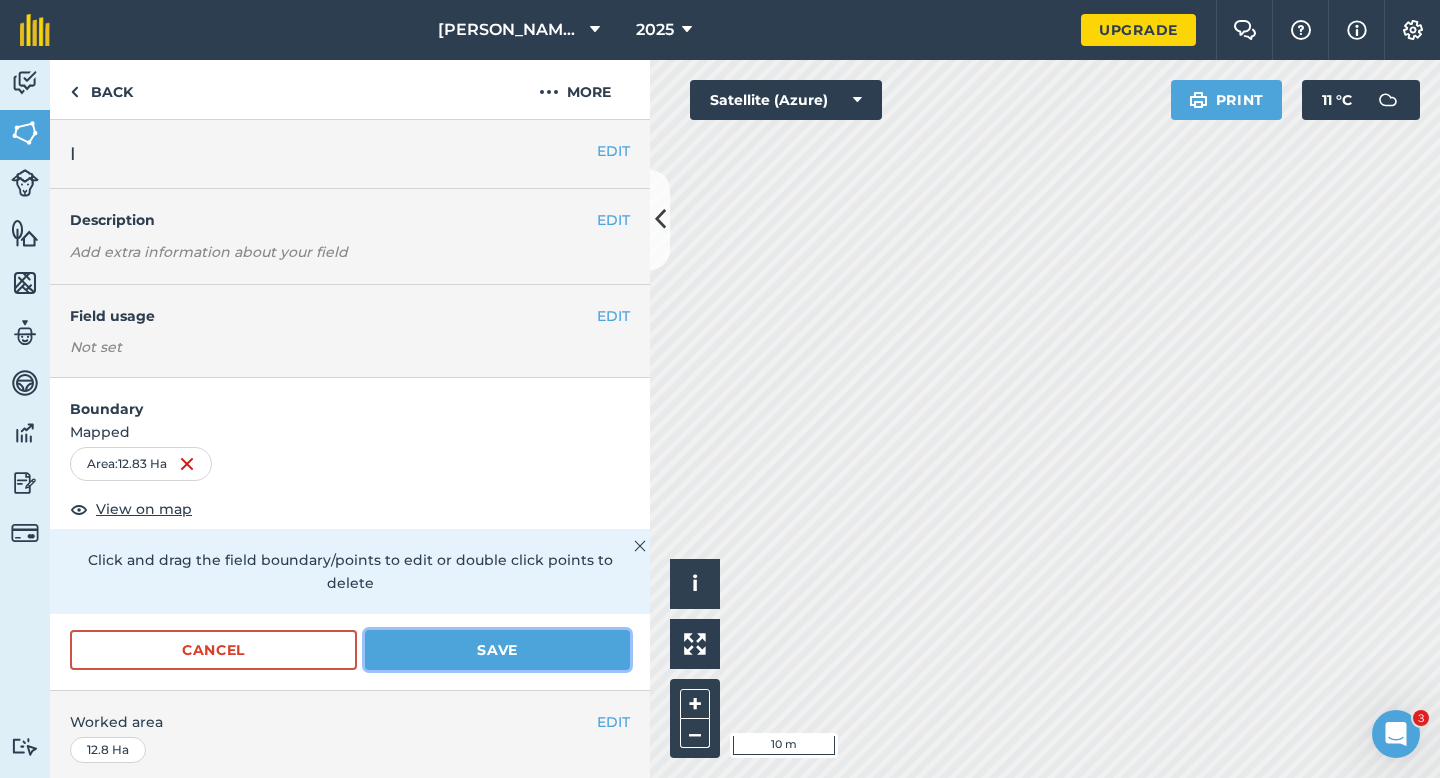 click on "Save" at bounding box center [497, 650] 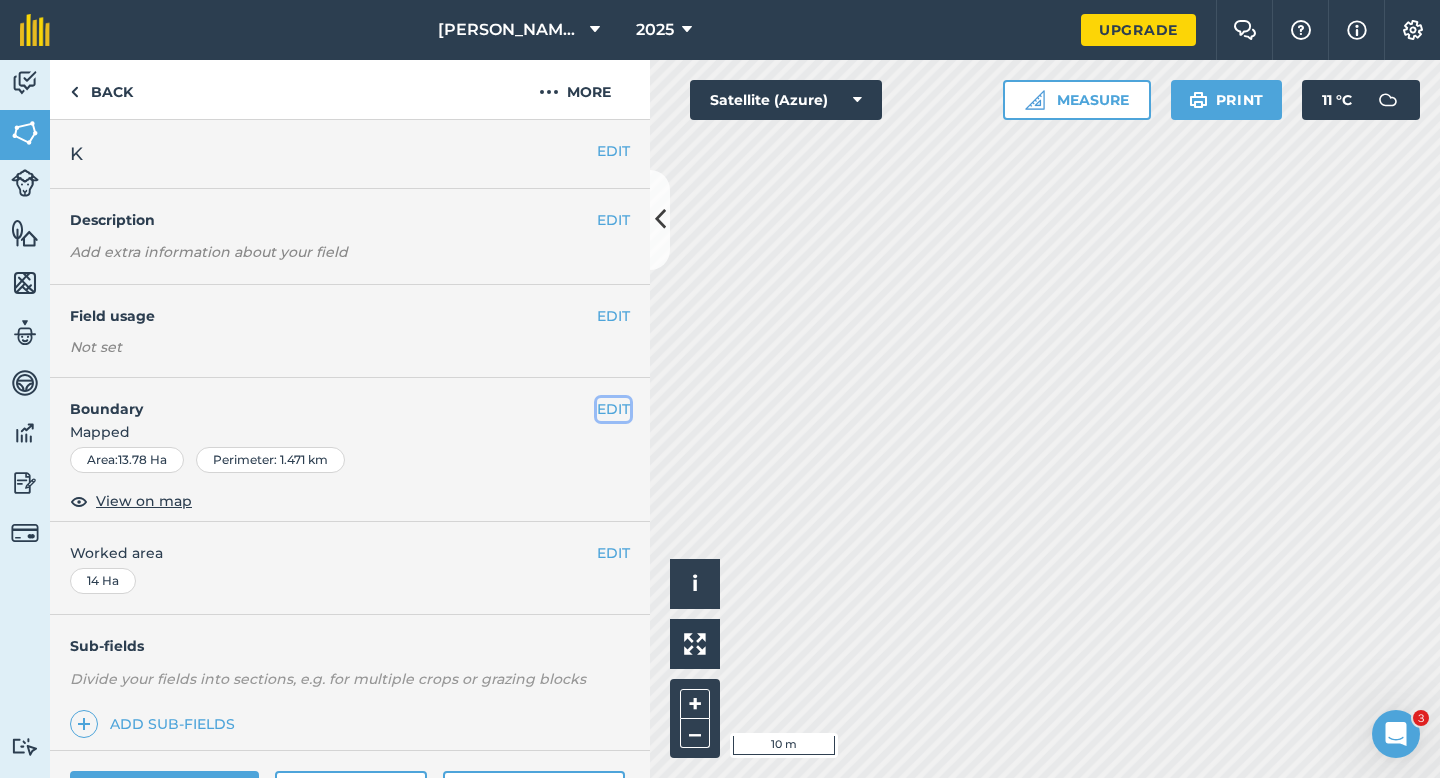 click on "EDIT" at bounding box center [613, 409] 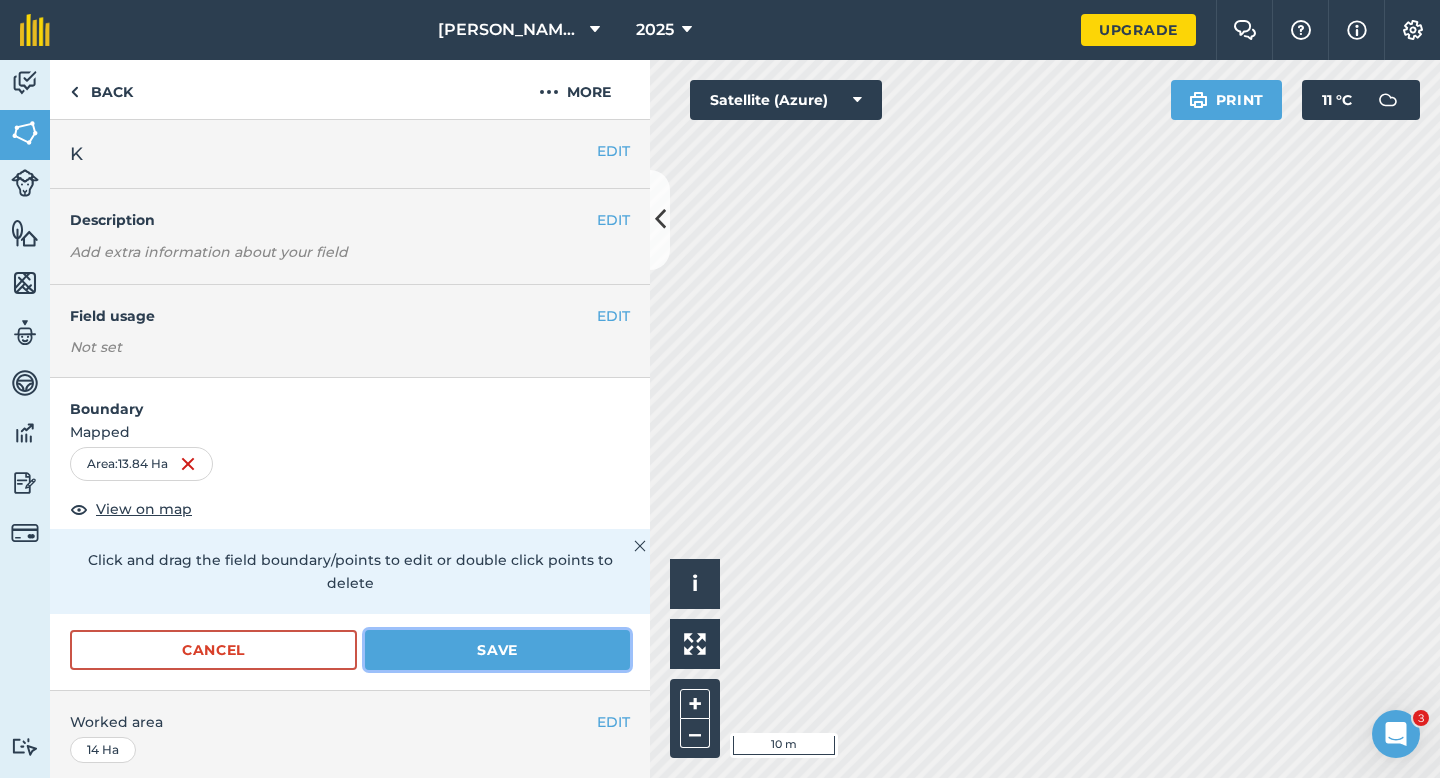 click on "Save" at bounding box center [497, 650] 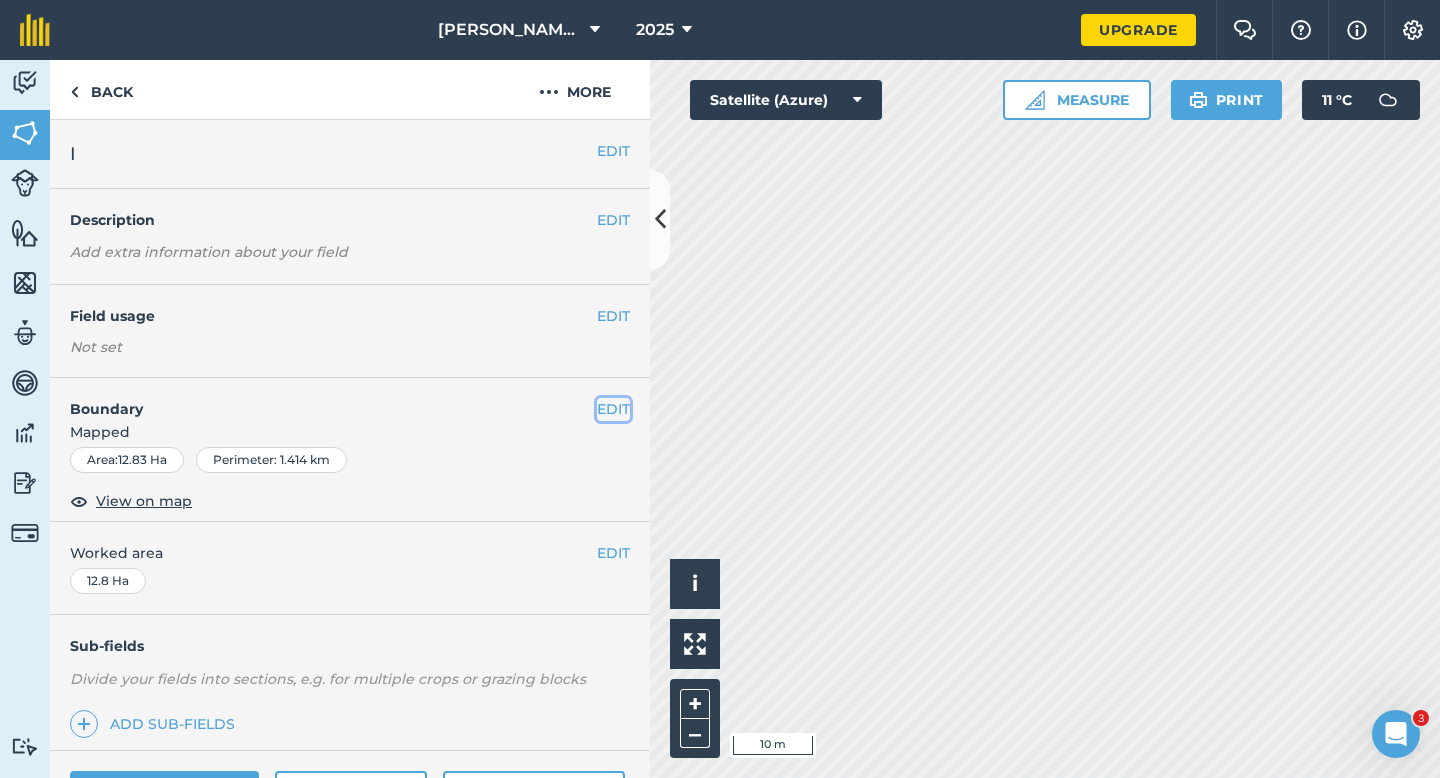 click on "EDIT" at bounding box center [613, 409] 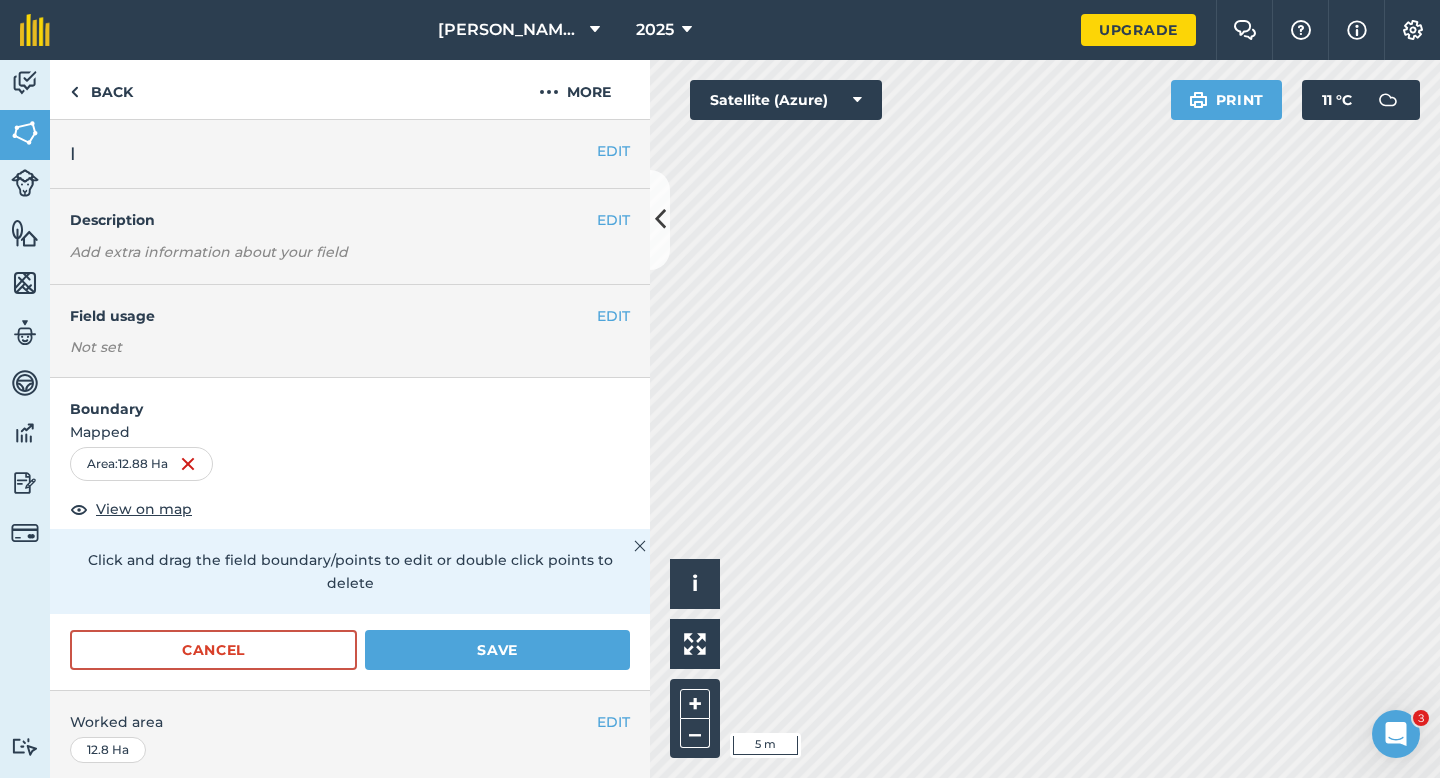 click on "Casey Farming Partnership 2025 Upgrade Farm Chat Help Info Settings Map printing is not available on our free plan Please upgrade to our Essentials, Plus or Pro plan to access this feature. Activity Fields Livestock Features Maps Team Vehicles Data Reporting Billing Tutorials Tutorials   Back   More EDIT I EDIT Description Add extra information about your field EDIT Field usage Not set Boundary   Mapped Area :  12.88   Ha   View on map Click and drag the field boundary/points to edit or double click points to delete Cancel Save EDIT Worked area 12.8   Ha Sub-fields   Divide your fields into sections, e.g. for multiple crops or grazing blocks   Add sub-fields Add field job Add note   Field Health To-Do Field History Reports There are no outstanding tasks for this field. Click to start drawing i © 2025 TomTom, Microsoft 5 m + – Satellite (Azure) Print 11   ° C
3" at bounding box center [720, 389] 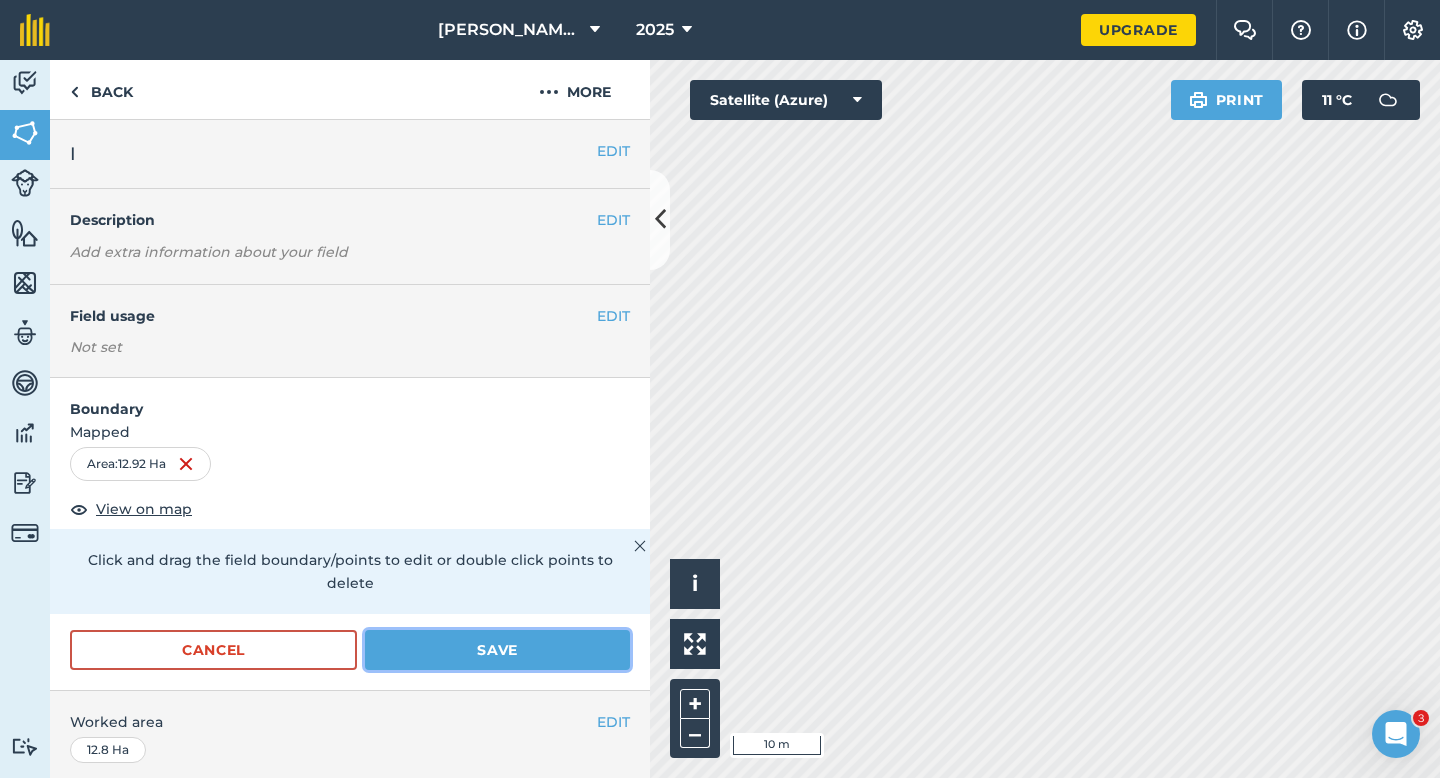 click on "Save" at bounding box center [497, 650] 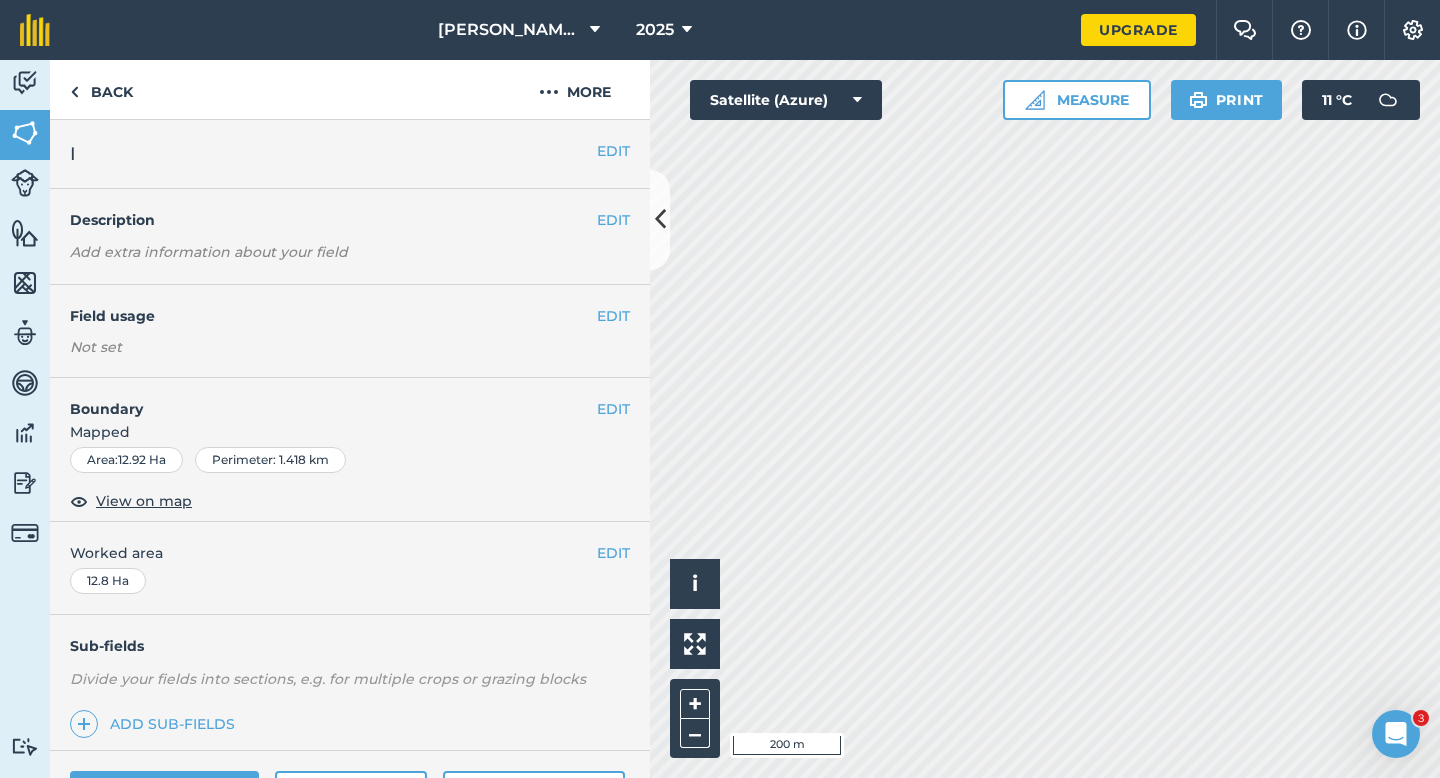 click on "EDIT Worked area 12.8   Ha" at bounding box center (350, 568) 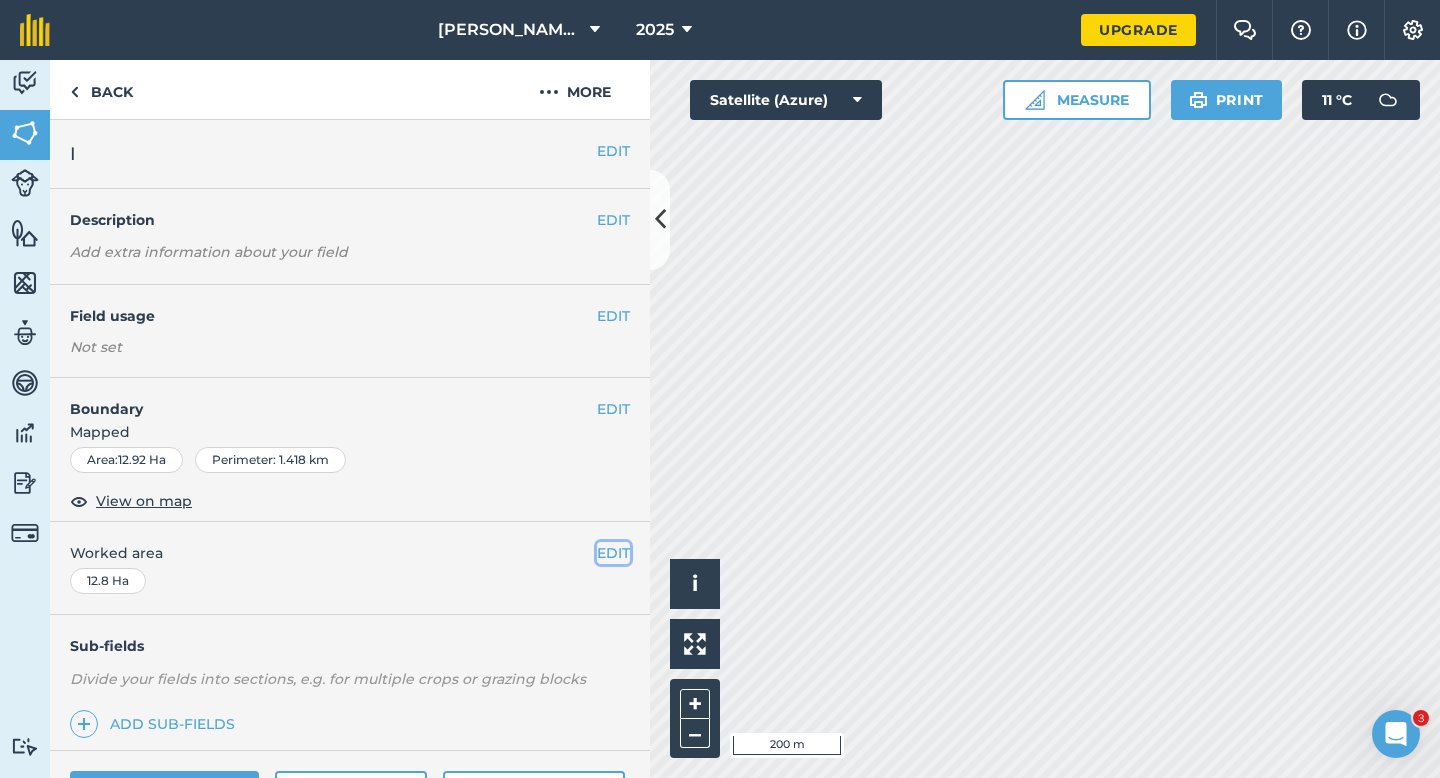 click on "EDIT" at bounding box center (613, 553) 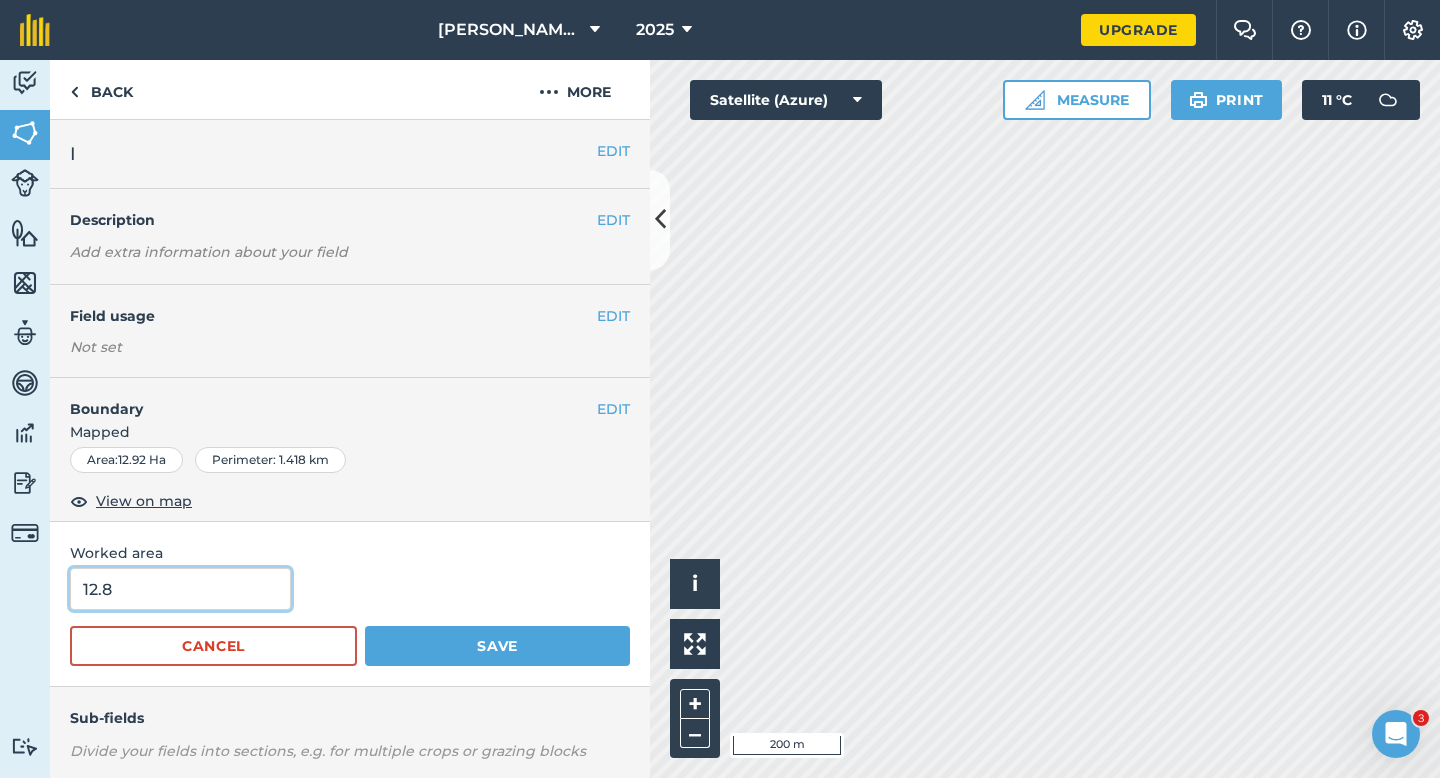 click on "12.8" at bounding box center (180, 589) 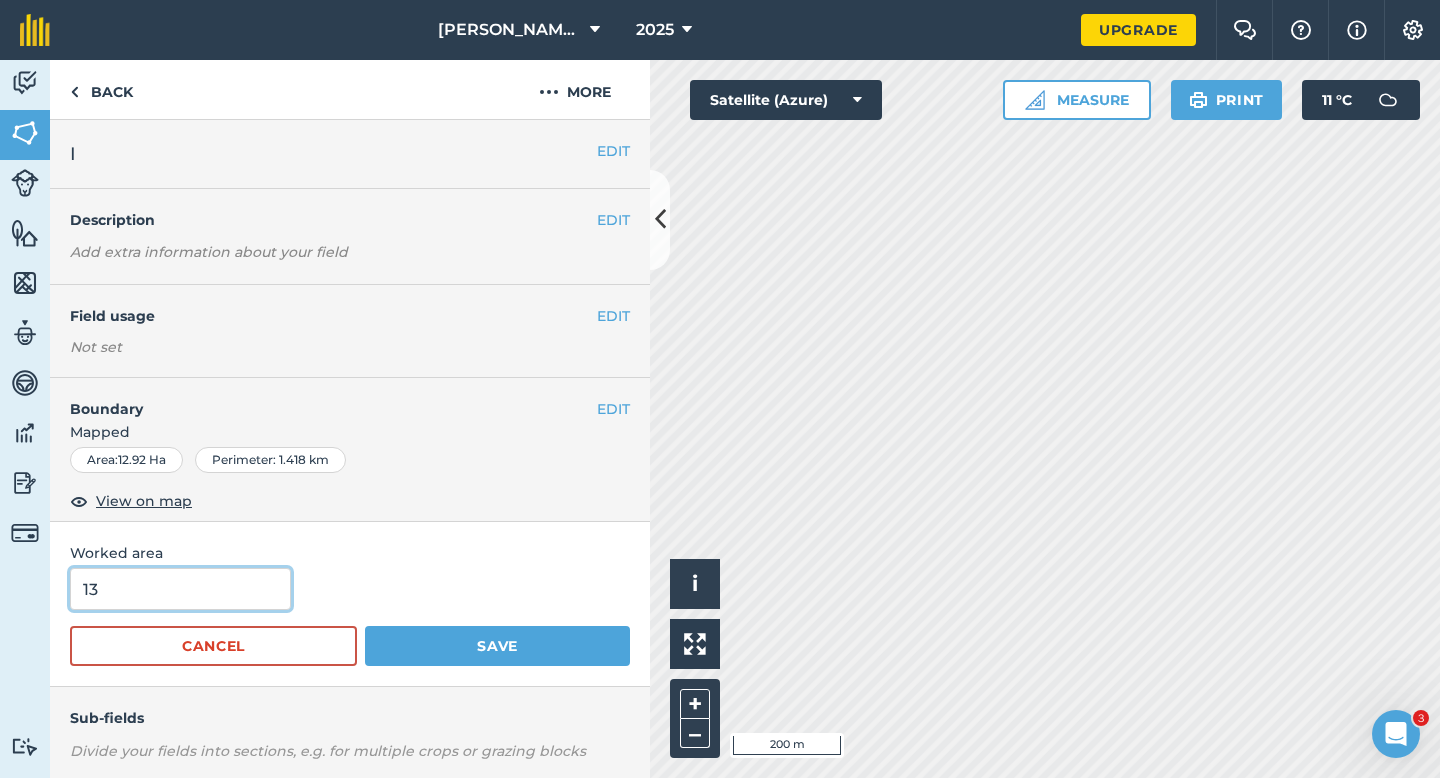 click on "Save" at bounding box center [497, 646] 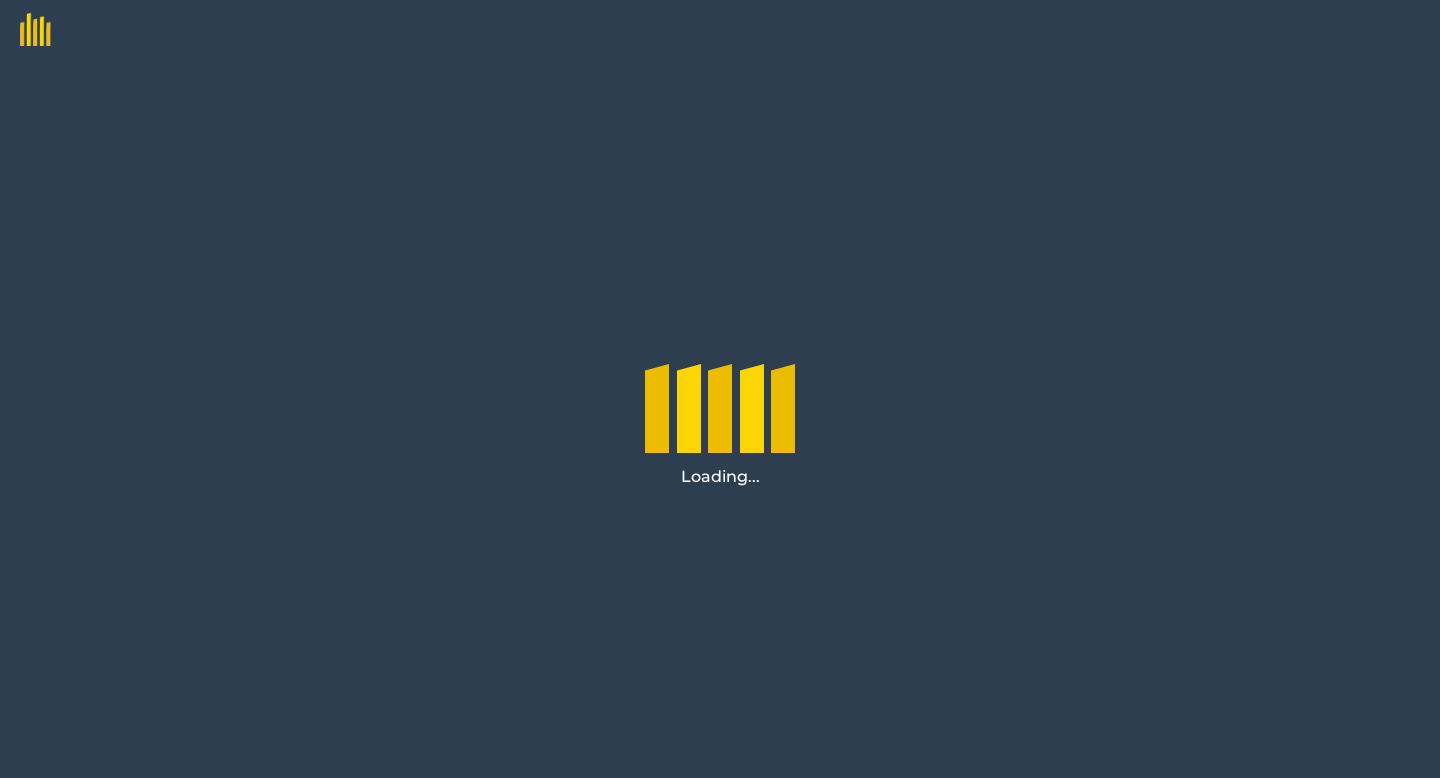 scroll, scrollTop: 0, scrollLeft: 0, axis: both 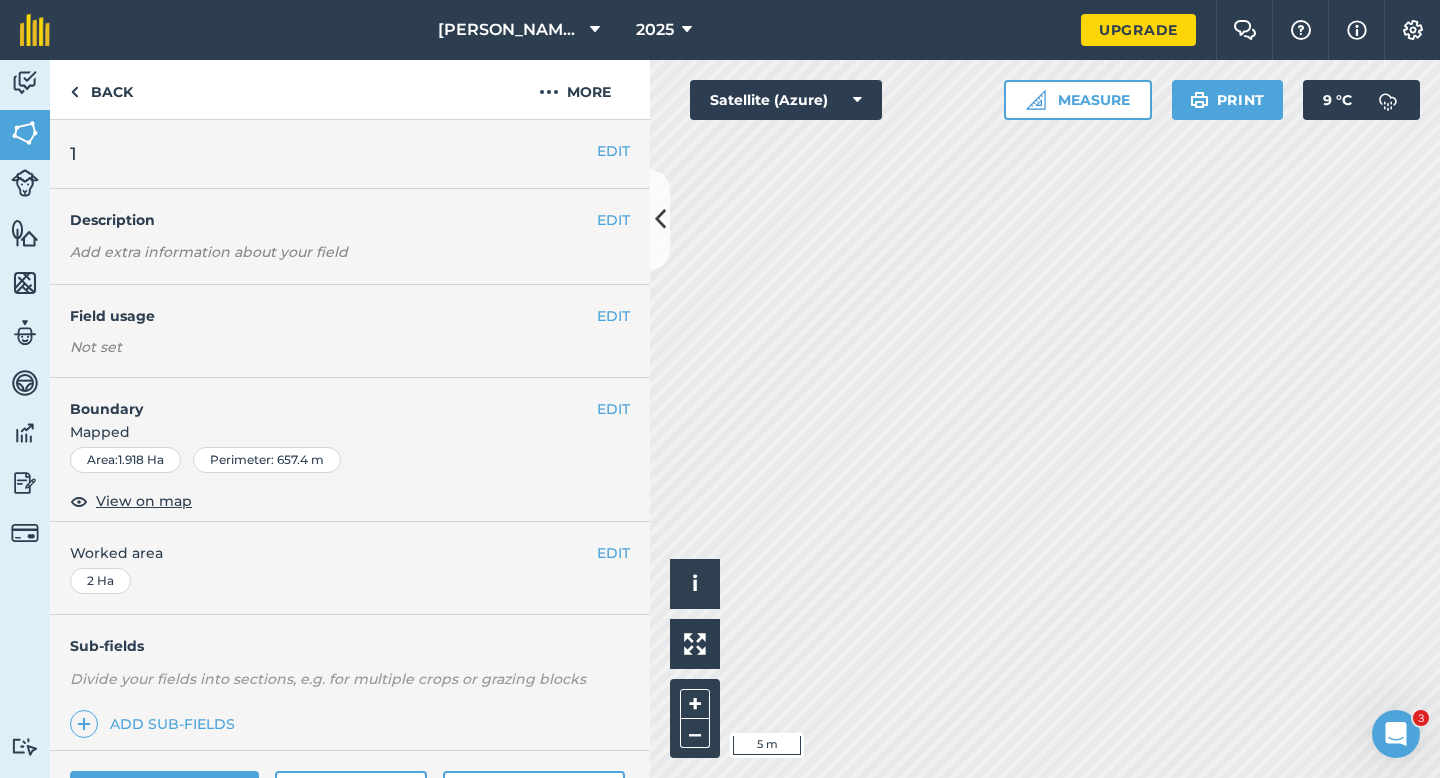 click on "EDIT Boundary   Mapped Area :  1.918   Ha Perimeter :   657.4   m   View on map" at bounding box center [350, 450] 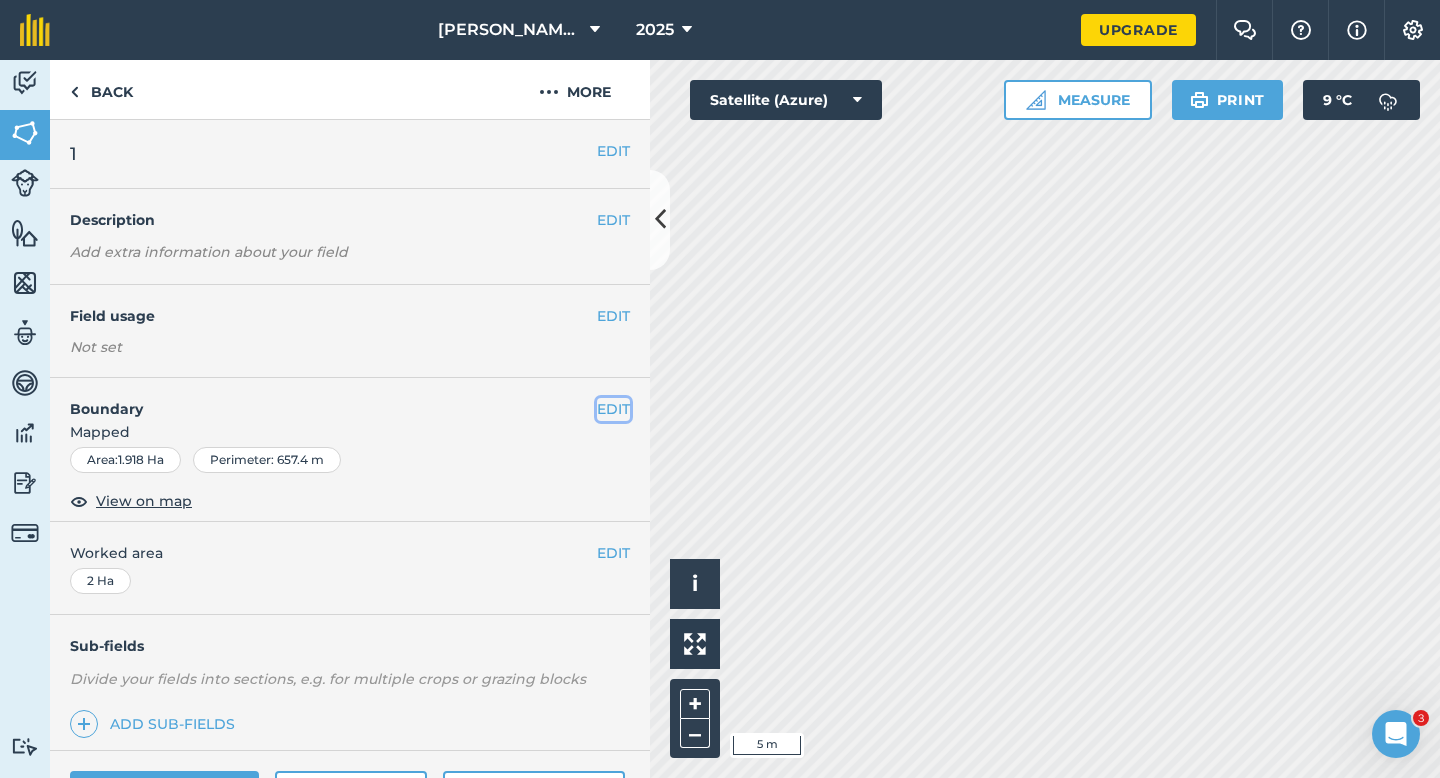 click on "EDIT" at bounding box center [613, 409] 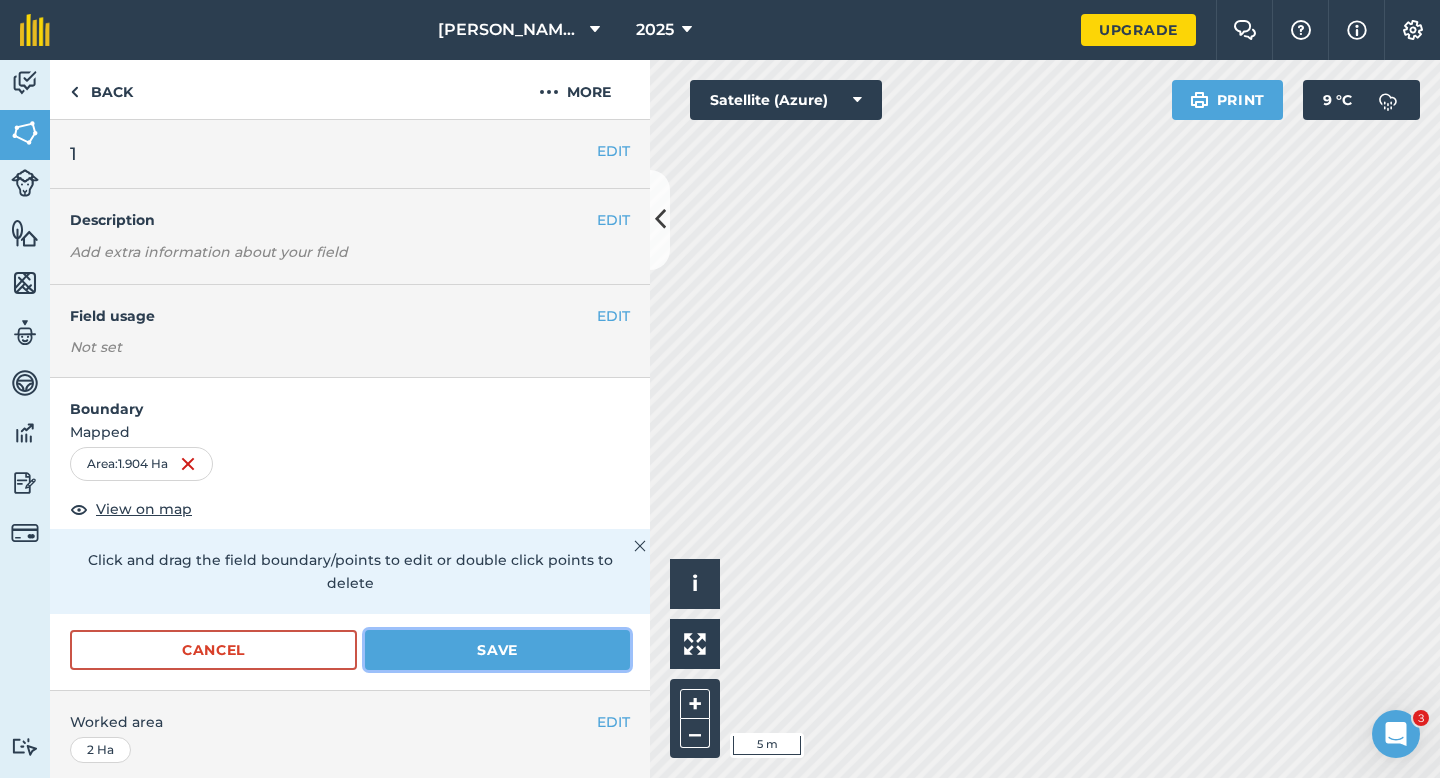 click on "Save" at bounding box center (497, 650) 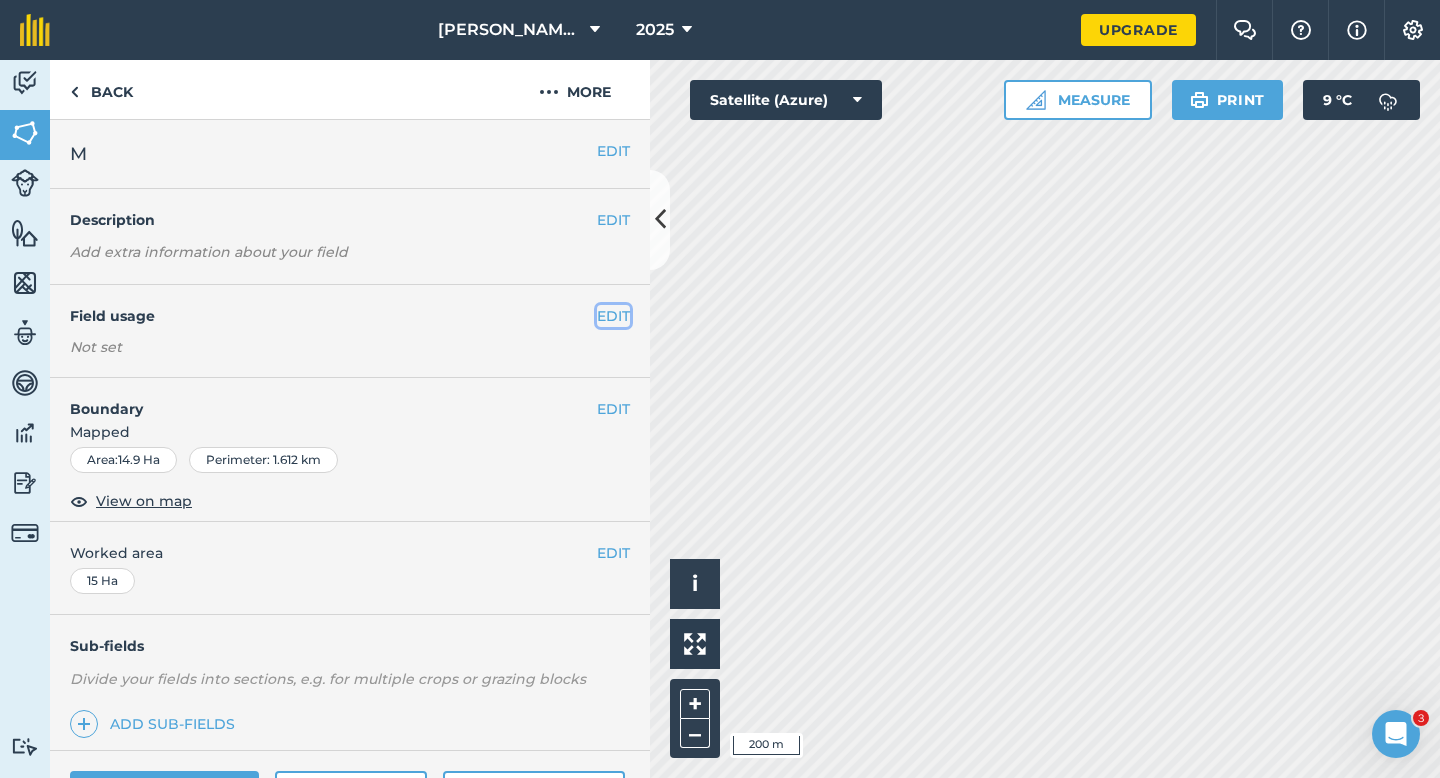 click on "EDIT" at bounding box center (613, 316) 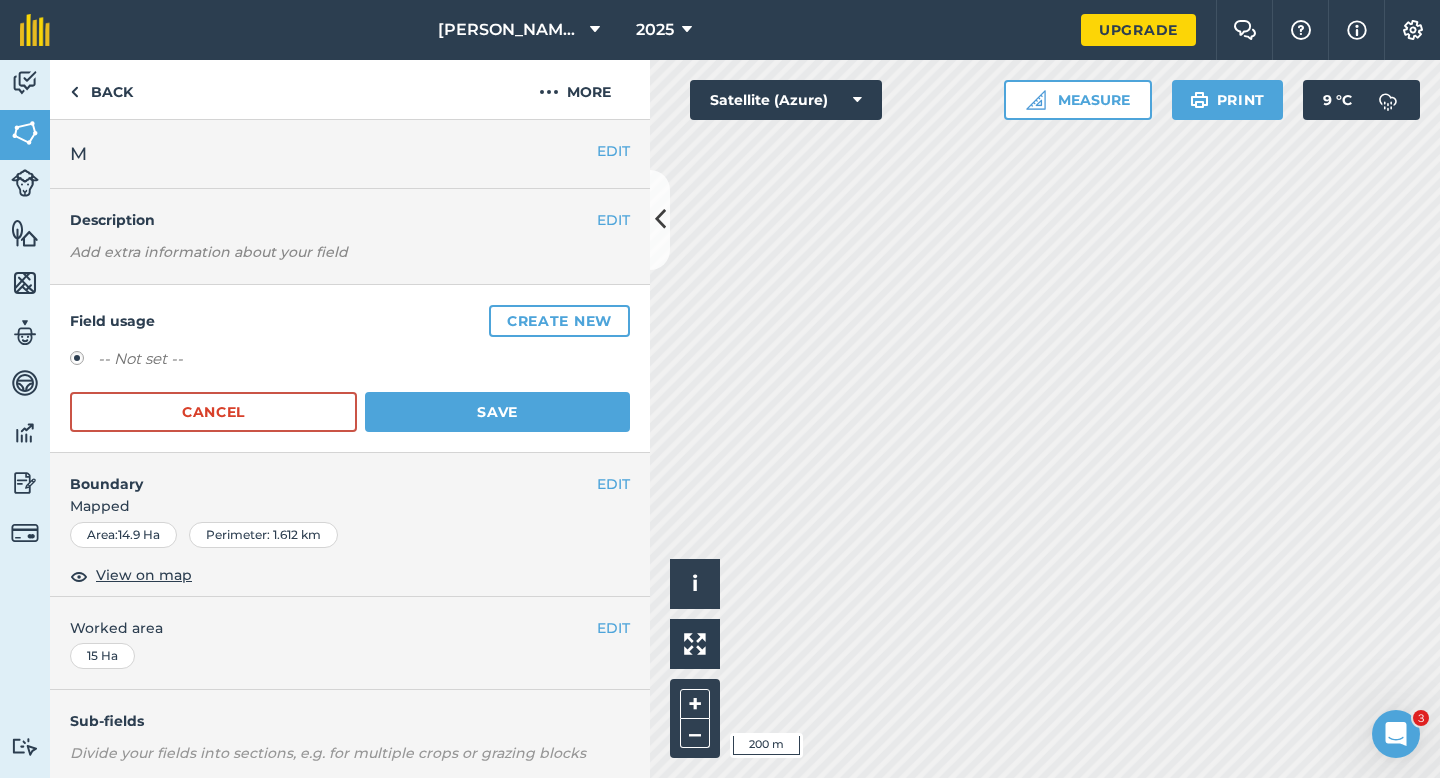click on "Field usage   Create new -- Not set -- Cancel Save" at bounding box center [350, 369] 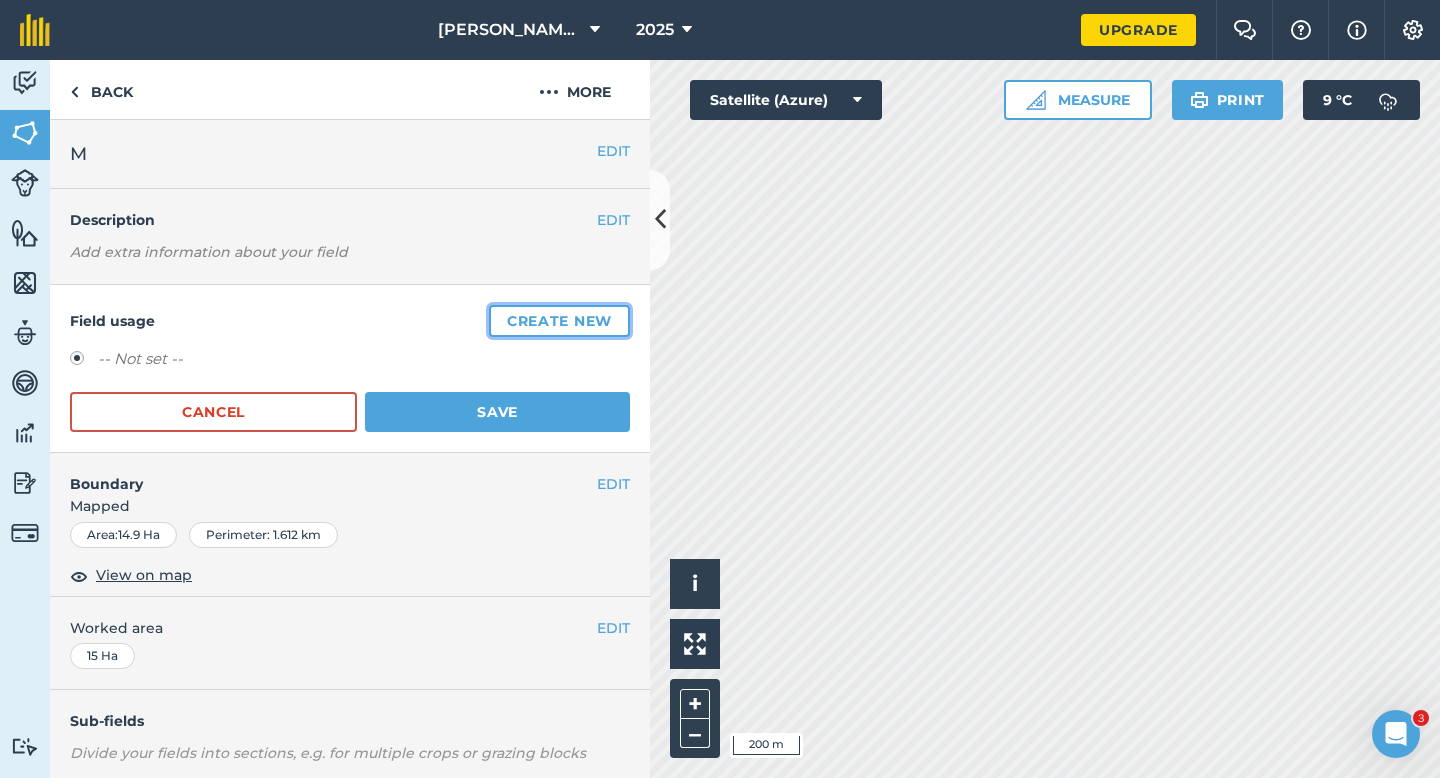 click on "Create new" at bounding box center (559, 321) 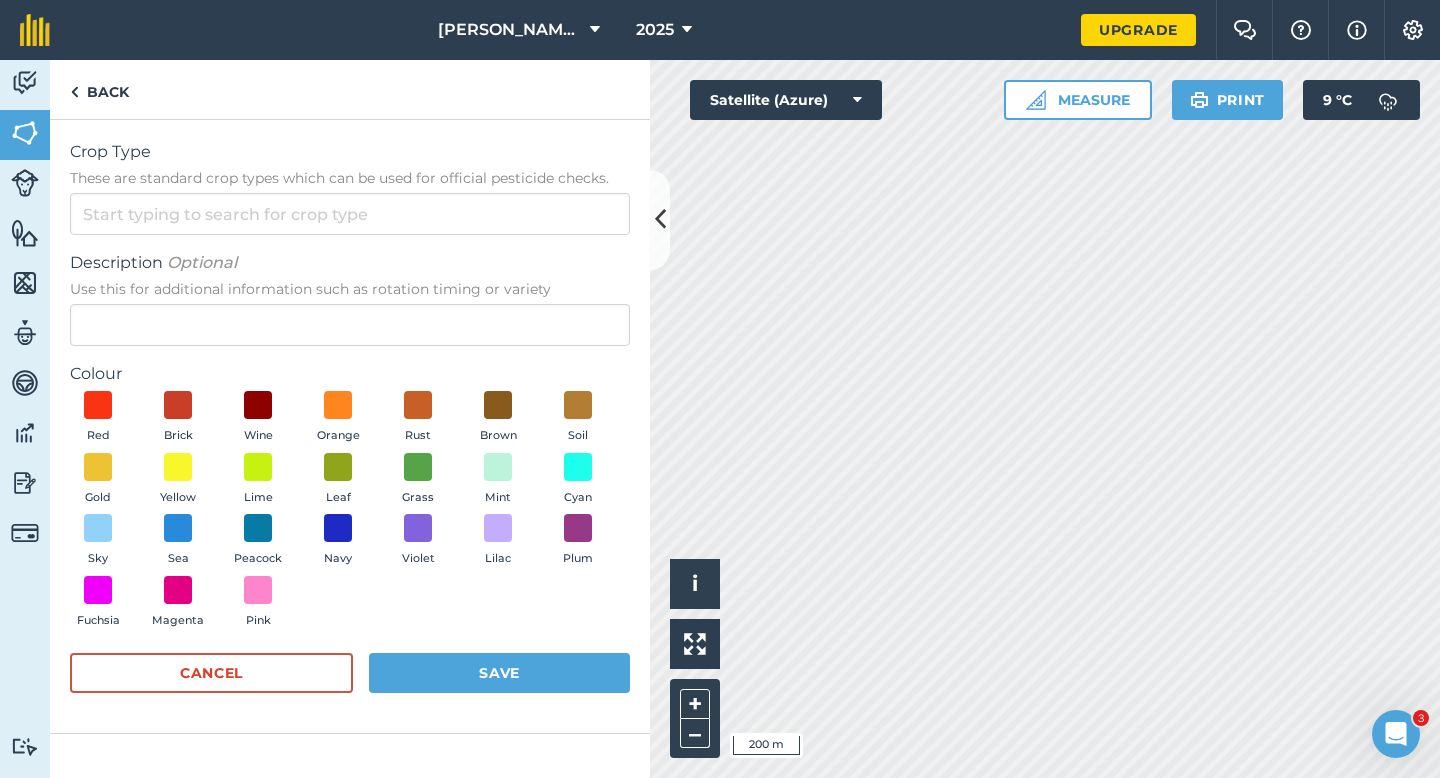 click on "Activity Fields Livestock Features Maps Team Vehicles Data Reporting Billing Tutorials Tutorials   Back Crop Type These are standard crop types which can be used for official pesticide checks. Description   Optional Use this for additional information such as rotation timing or variety Colour Red Brick Wine Orange Rust Brown Soil Gold Yellow Lime Leaf Grass Mint Cyan Sky Sea Peacock Navy Violet Lilac Plum Fuchsia Magenta Pink Cancel Save Hello i © 2025 TomTom, Microsoft 200 m + – Satellite (Azure) Measure Print 9   ° C" at bounding box center [720, 419] 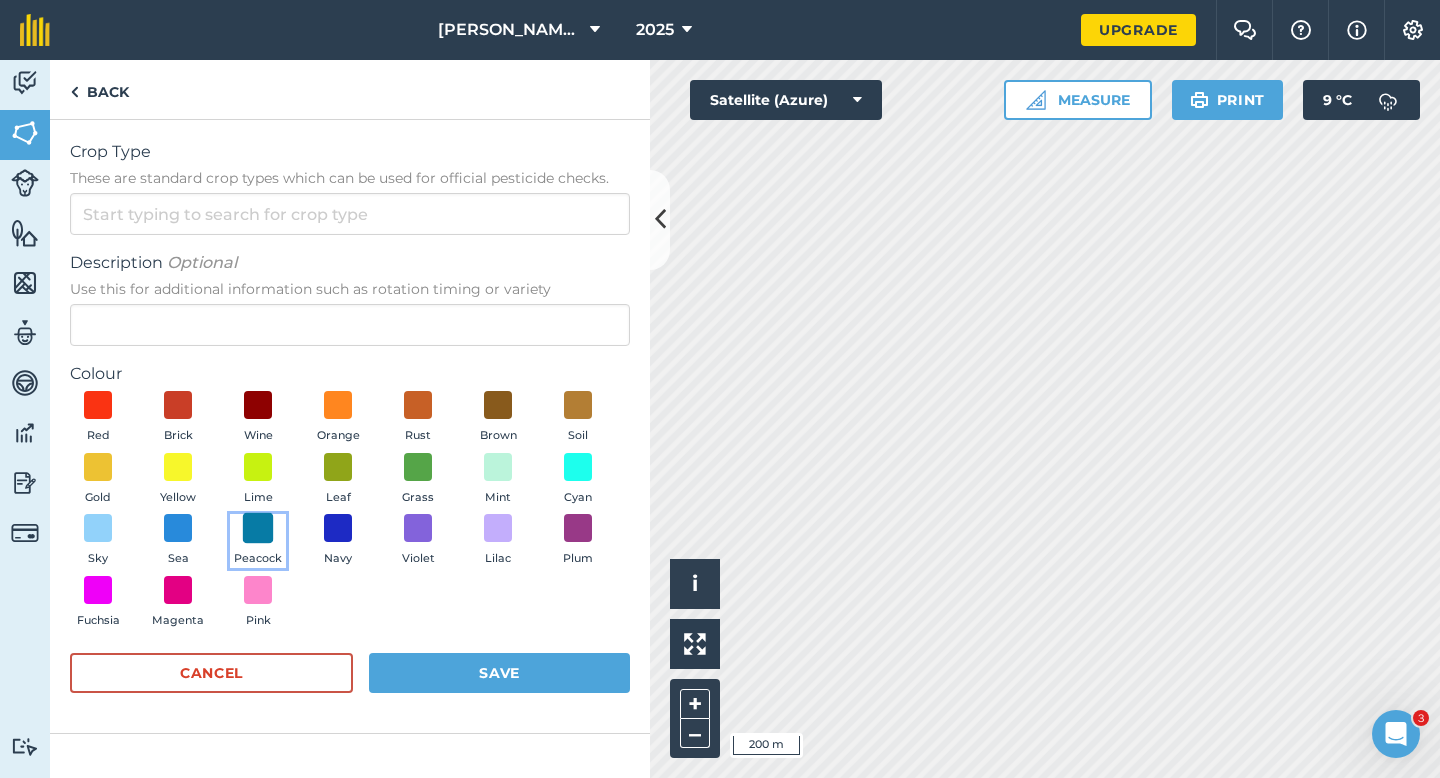 click at bounding box center (258, 528) 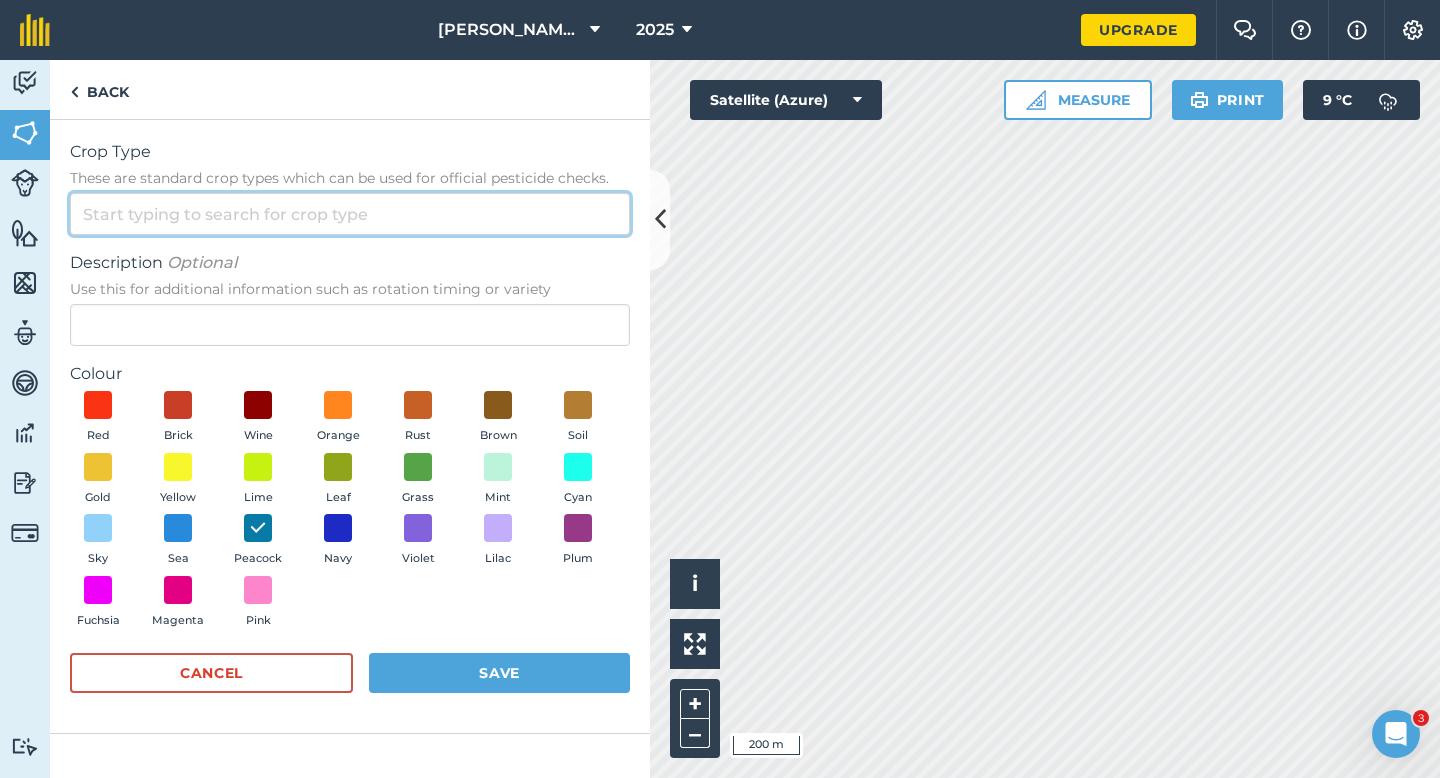 click at bounding box center [350, 214] 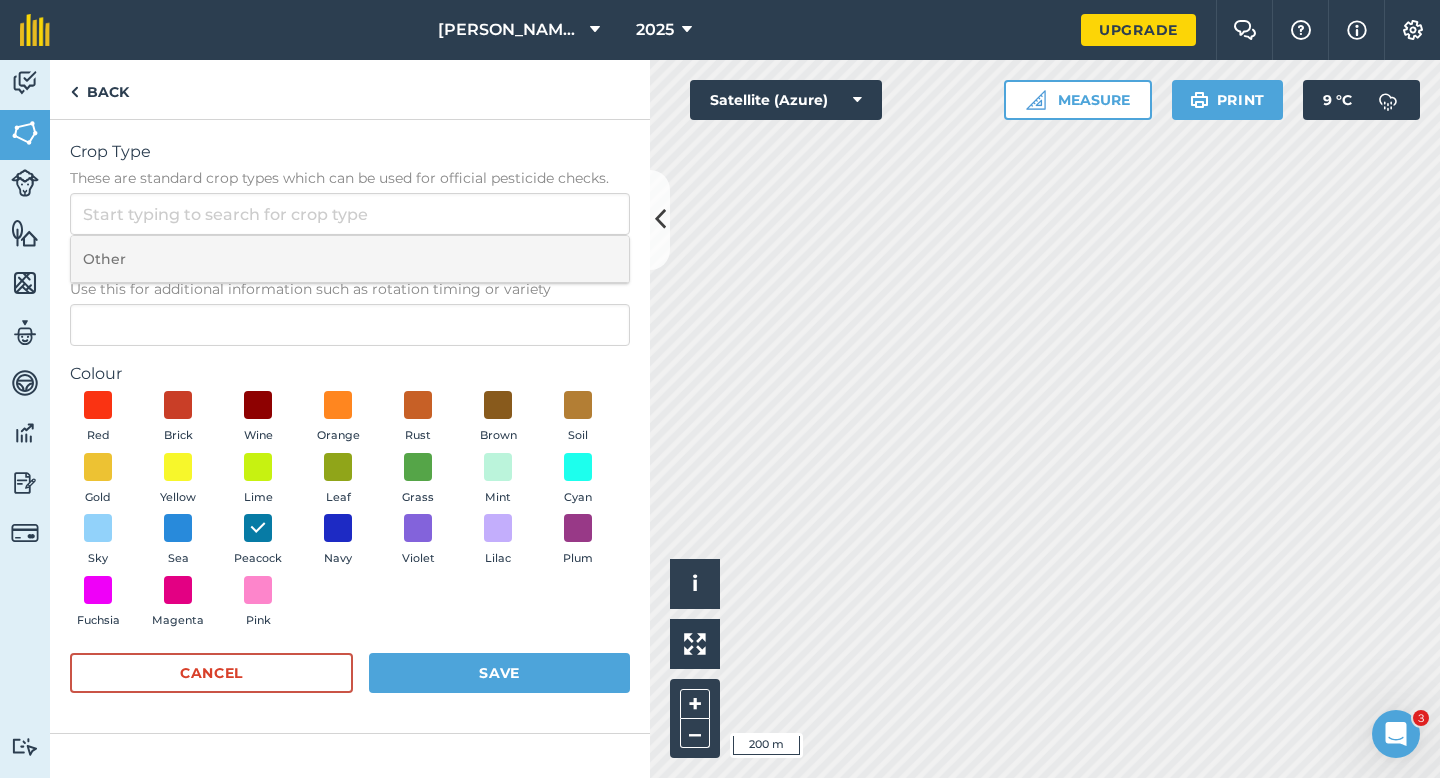click on "Other" at bounding box center (350, 259) 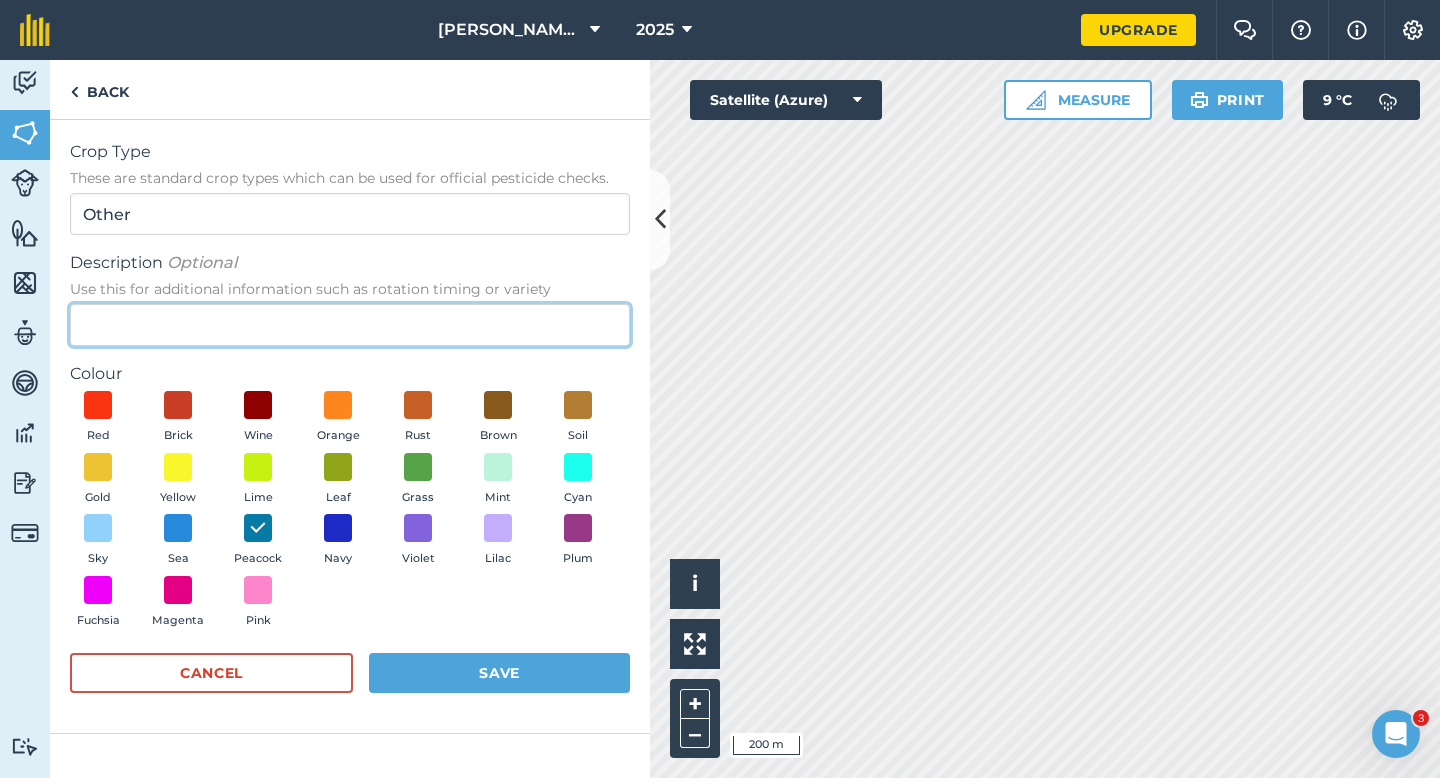 click on "Description   Optional Use this for additional information such as rotation timing or variety" at bounding box center [350, 325] 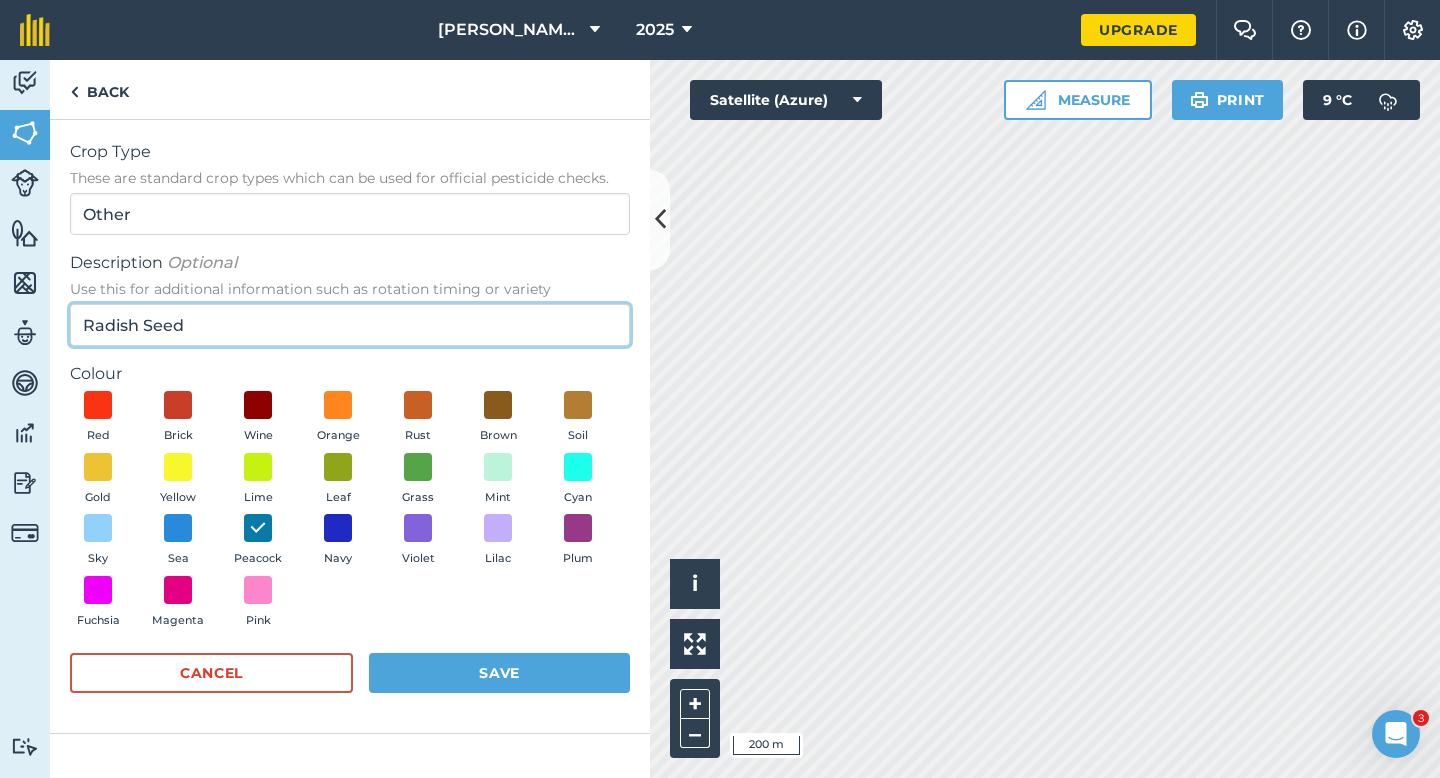 type on "Radish Seed" 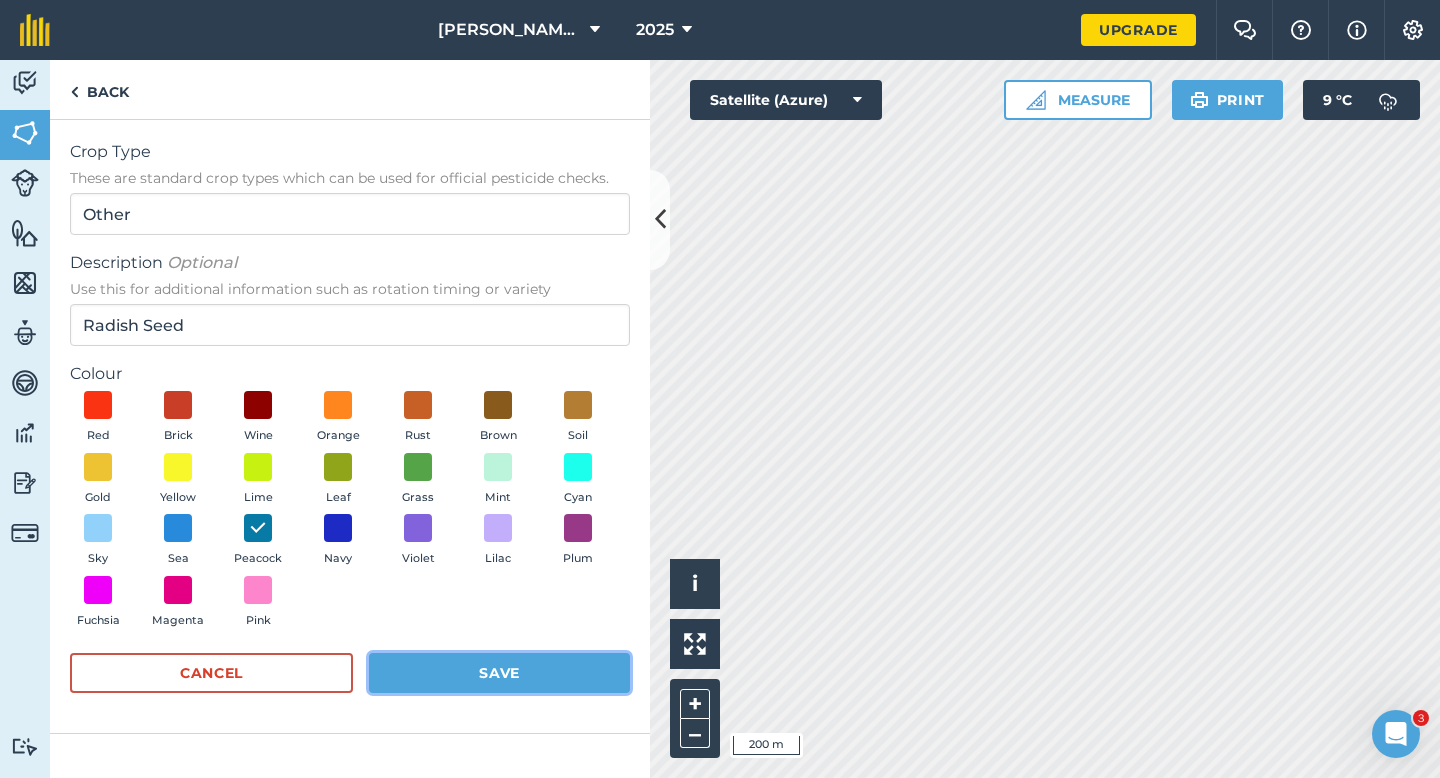 click on "Save" at bounding box center [499, 673] 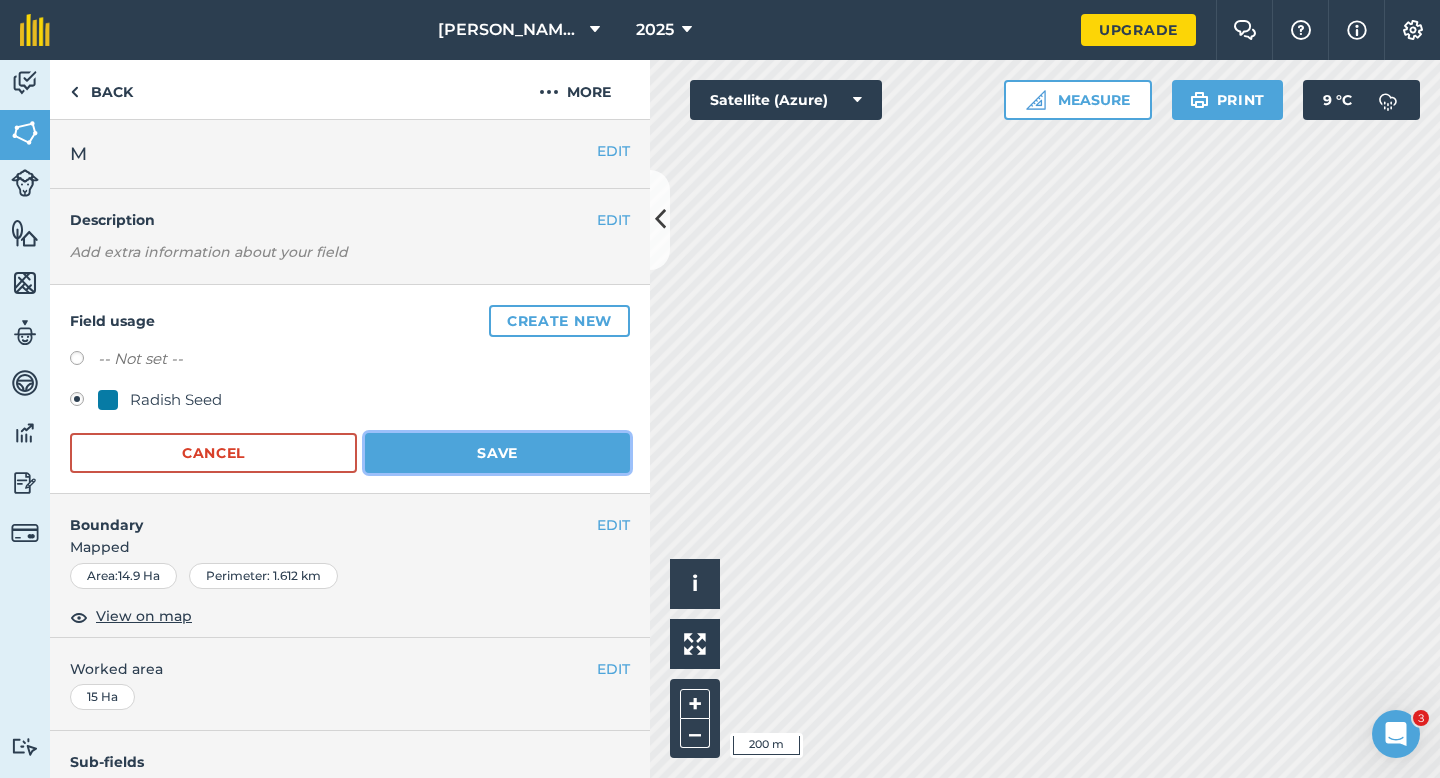 click on "Save" at bounding box center [497, 453] 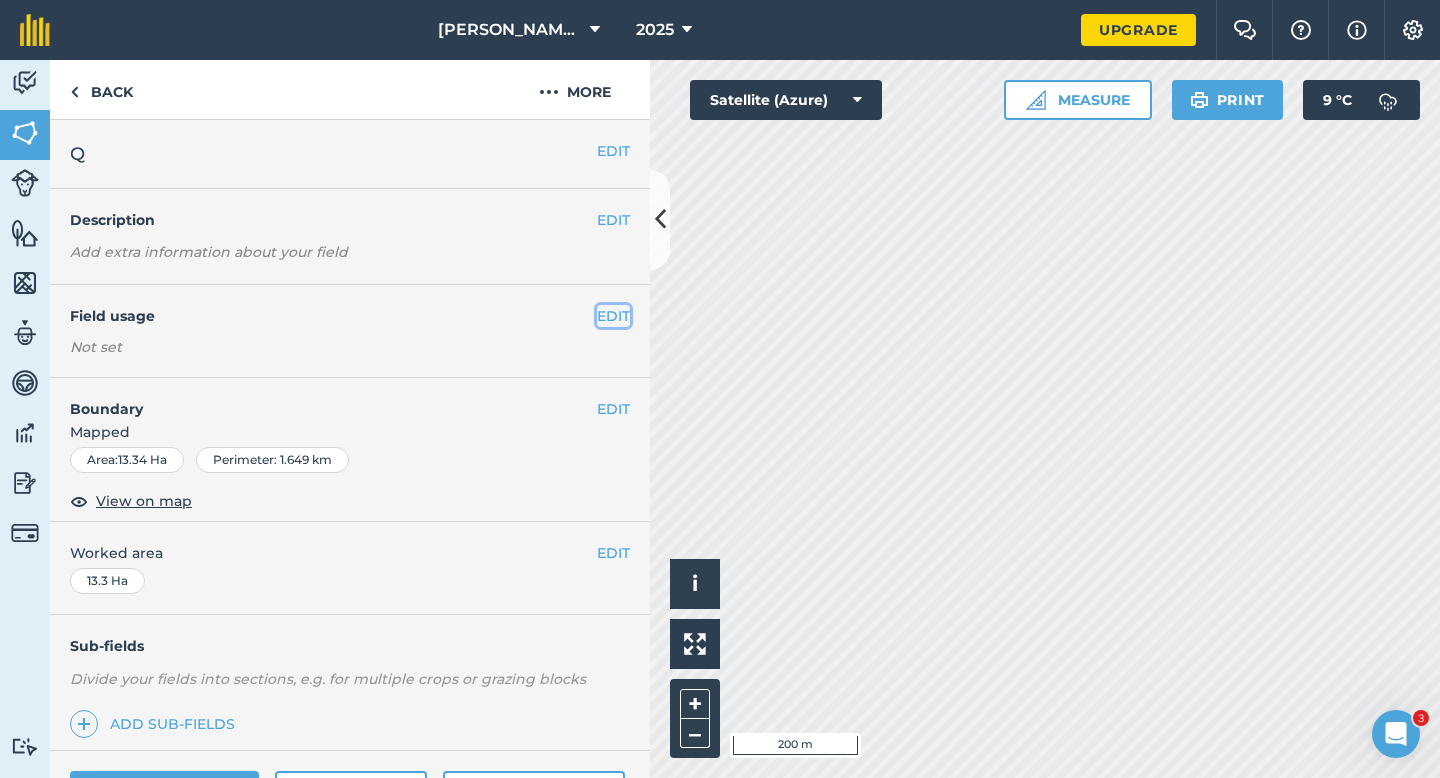 click on "EDIT" at bounding box center [613, 316] 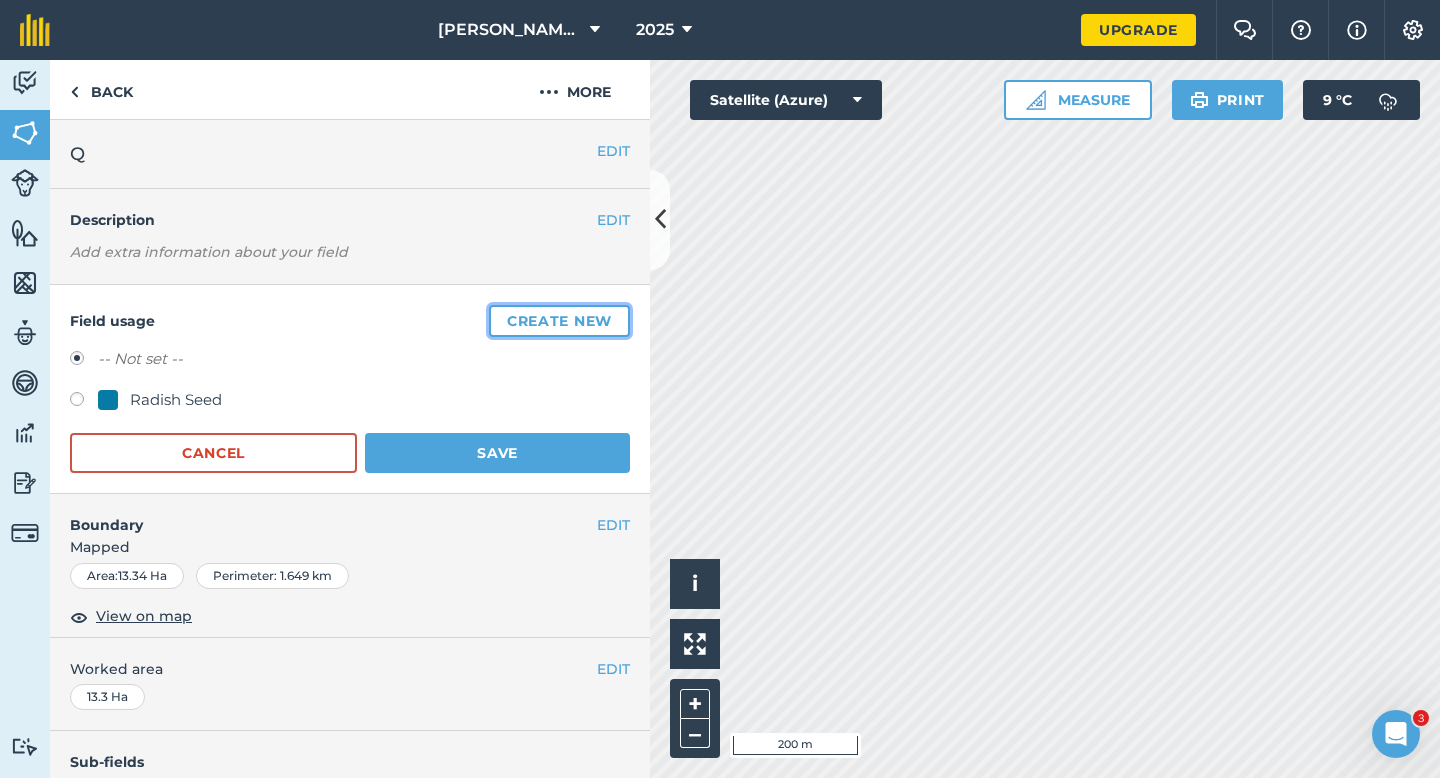 click on "Create new" at bounding box center (559, 321) 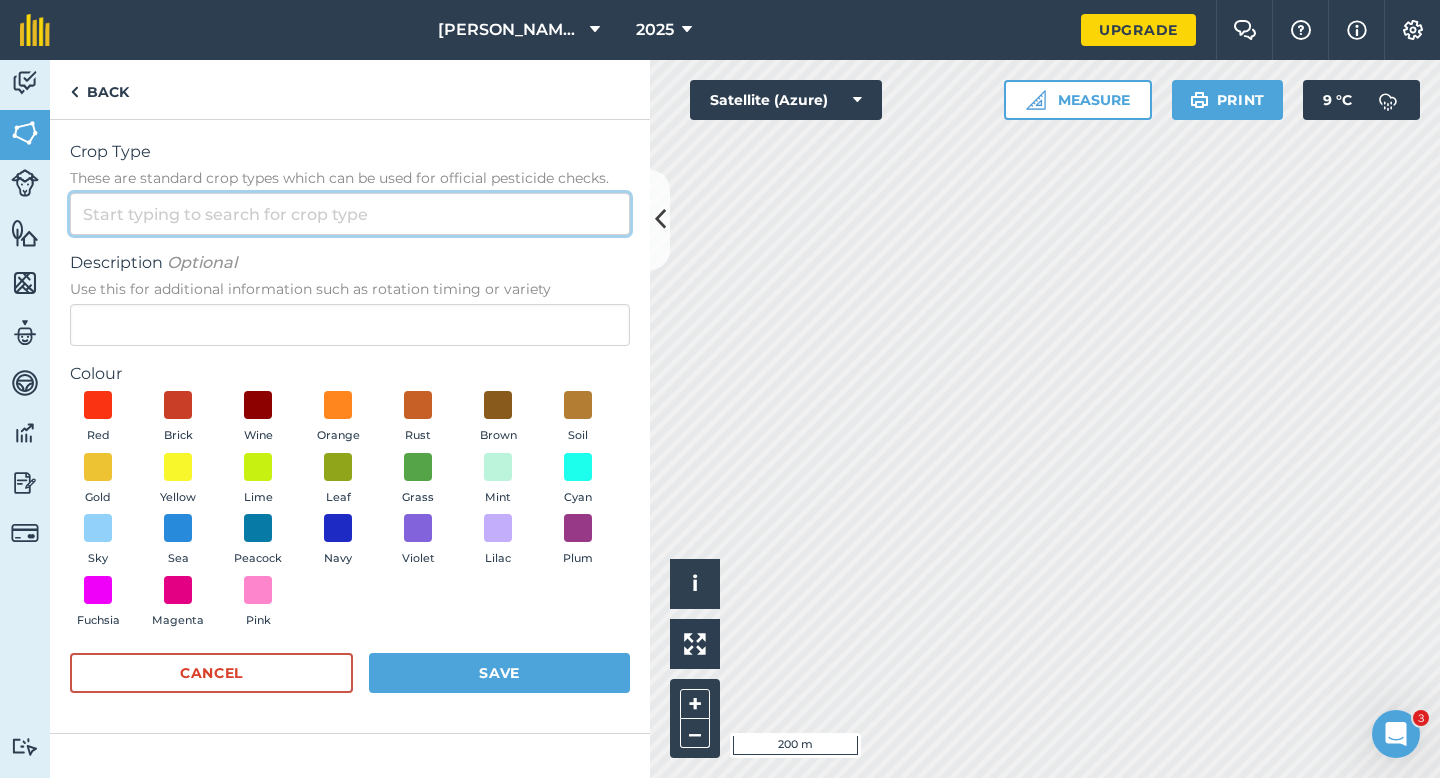 click on "Crop Type These are standard crop types which can be used for official pesticide checks." at bounding box center (350, 214) 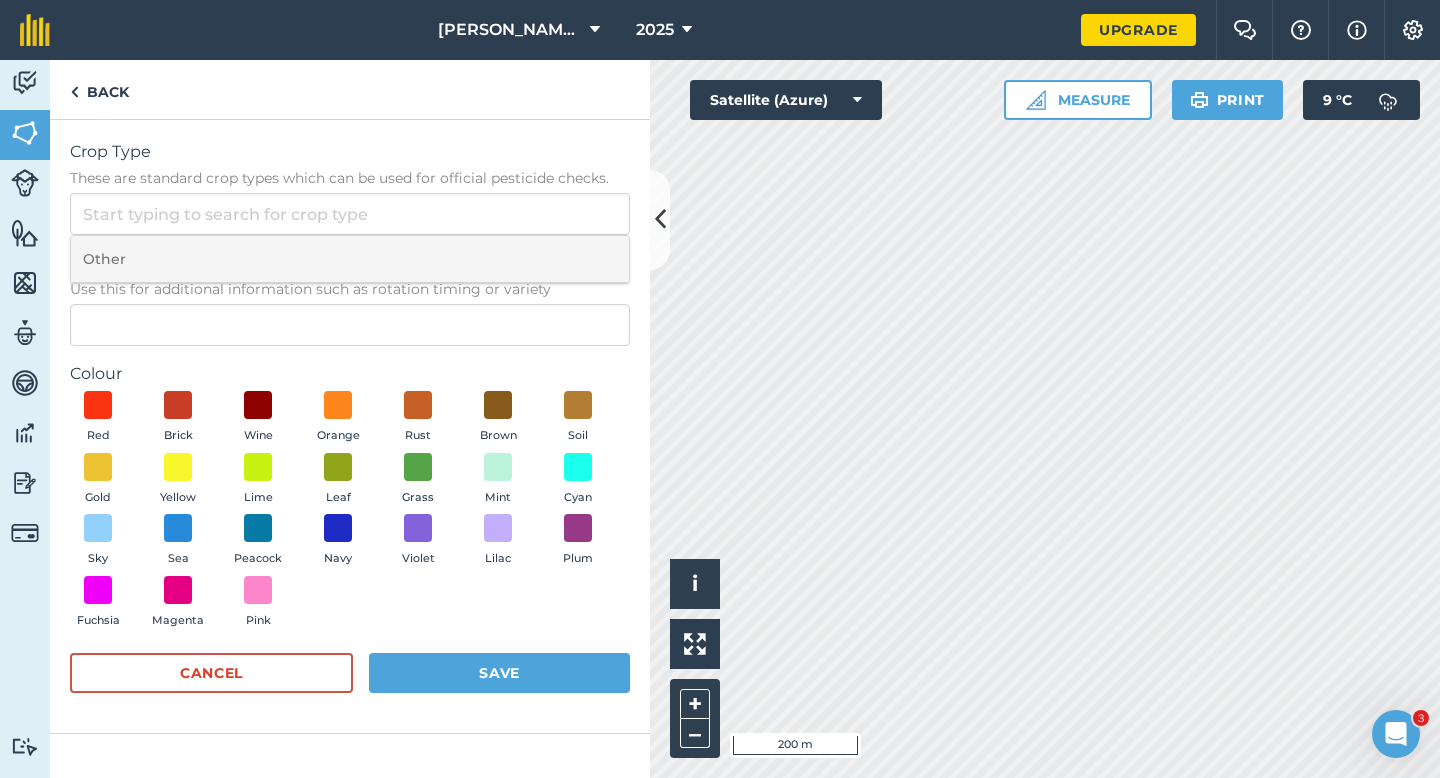 click on "Other" at bounding box center [350, 259] 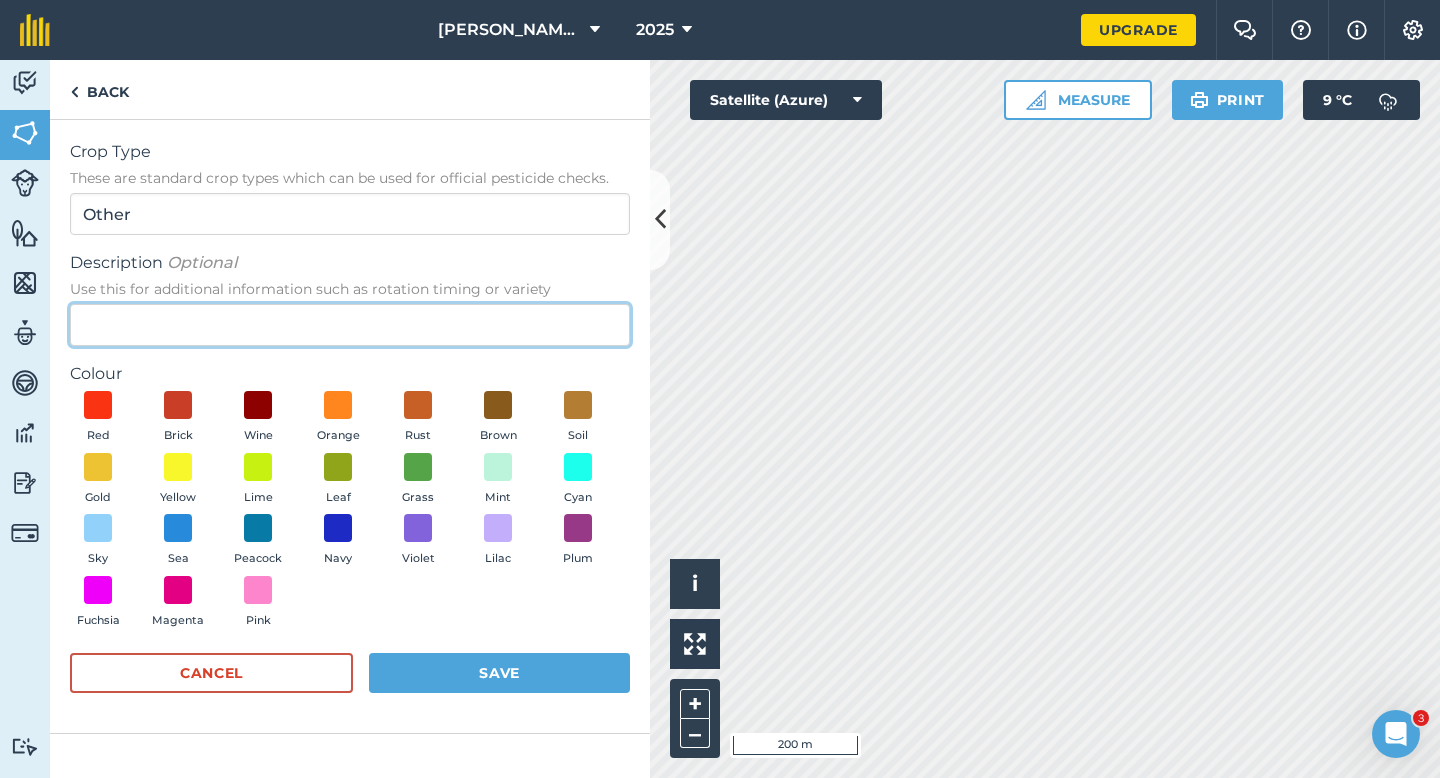click on "Description   Optional Use this for additional information such as rotation timing or variety" at bounding box center (350, 325) 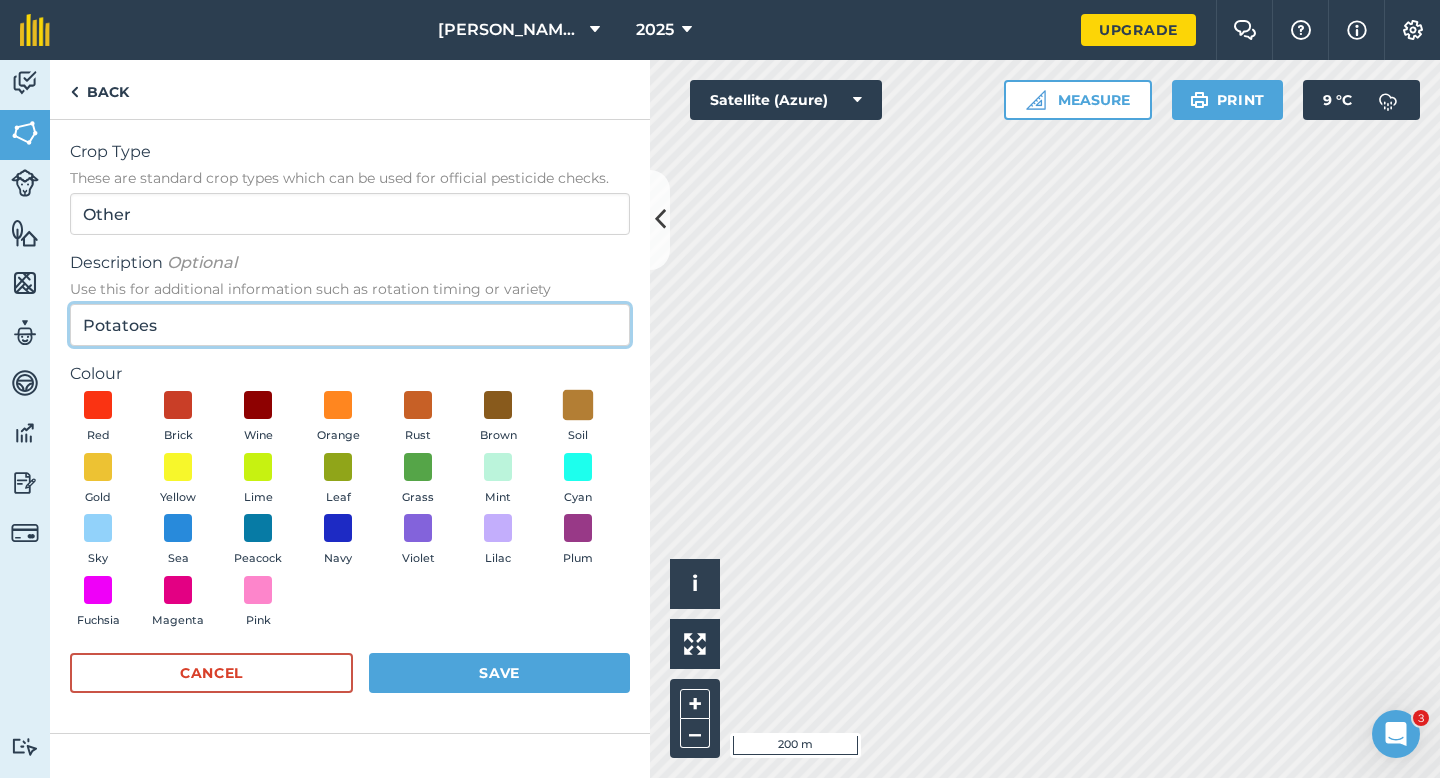 type on "Potatoes" 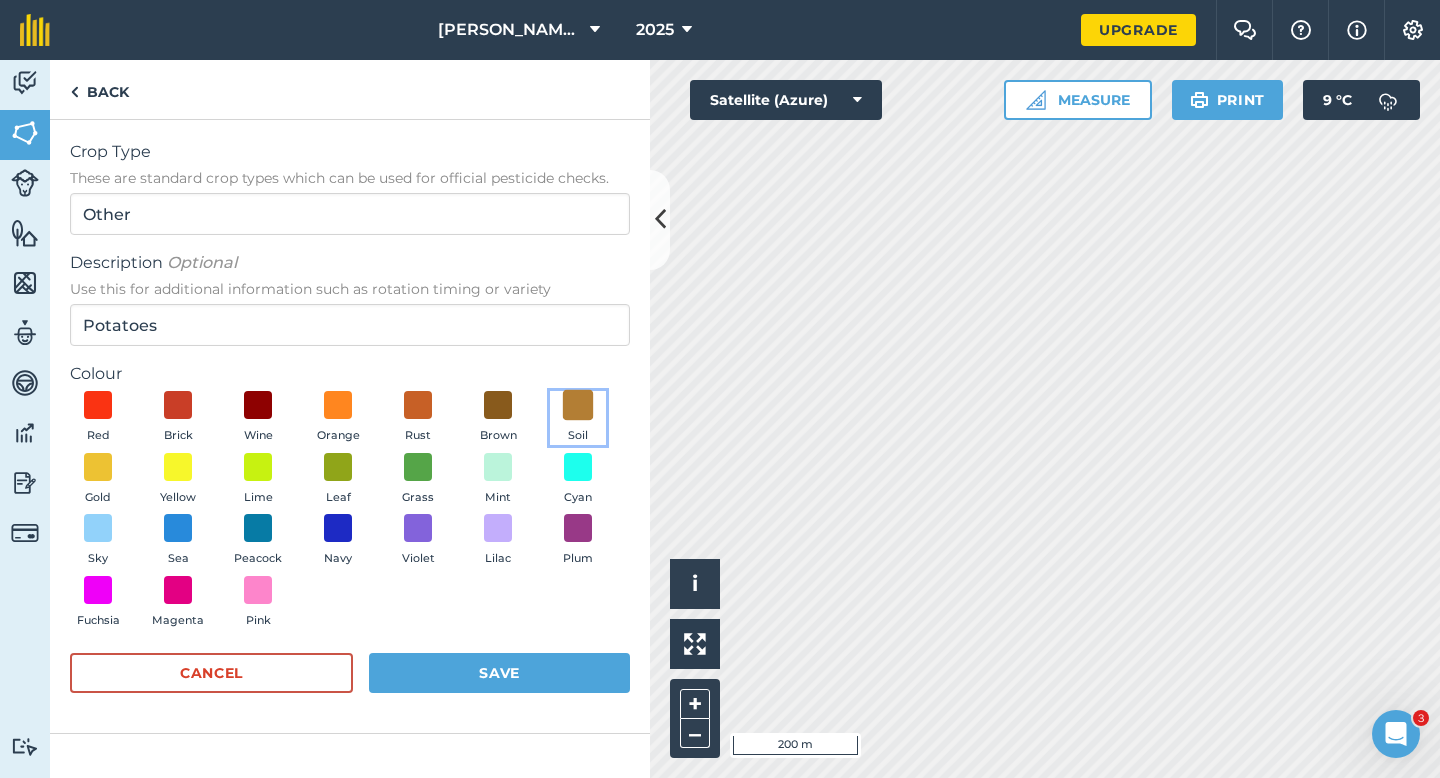 click at bounding box center (578, 405) 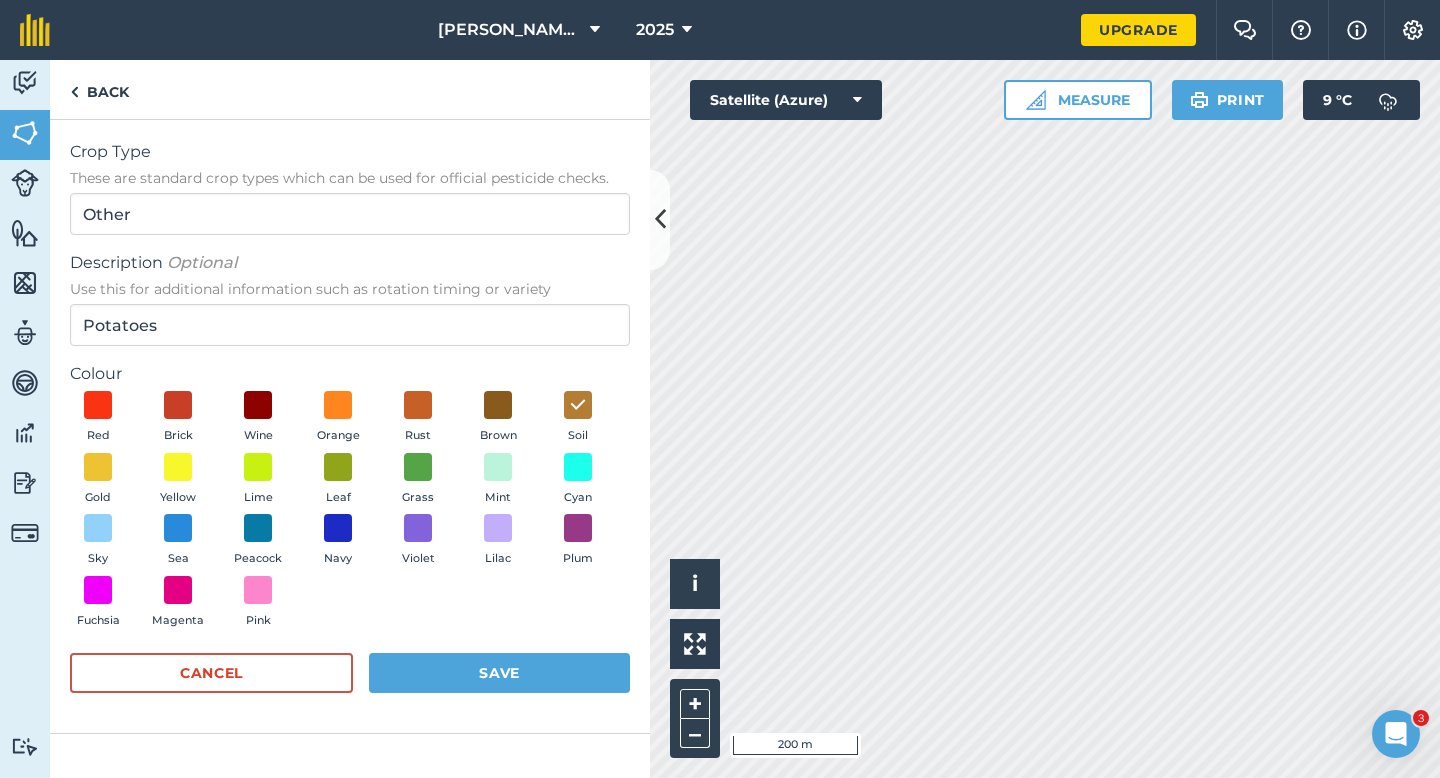 click on "Cancel Save" at bounding box center (350, 683) 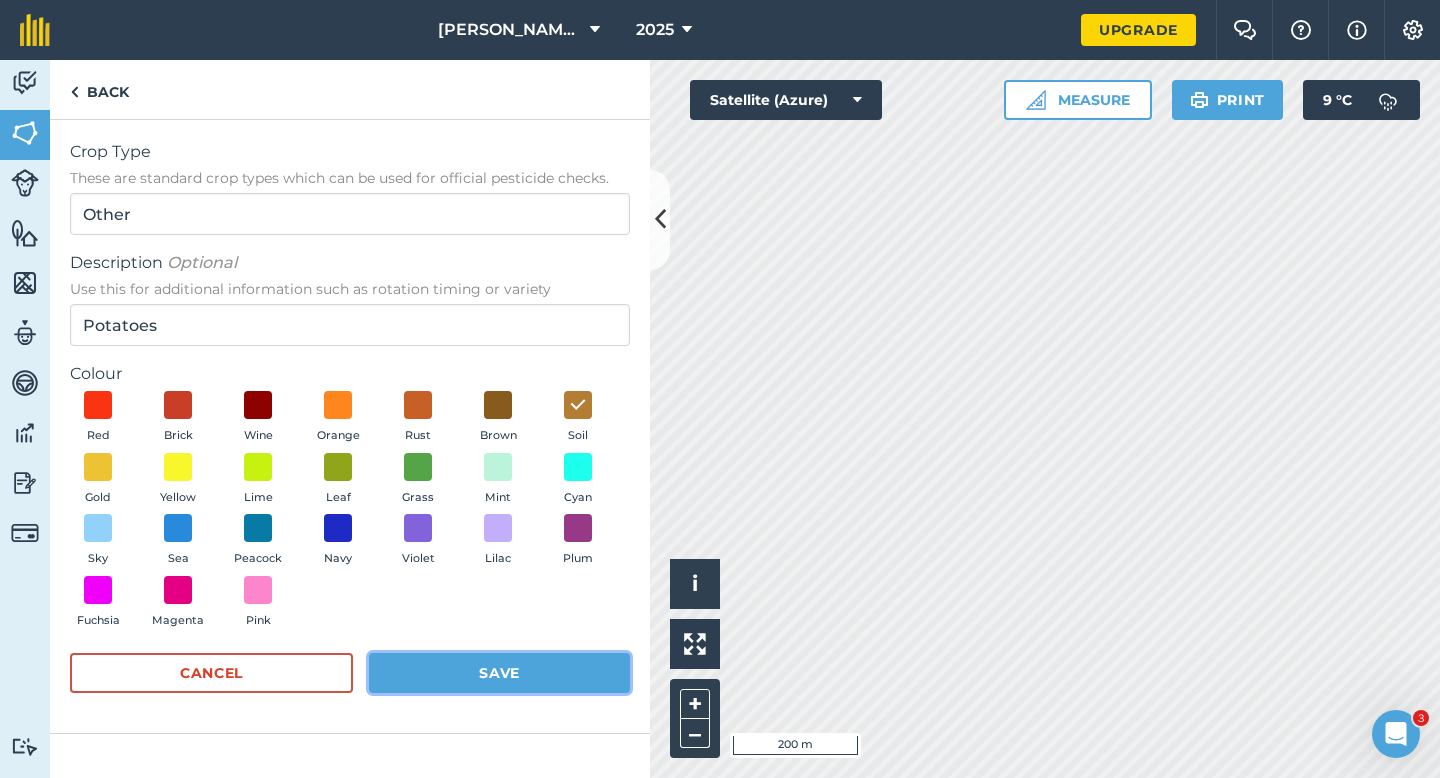 click on "Save" at bounding box center (499, 673) 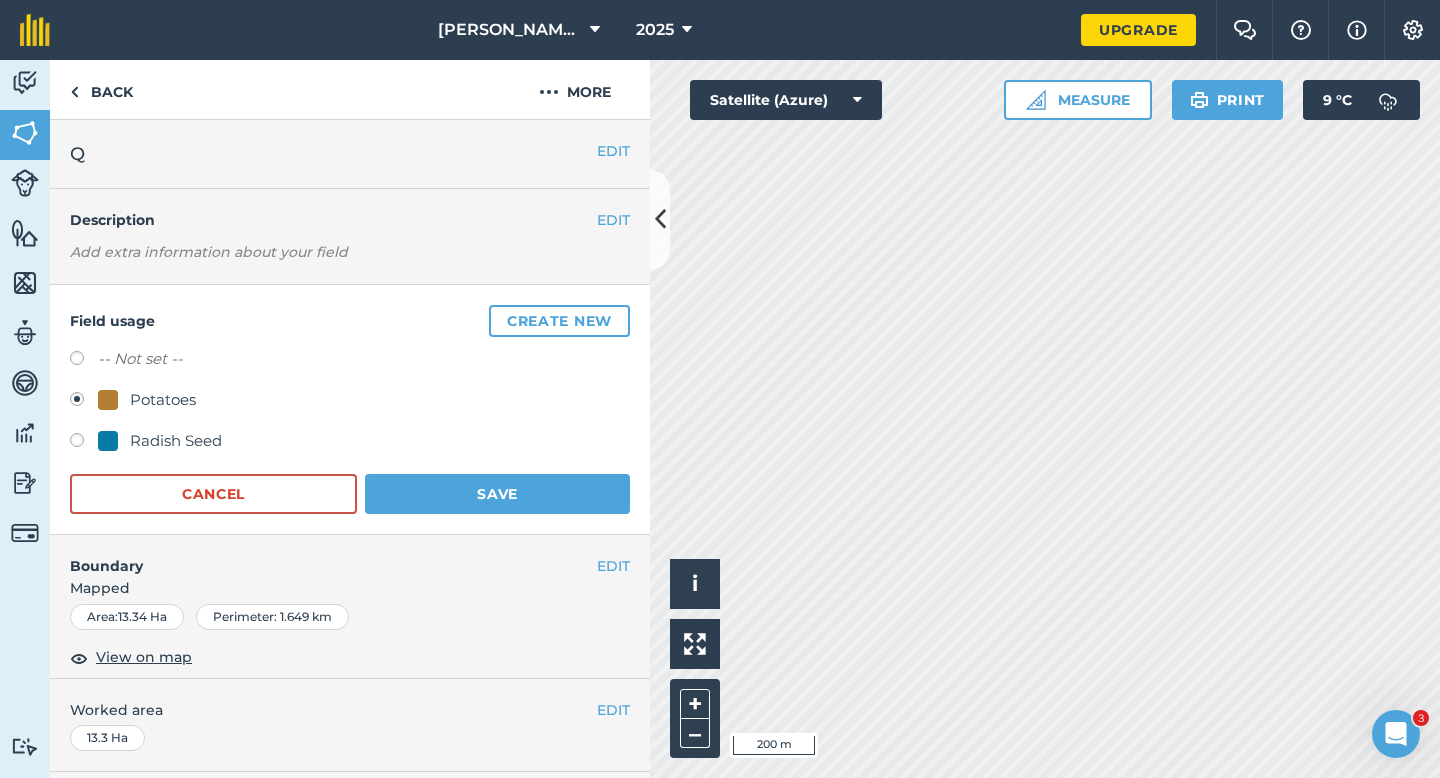 click on "Field usage   Create new -- Not set -- Potatoes Radish Seed Cancel Save" at bounding box center (350, 410) 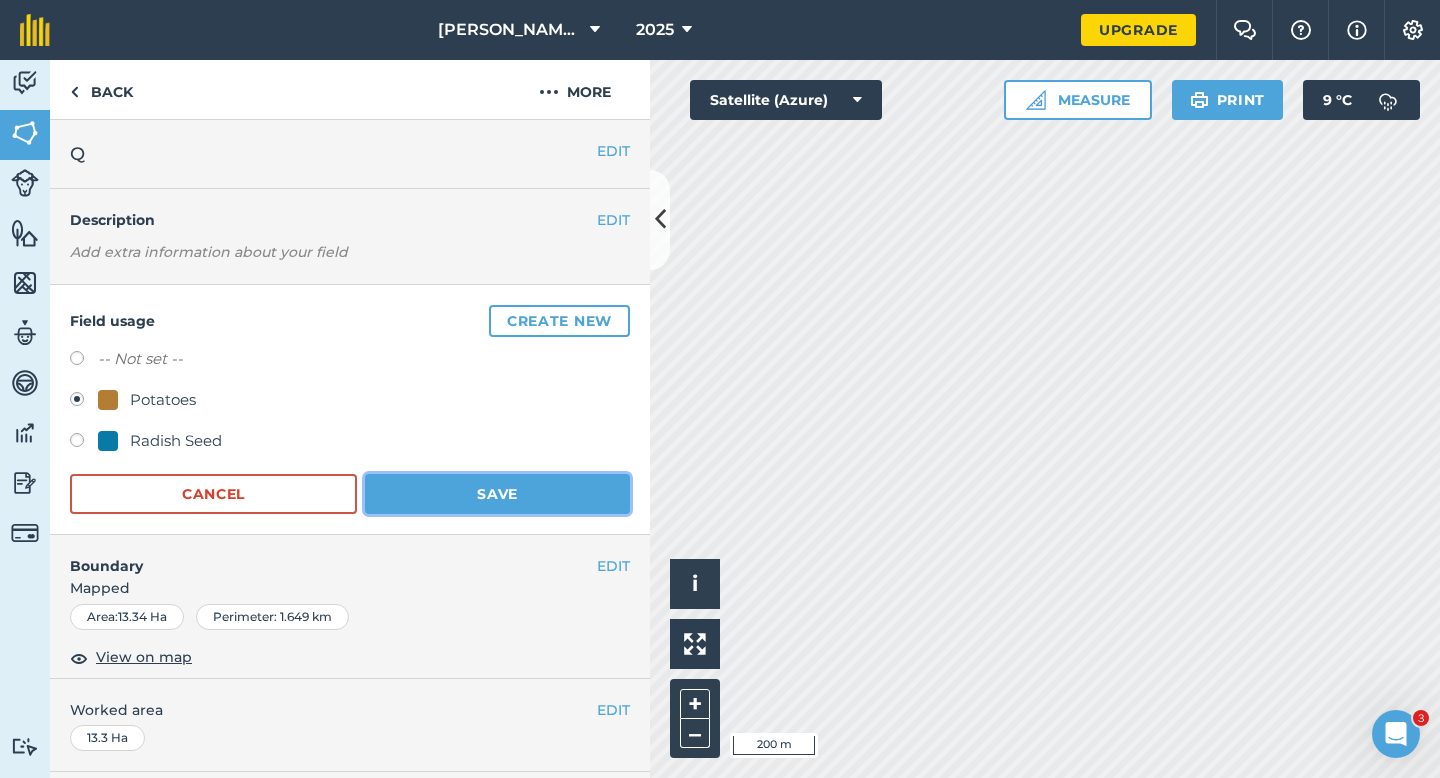 click on "Save" at bounding box center (497, 494) 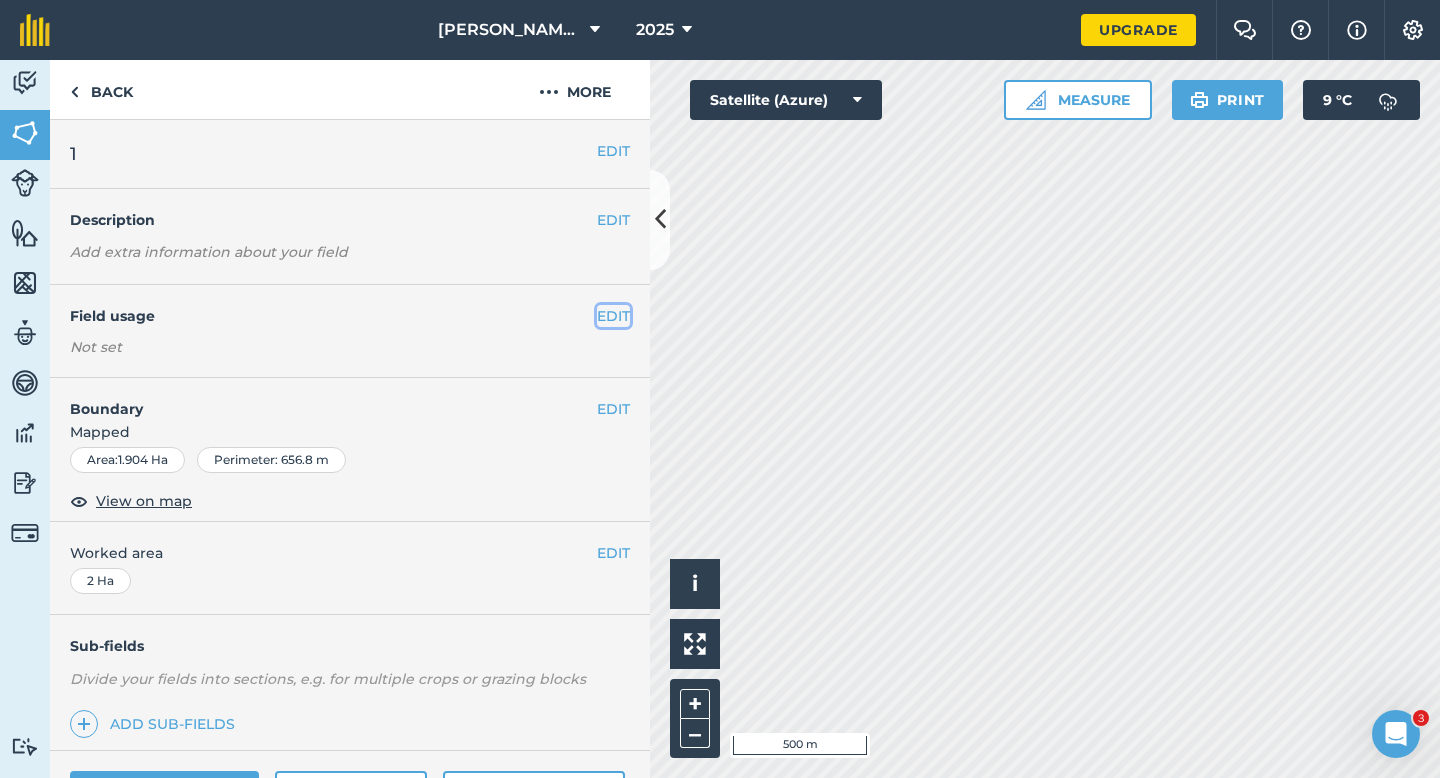 click on "EDIT" at bounding box center (613, 316) 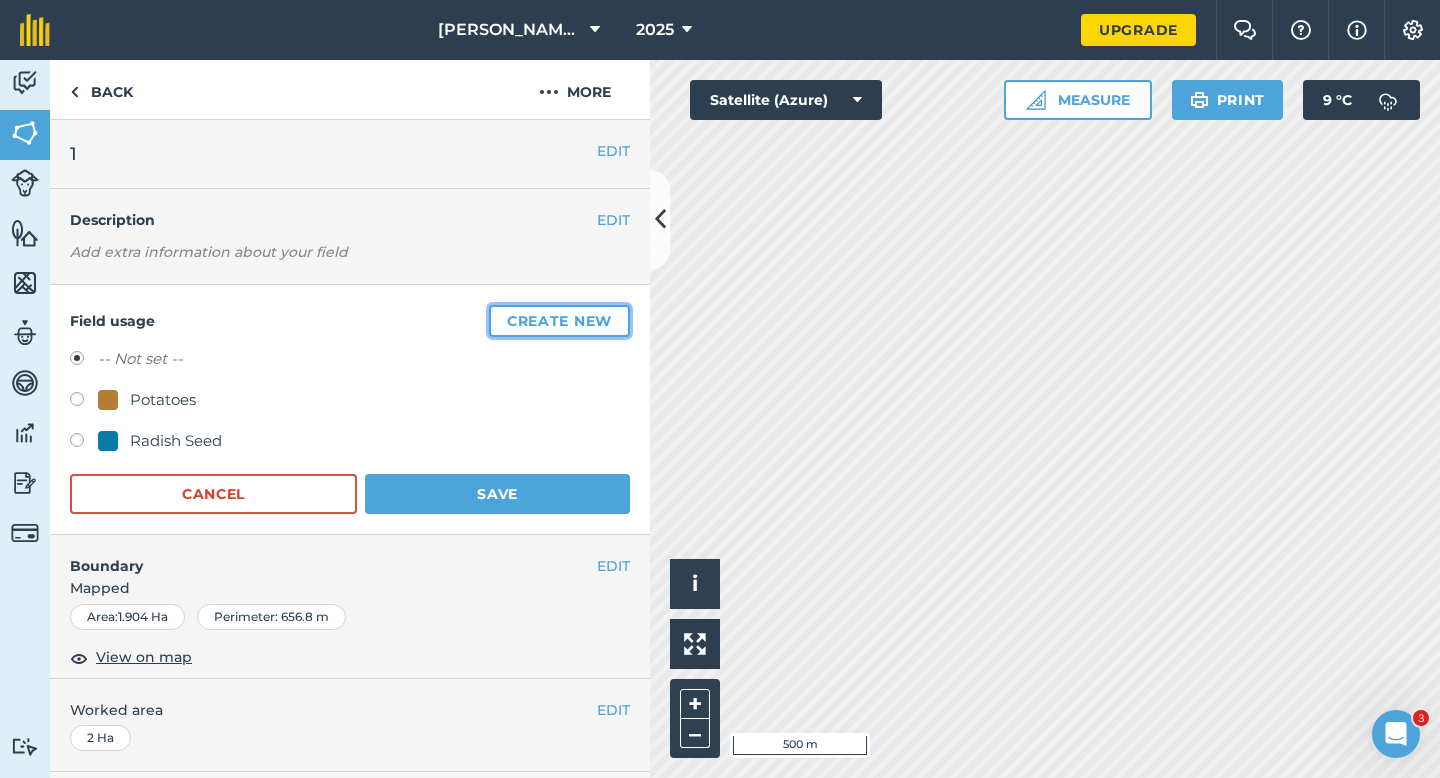 click on "Create new" at bounding box center [559, 321] 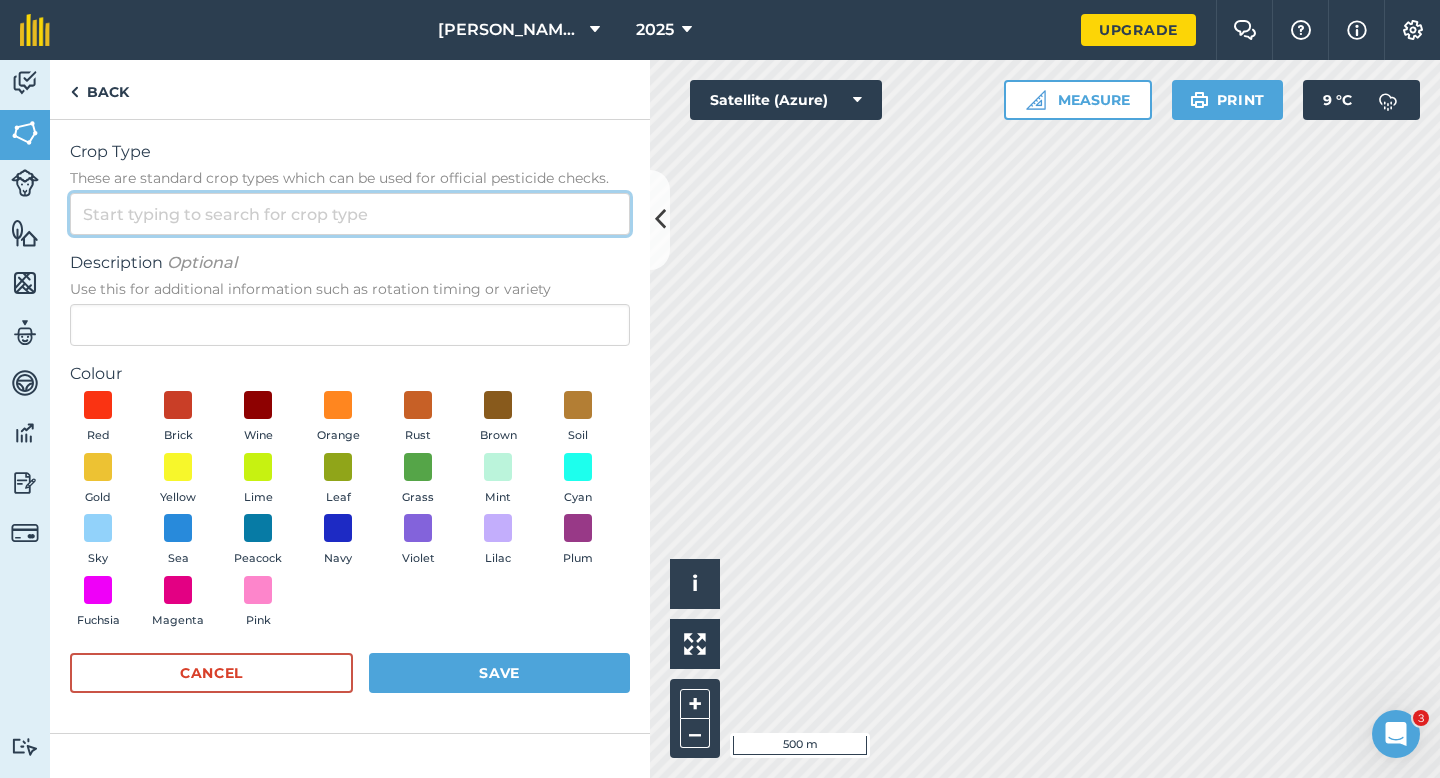 click on "Crop Type These are standard crop types which can be used for official pesticide checks." at bounding box center [350, 214] 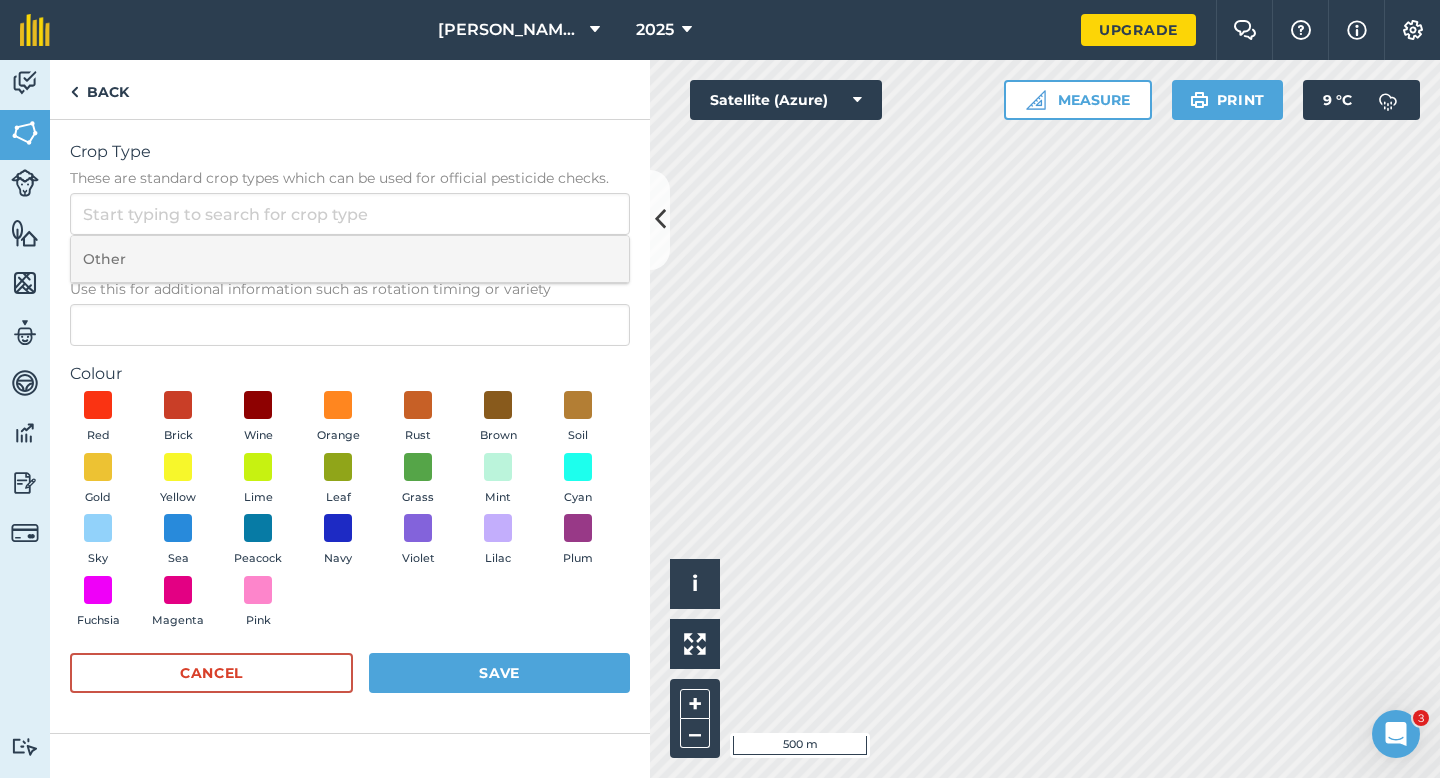 click on "Other" at bounding box center [350, 259] 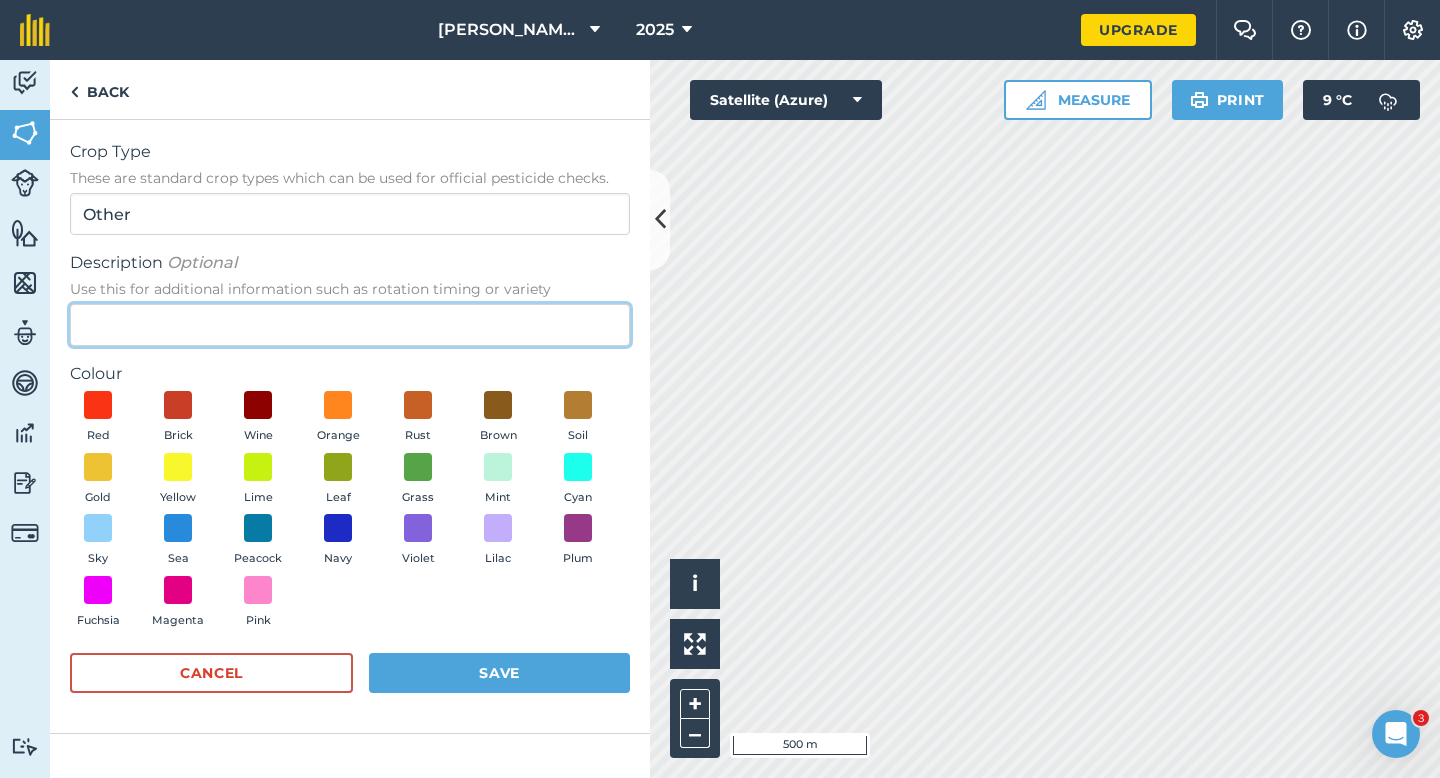 click on "Description   Optional Use this for additional information such as rotation timing or variety" at bounding box center (350, 325) 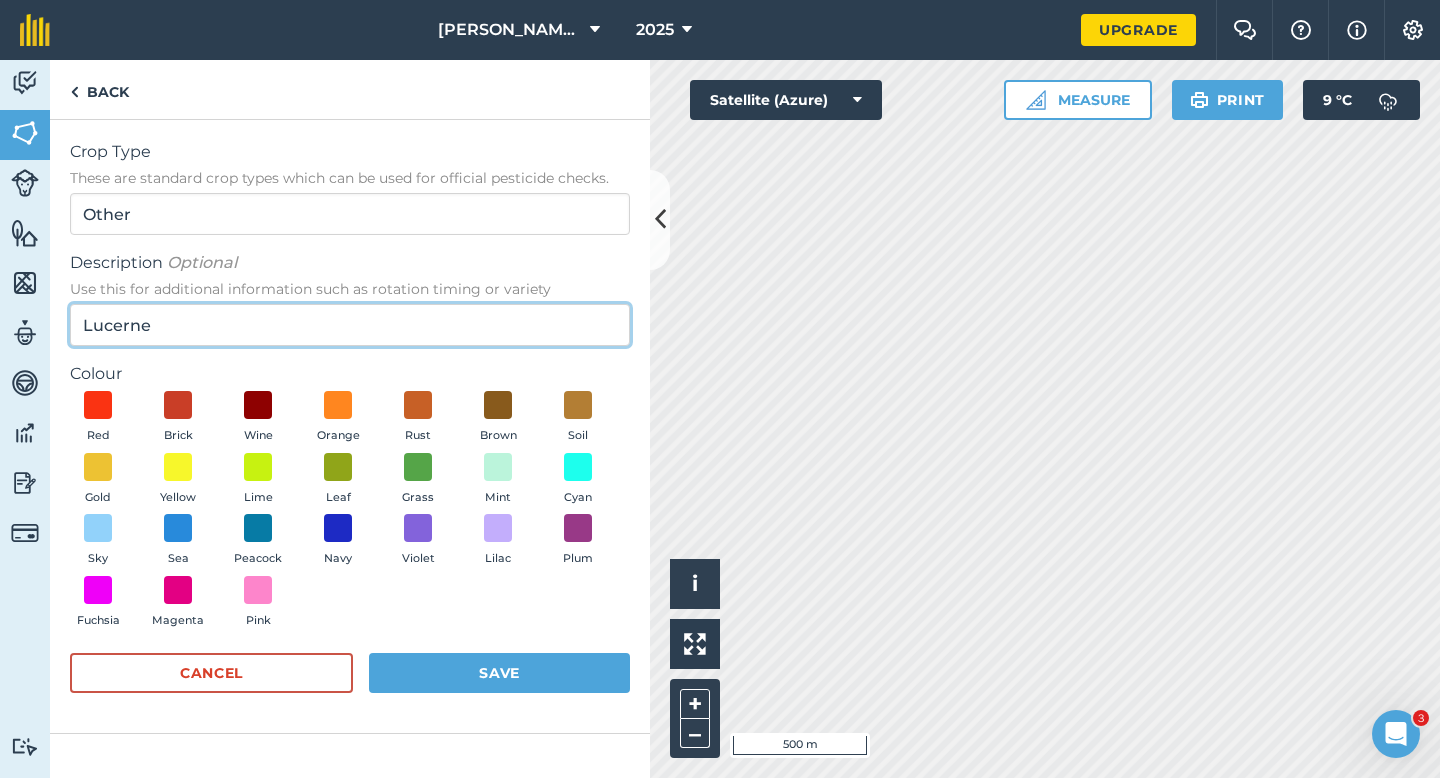 type on "Lucerne" 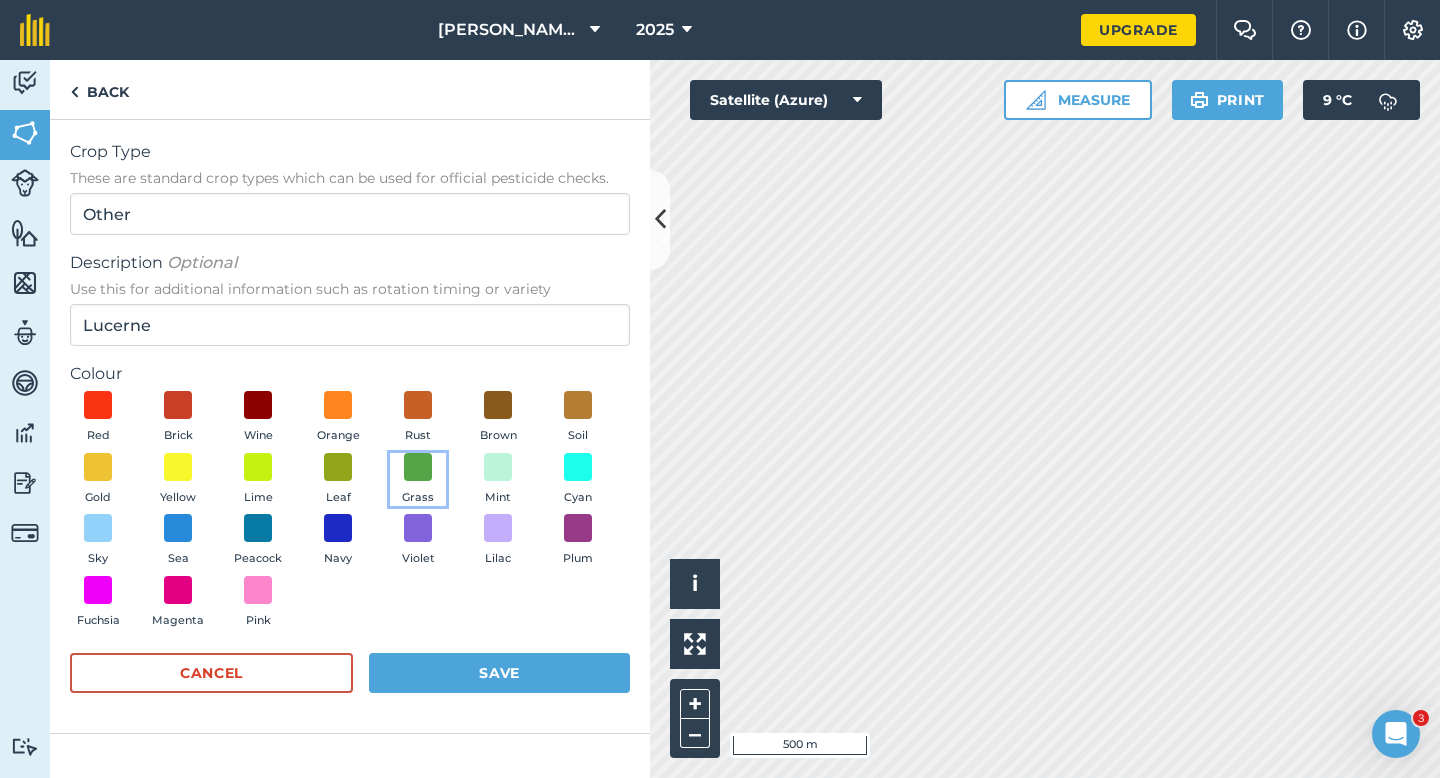 click on "Grass" at bounding box center [418, 480] 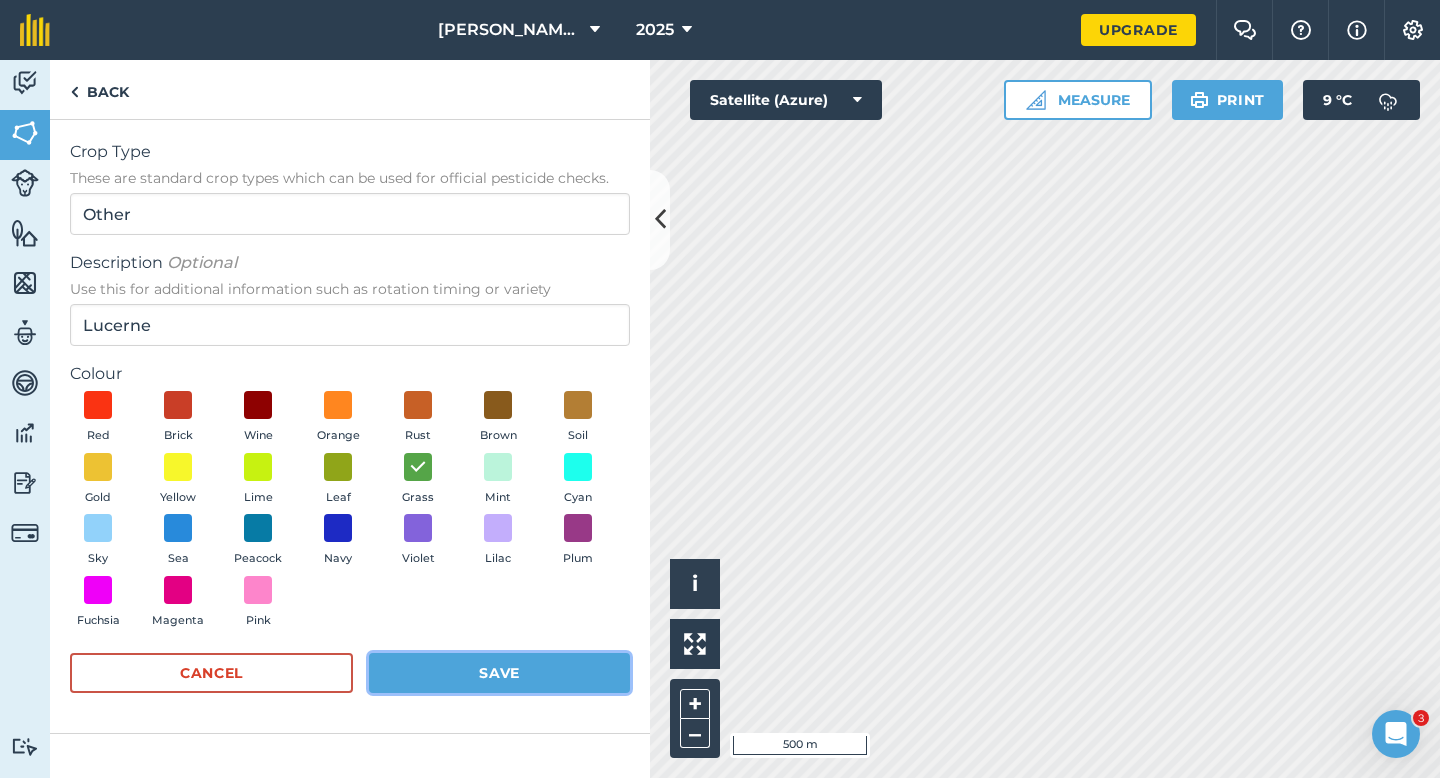 click on "Save" at bounding box center (499, 673) 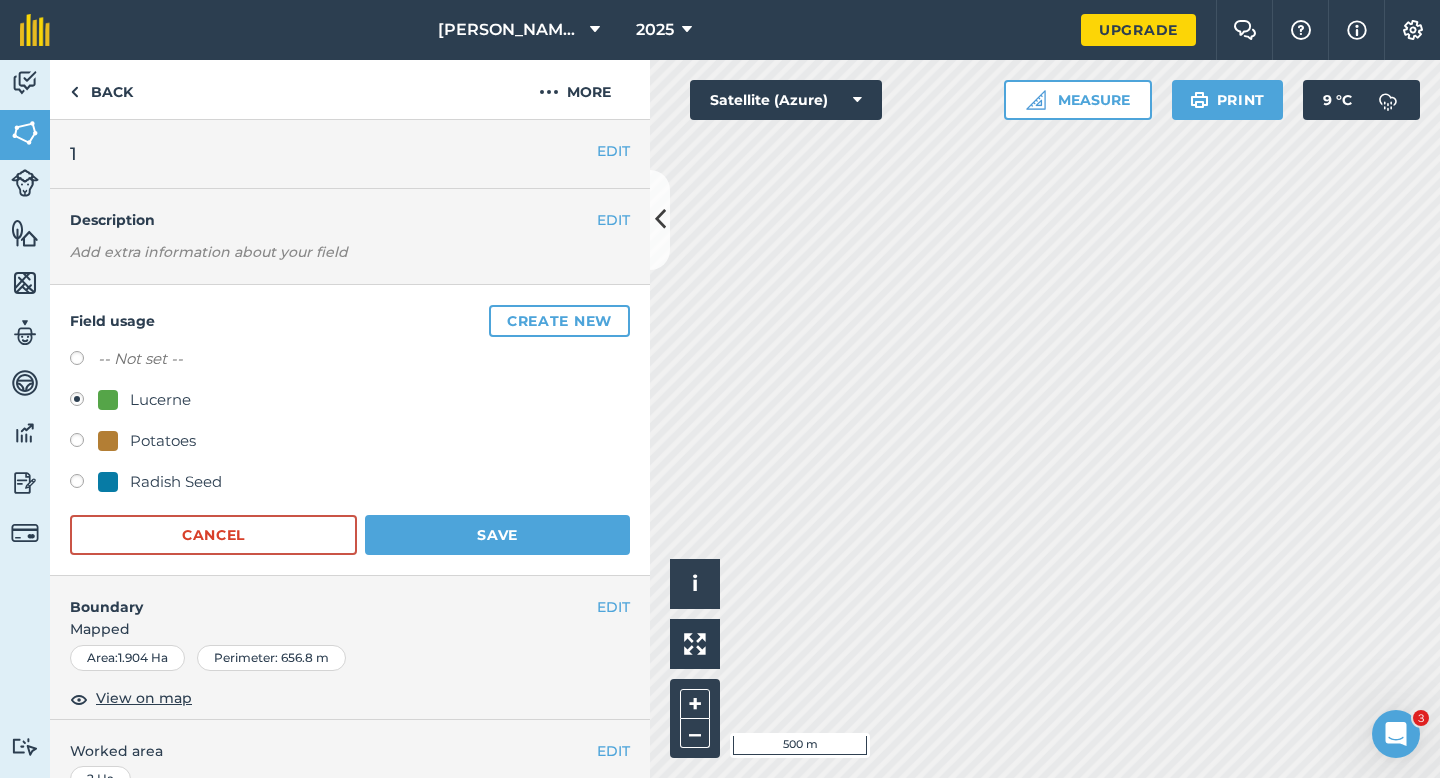 click on "-- Not set -- Lucerne Potatoes Radish Seed Cancel Save" at bounding box center (350, 451) 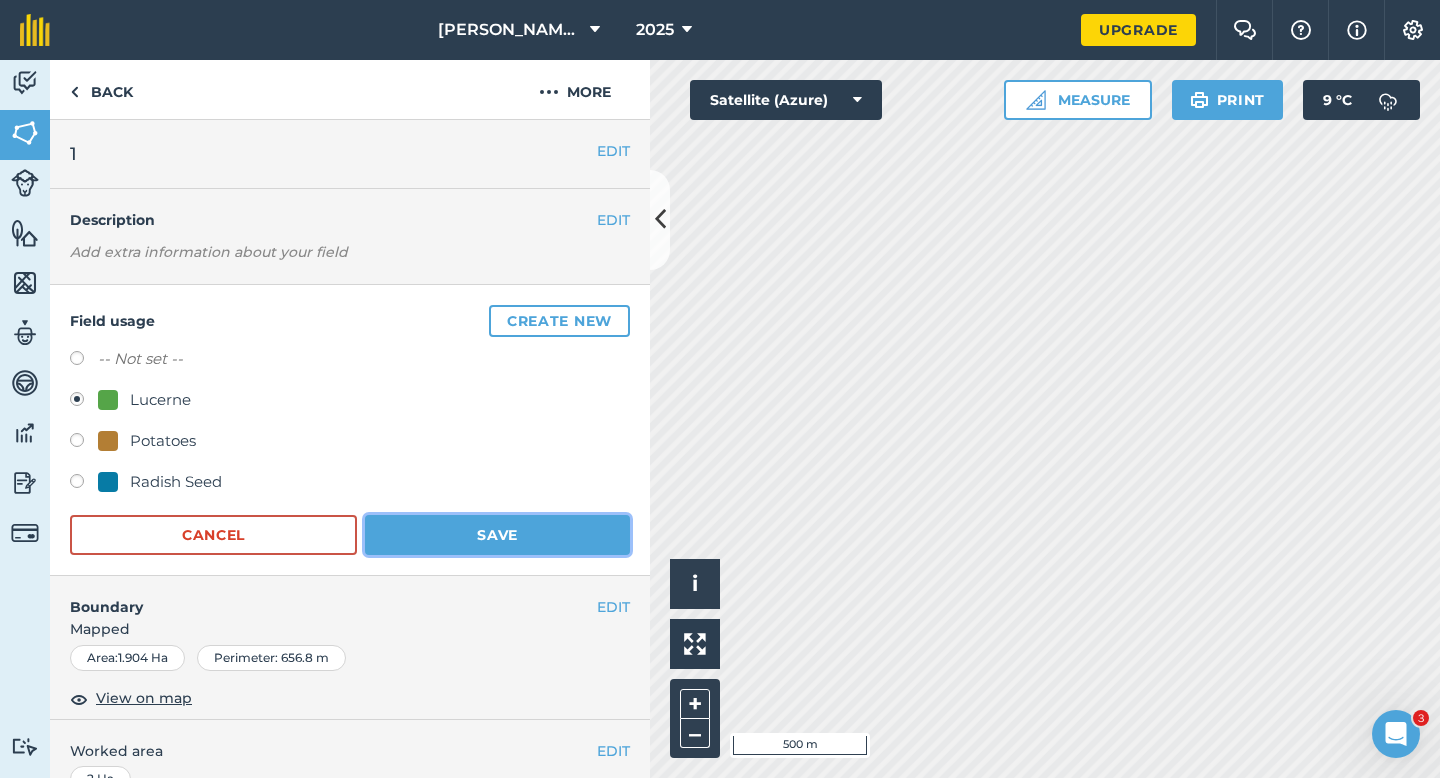 click on "Save" at bounding box center [497, 535] 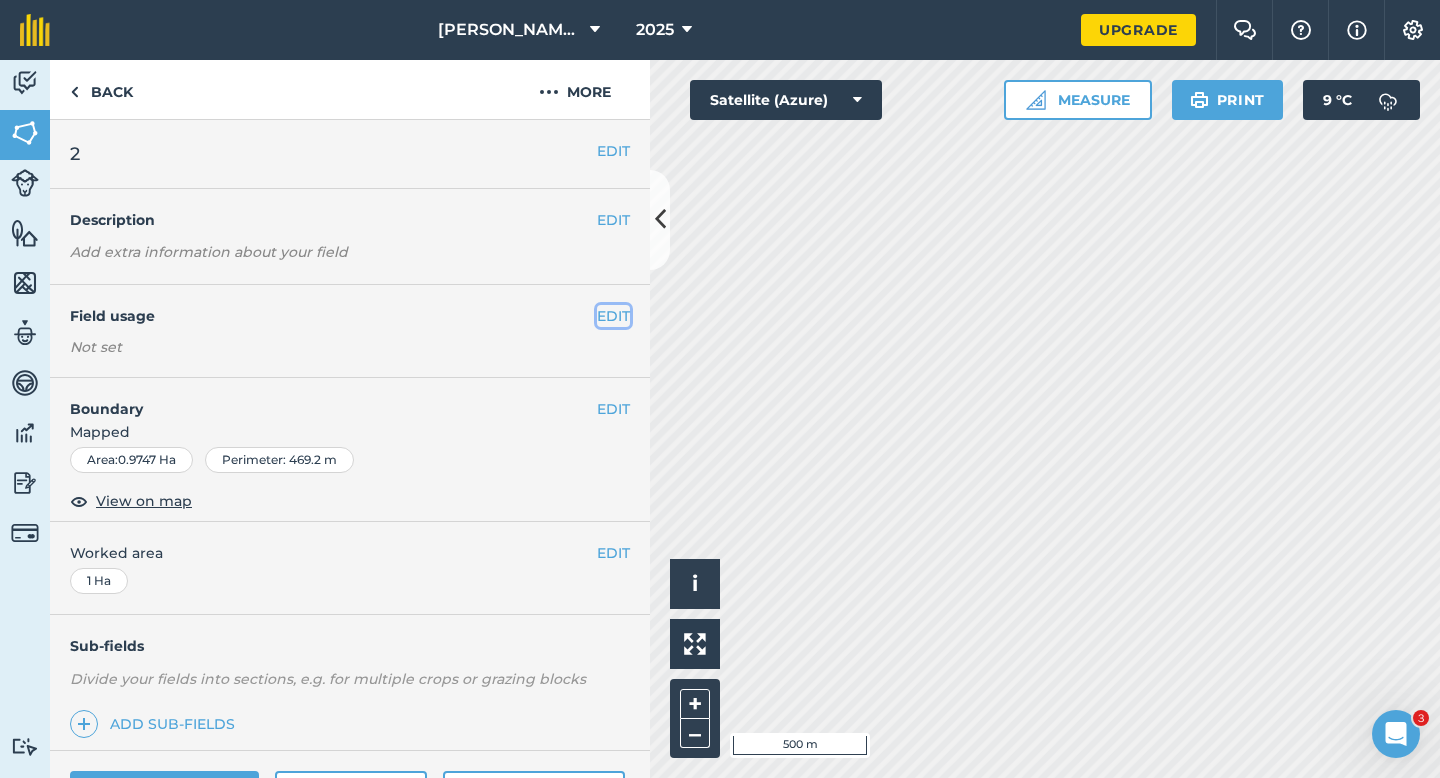 click on "EDIT" at bounding box center (613, 316) 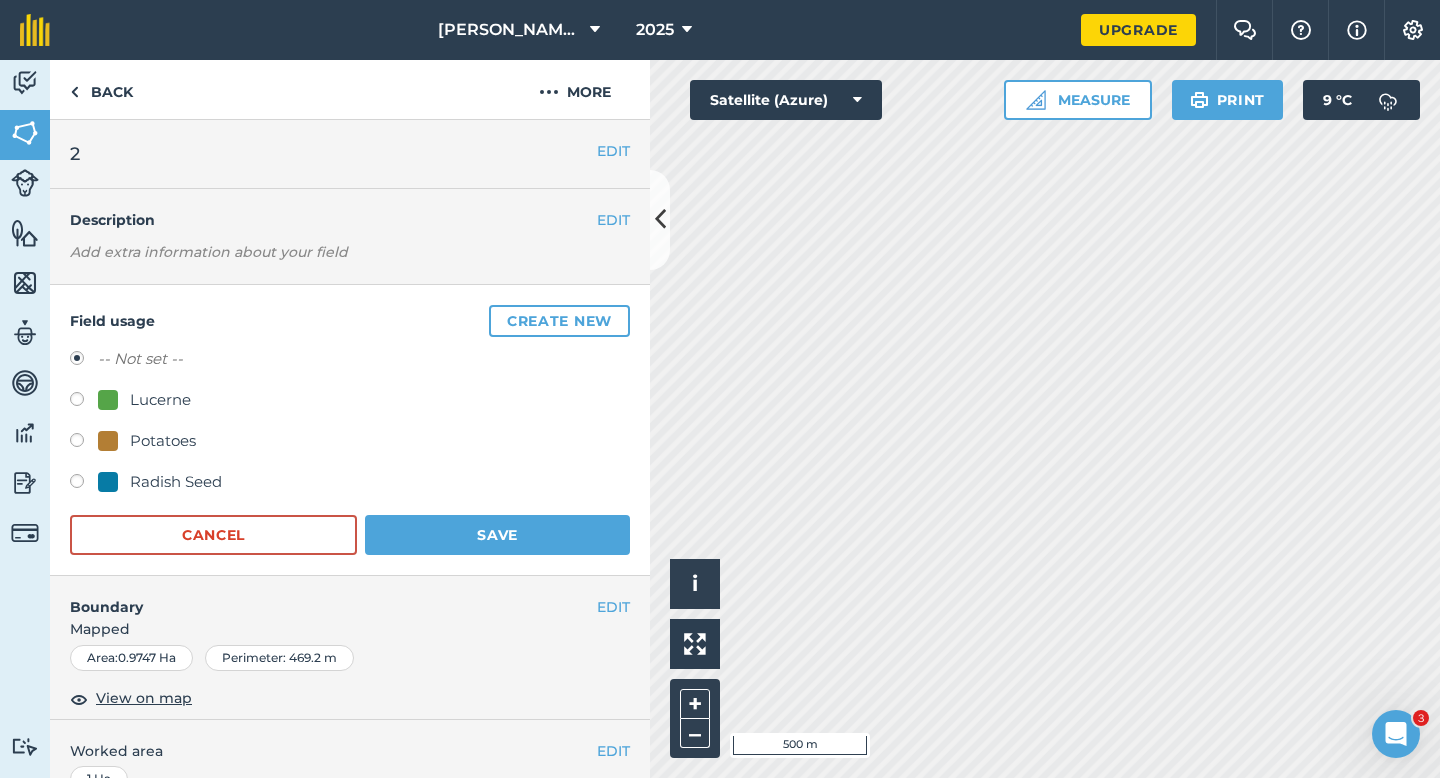 click on "Lucerne" at bounding box center (160, 400) 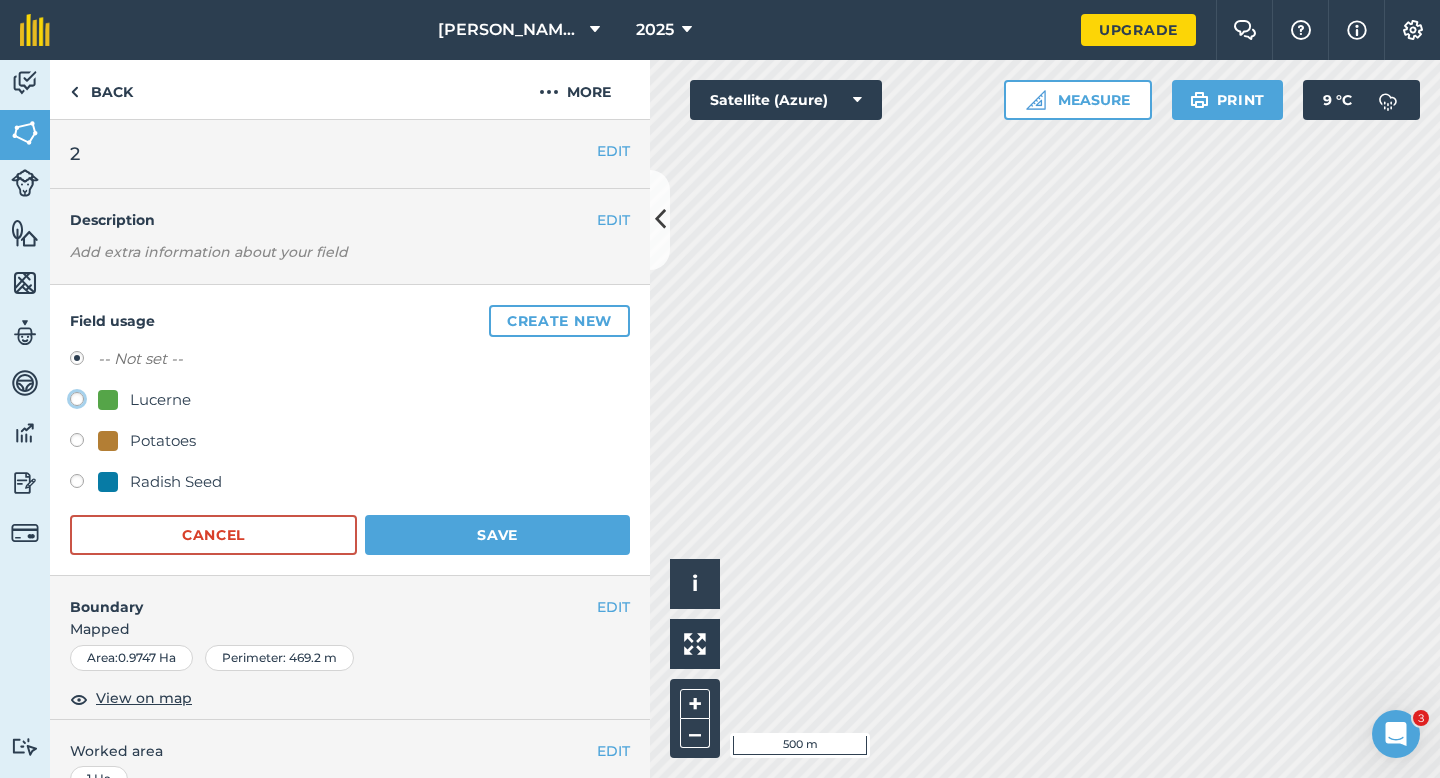 click on "Lucerne" at bounding box center (-9923, 398) 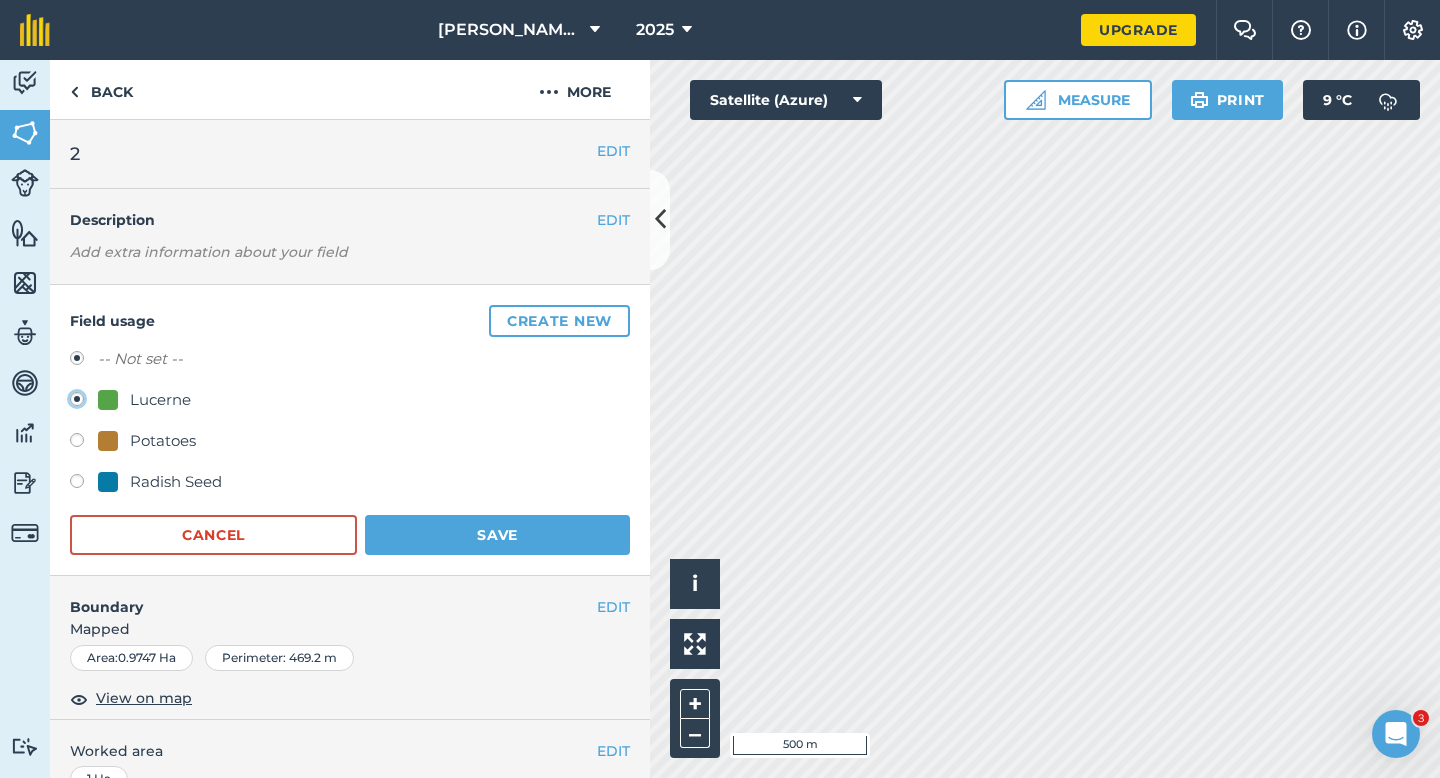 radio on "true" 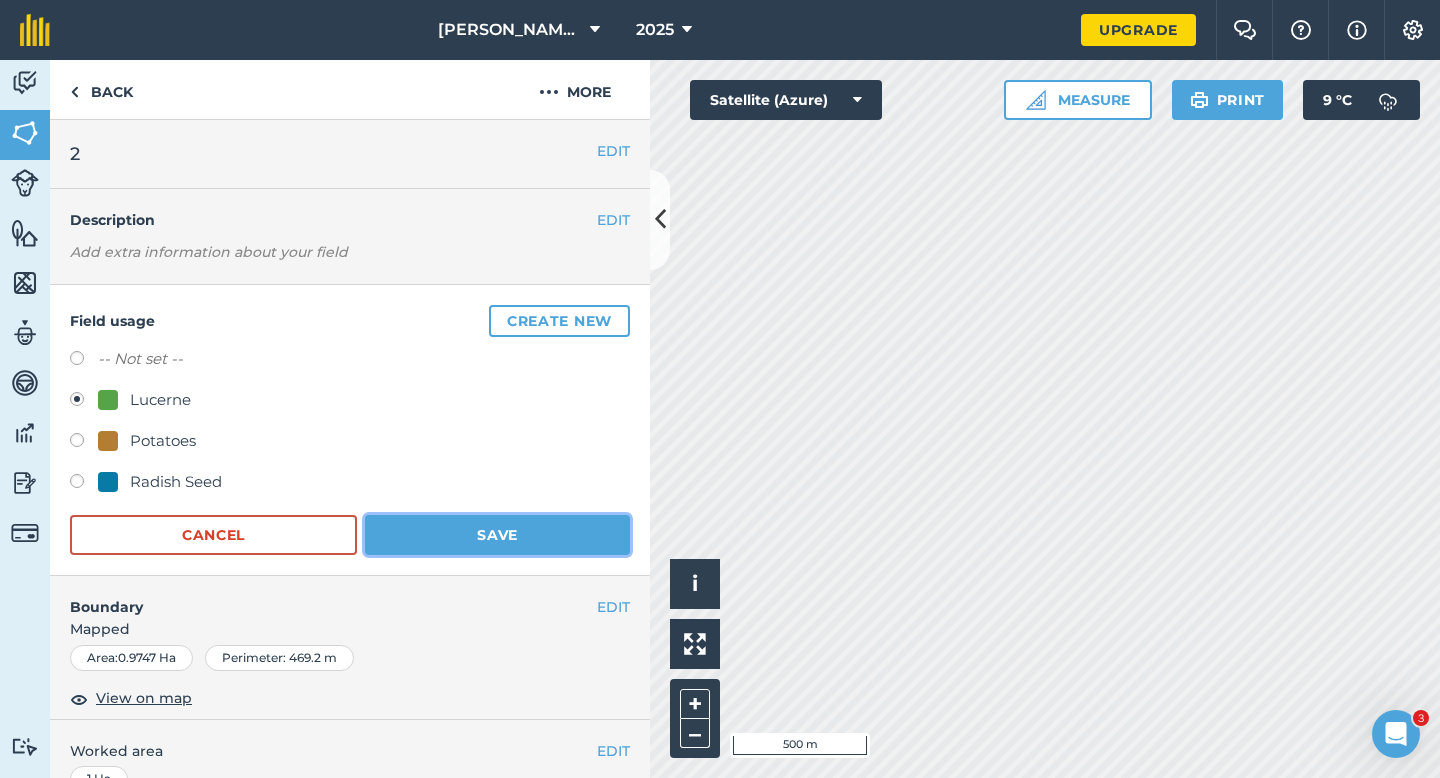 click on "Save" at bounding box center [497, 535] 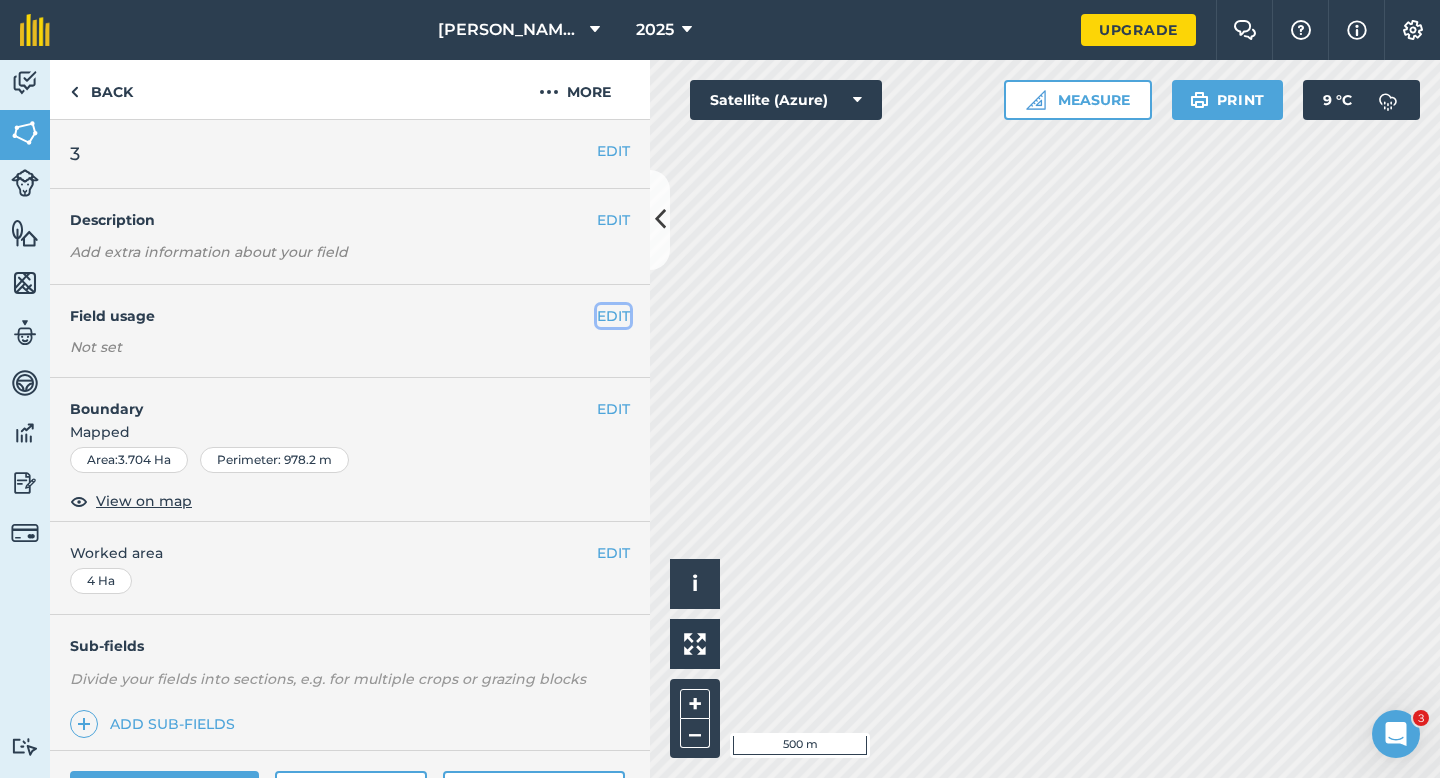 click on "EDIT" at bounding box center (613, 316) 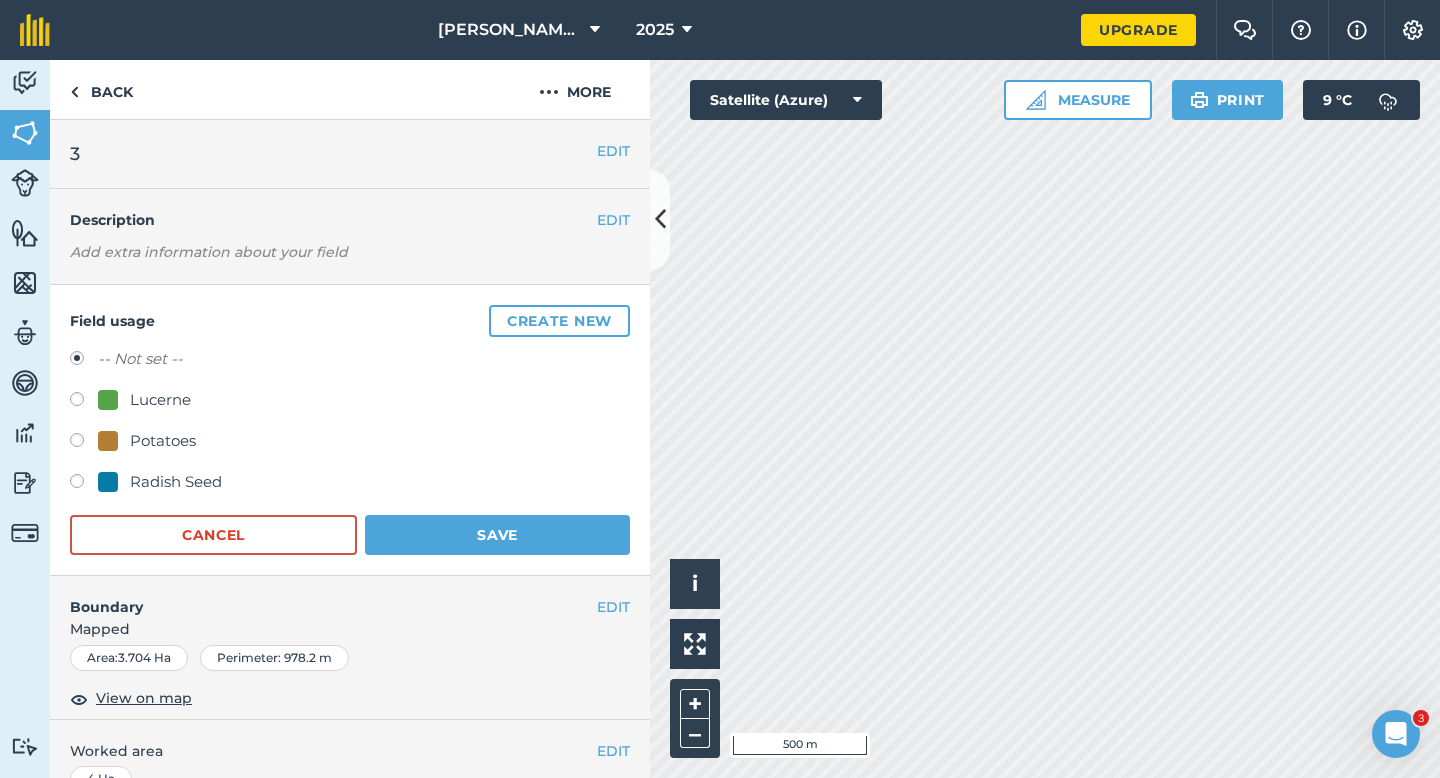 click on "Lucerne" at bounding box center (350, 402) 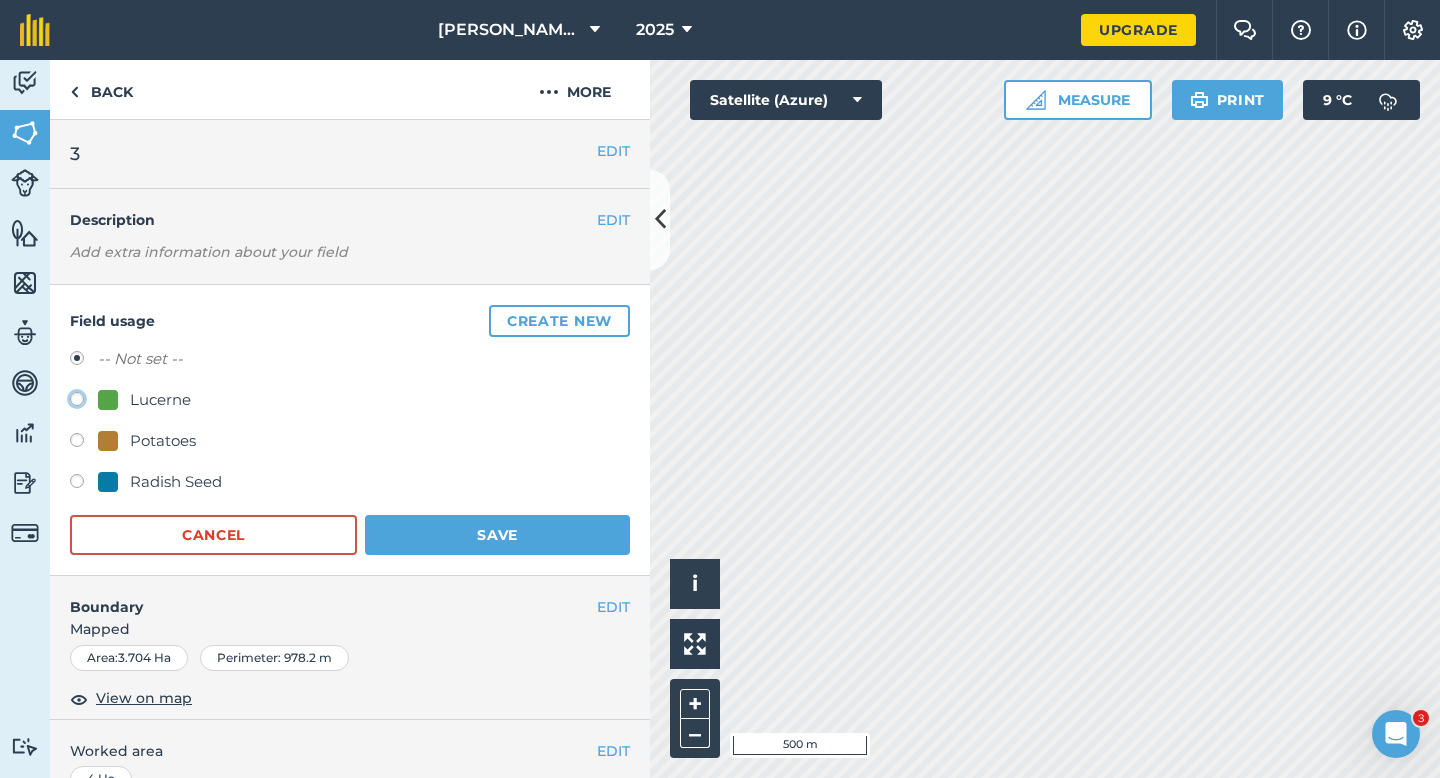 click on "Lucerne" at bounding box center (-9923, 398) 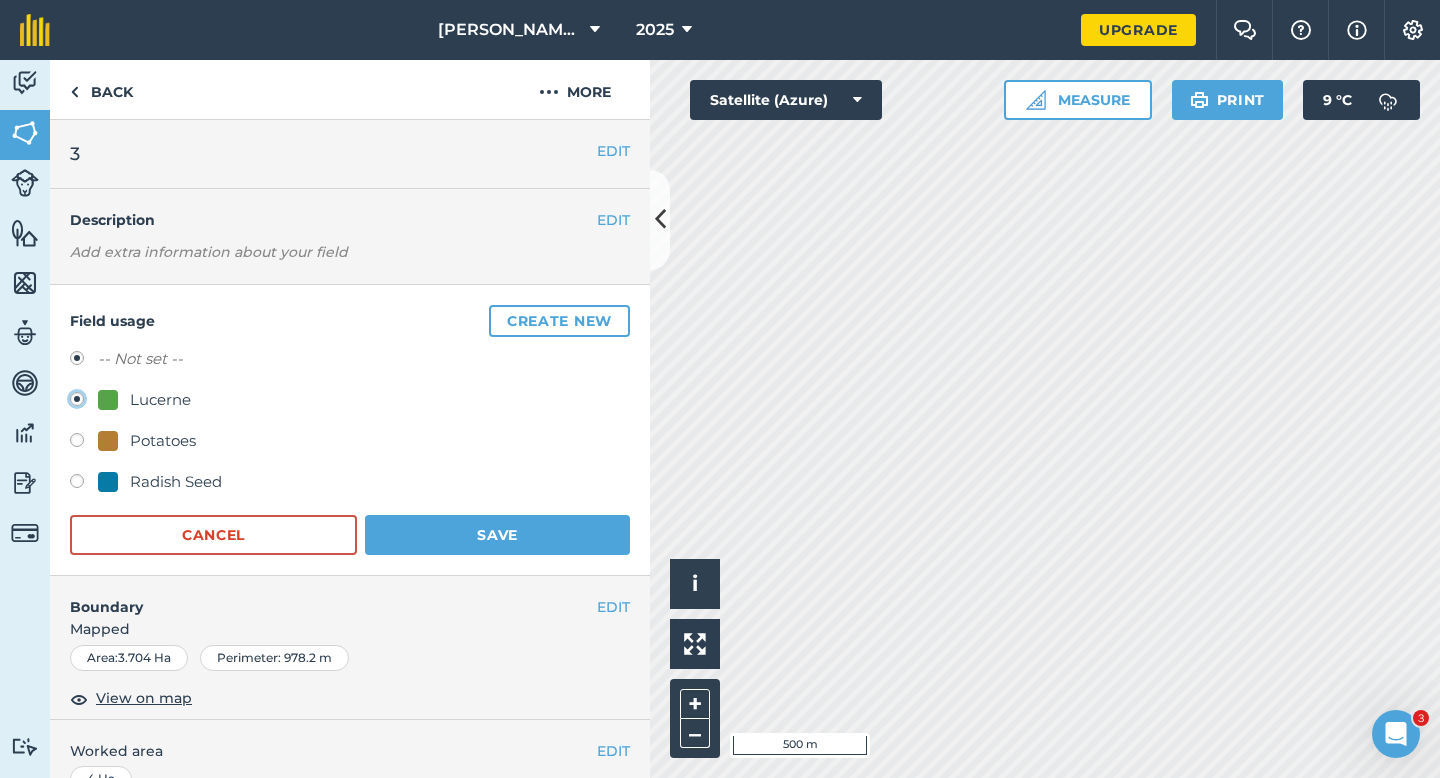 radio on "true" 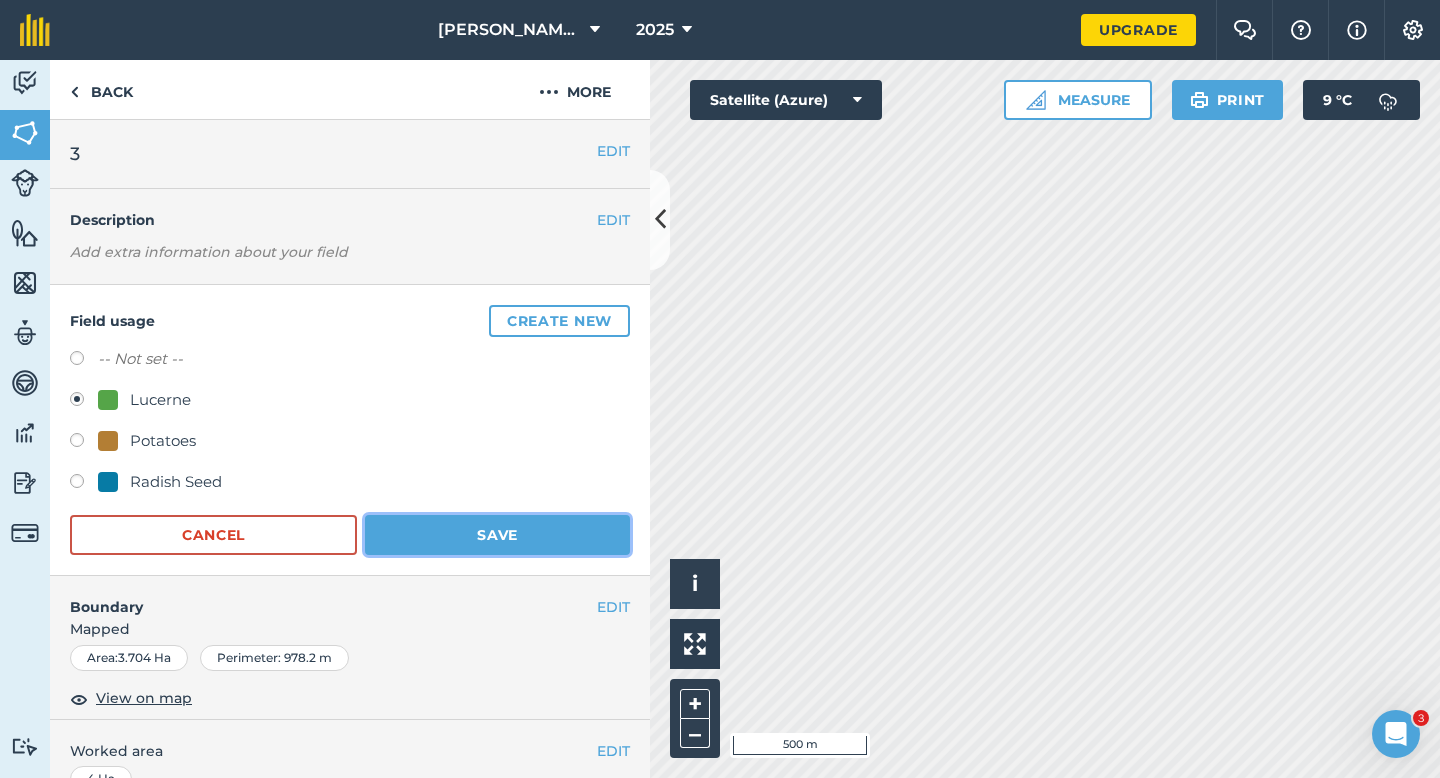 click on "Save" at bounding box center [497, 535] 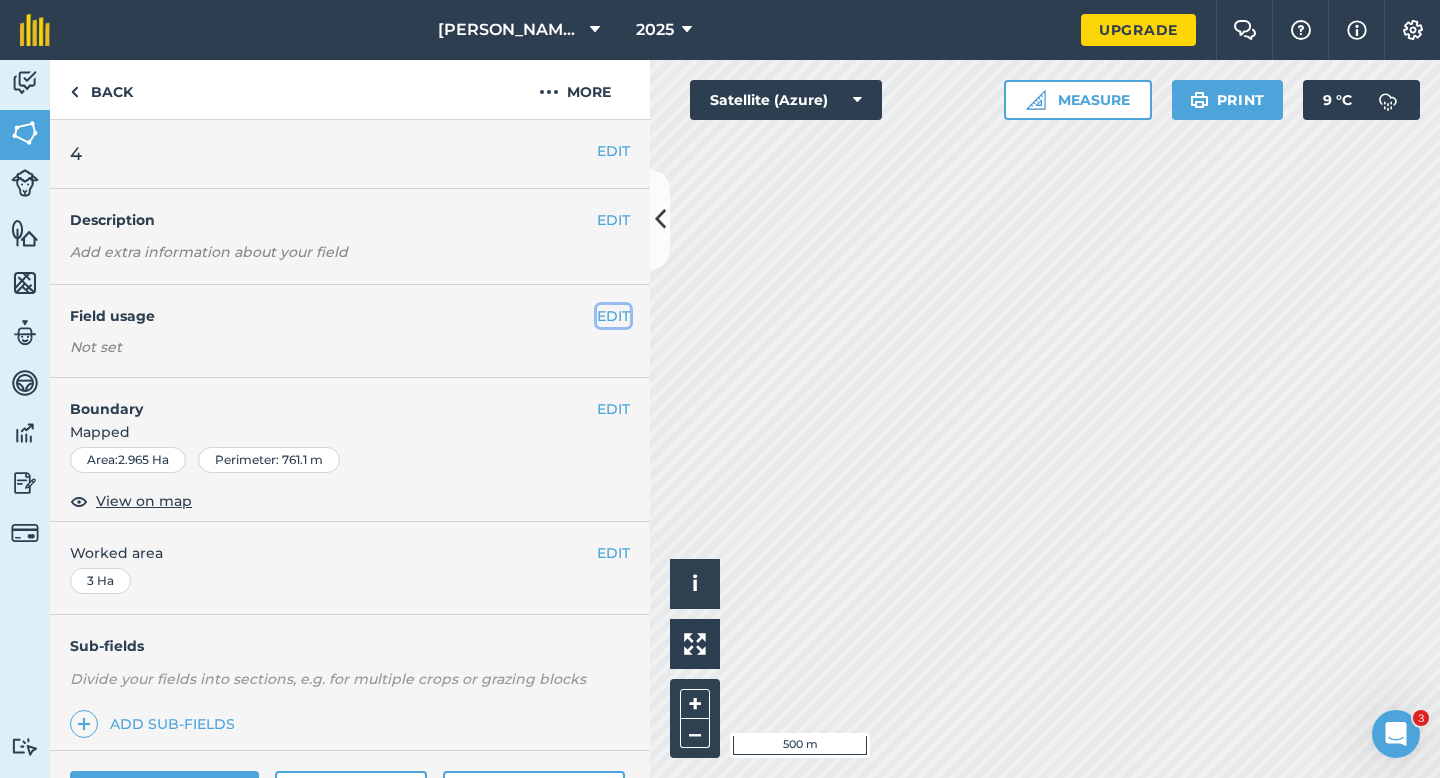 click on "EDIT" at bounding box center (613, 316) 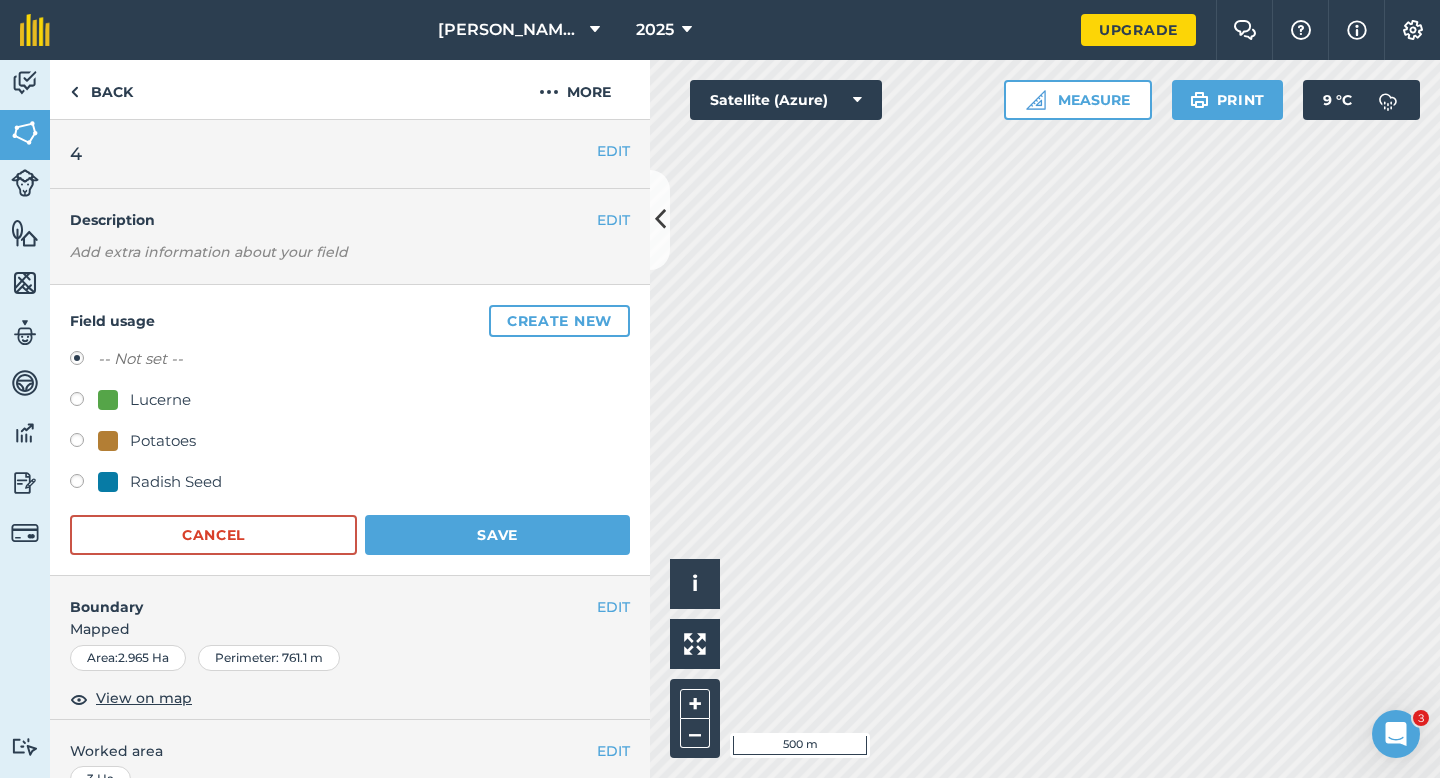 click on "Lucerne" at bounding box center [160, 400] 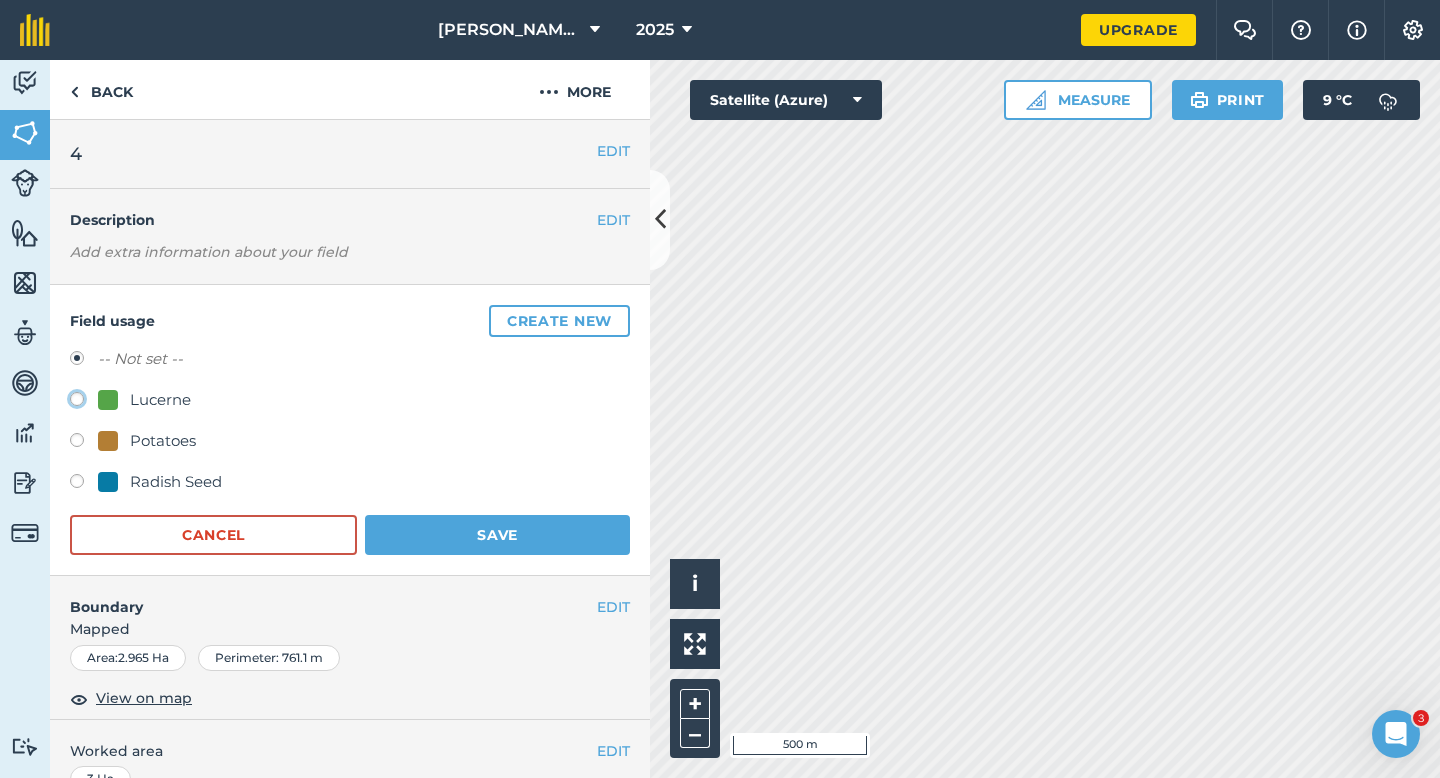 click on "Lucerne" at bounding box center [-9923, 398] 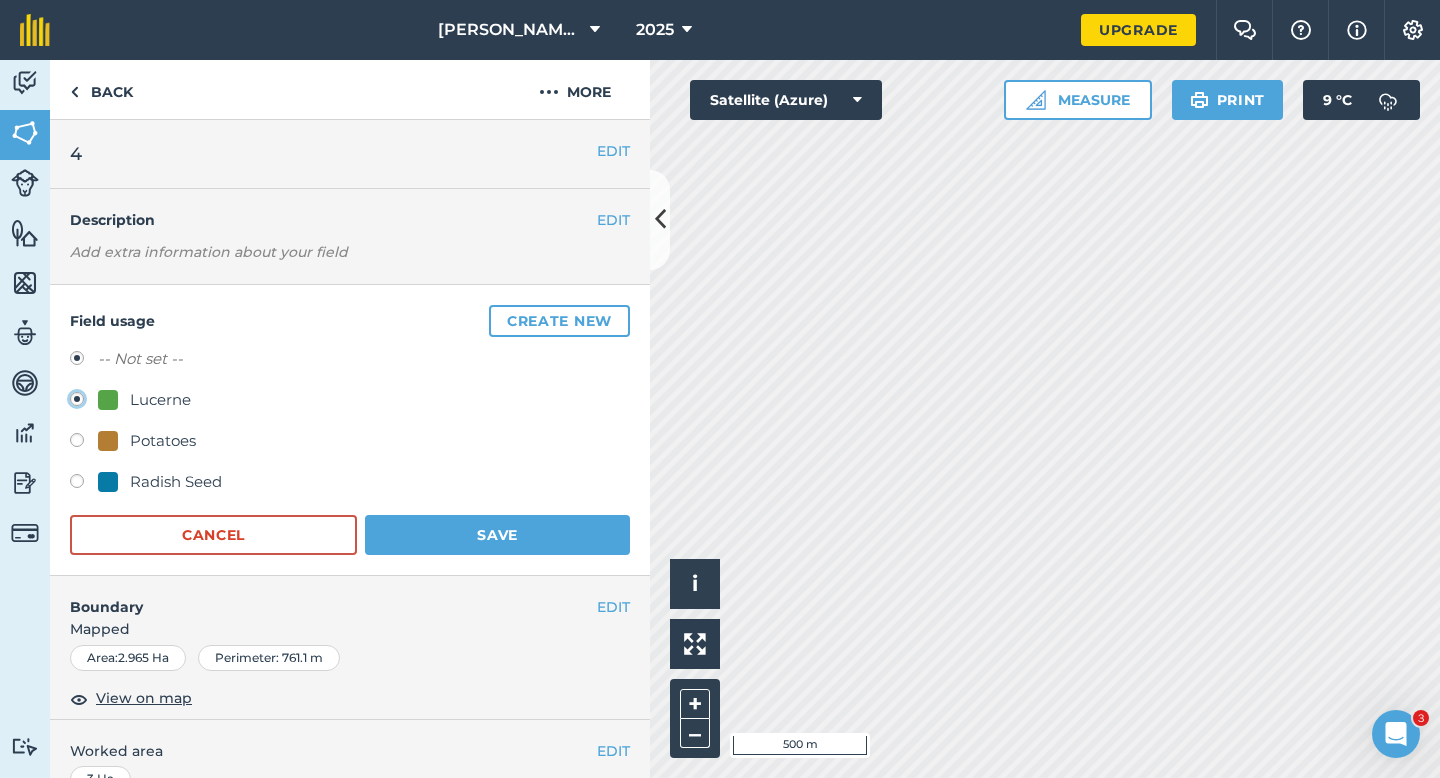 radio on "true" 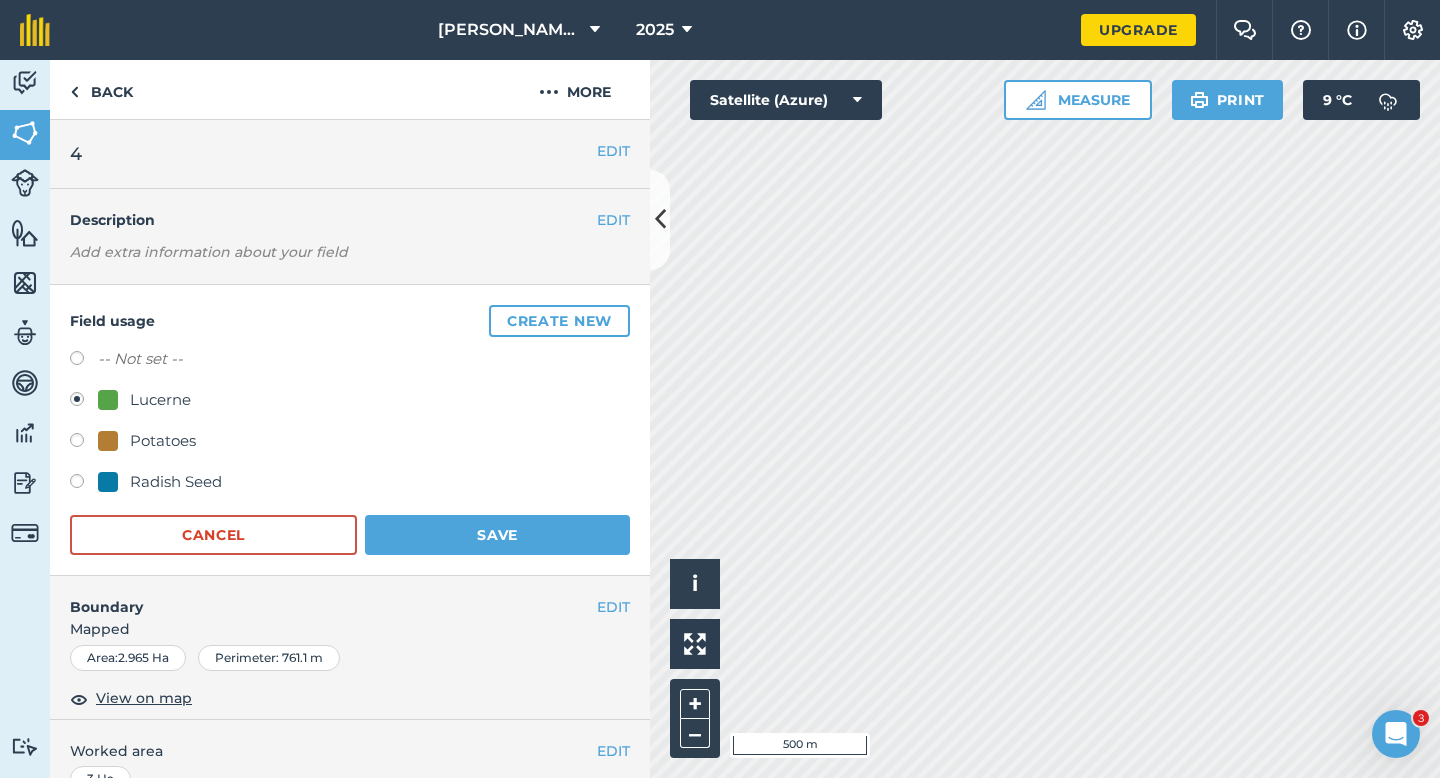click on "-- Not set -- Lucerne Potatoes Radish Seed Cancel Save" at bounding box center (350, 451) 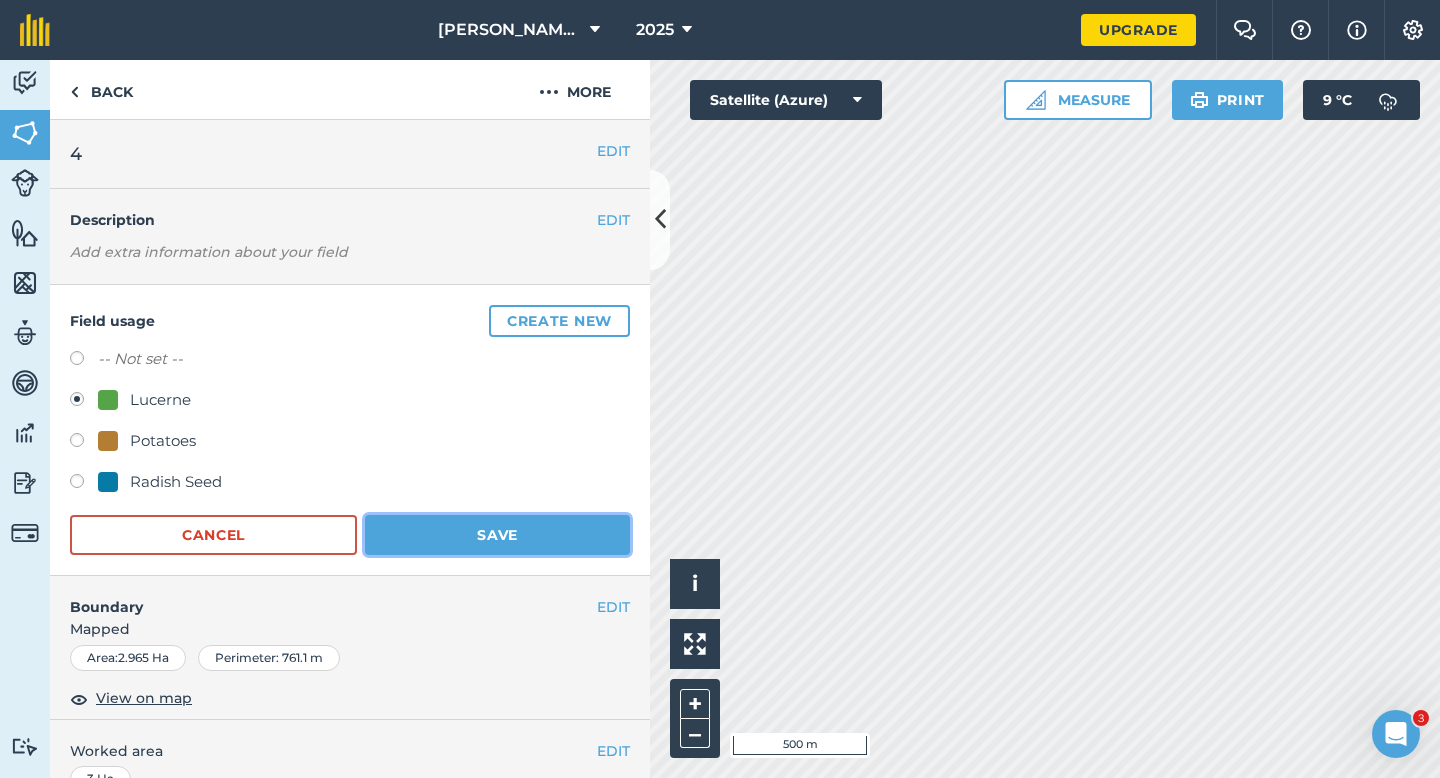 click on "Save" at bounding box center [497, 535] 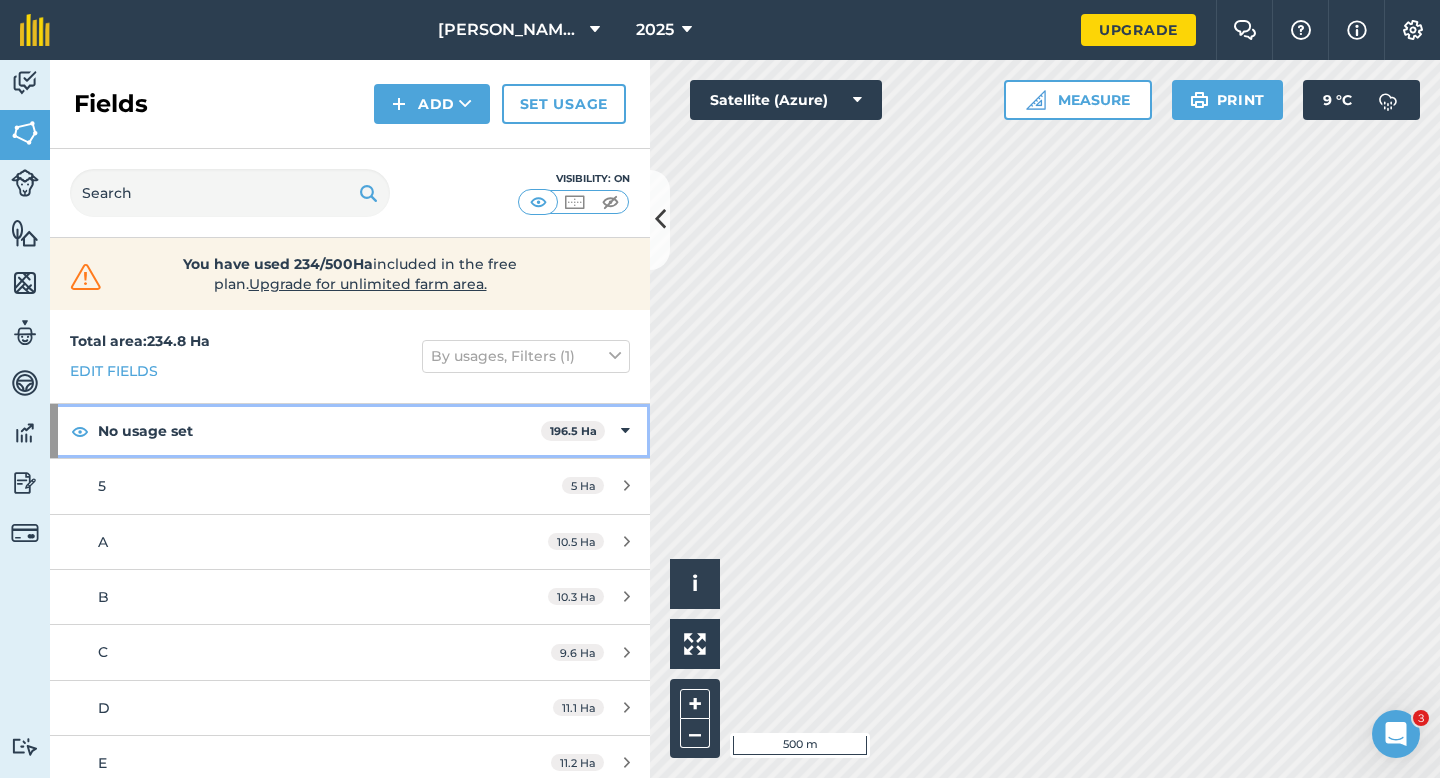 click on "No usage set 196.5   Ha" at bounding box center [350, 431] 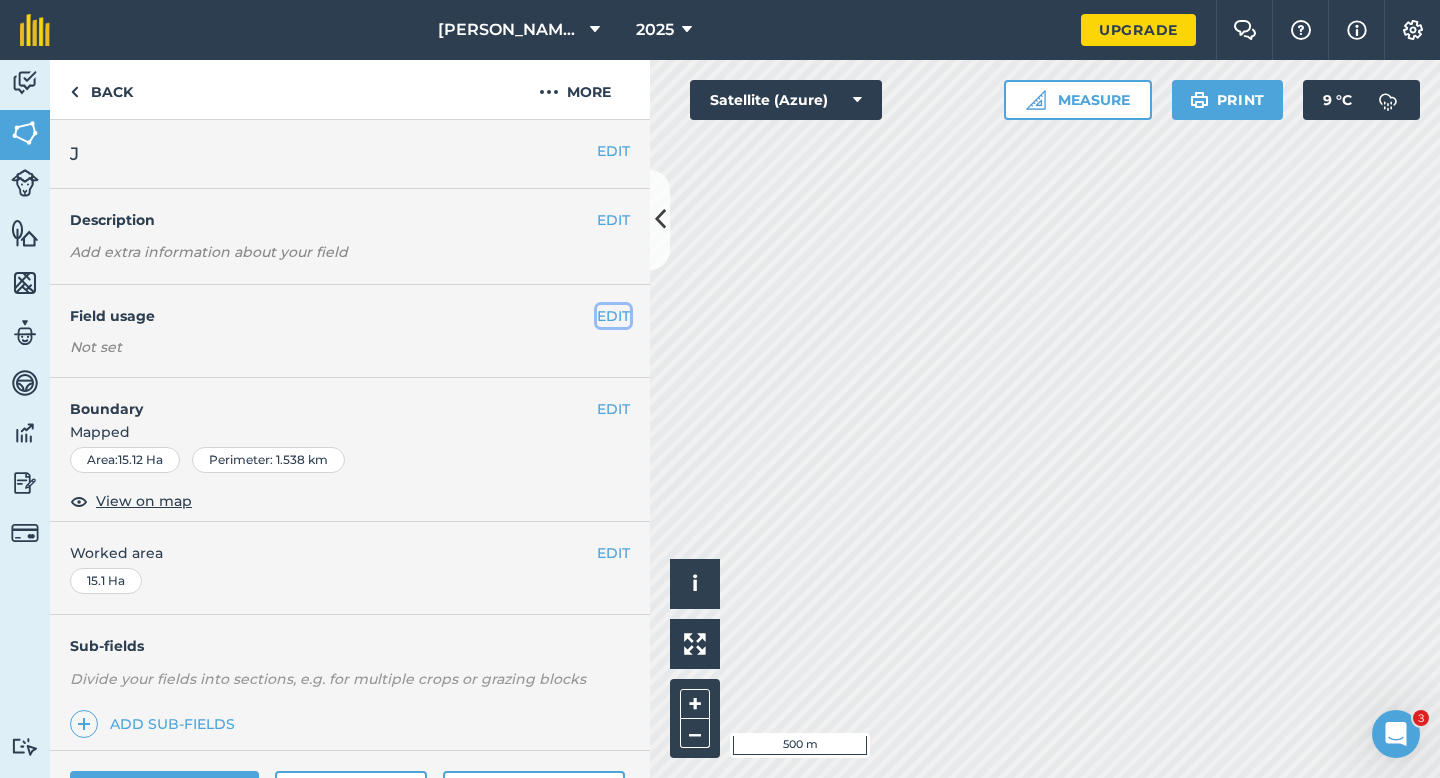 click on "EDIT" at bounding box center (613, 316) 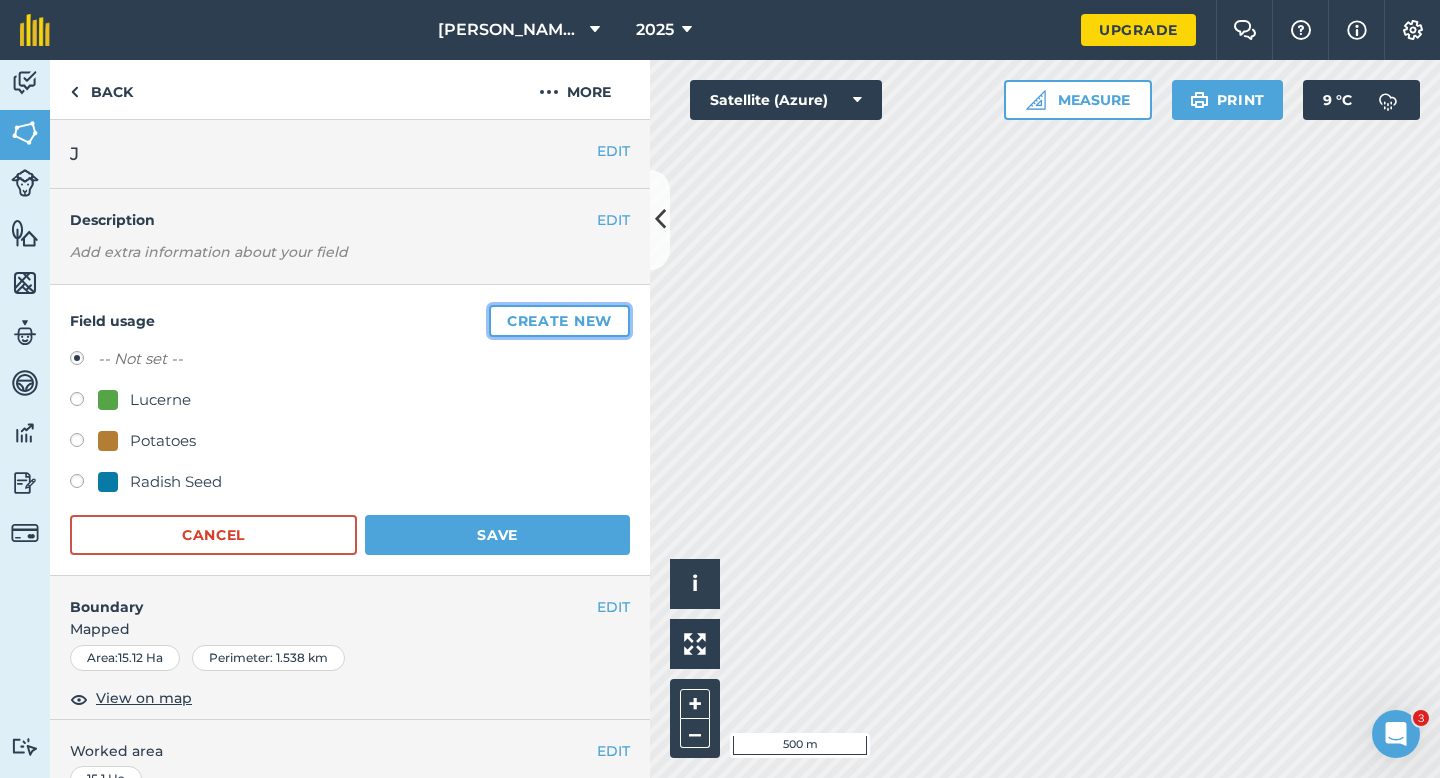 click on "Create new" at bounding box center [559, 321] 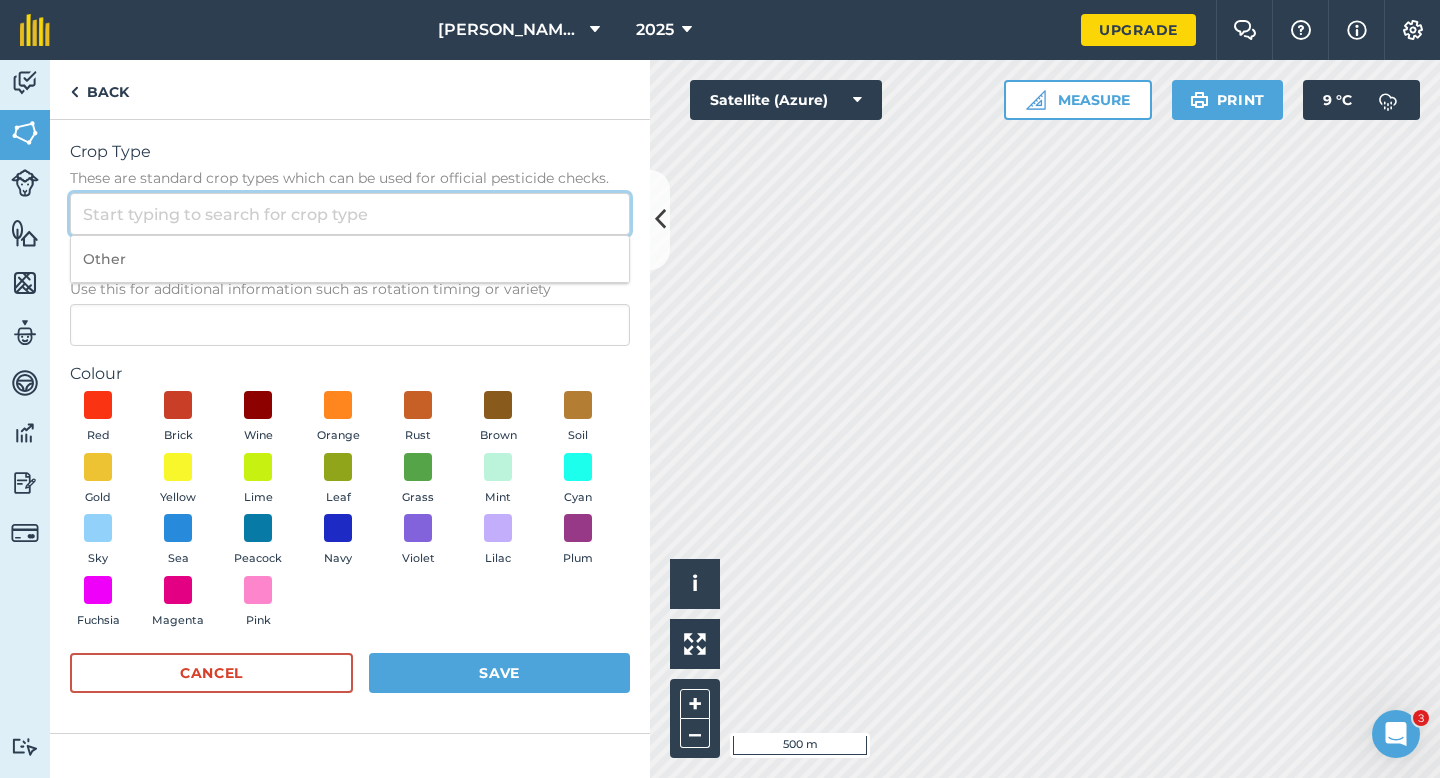 click on "Crop Type These are standard crop types which can be used for official pesticide checks." at bounding box center [350, 214] 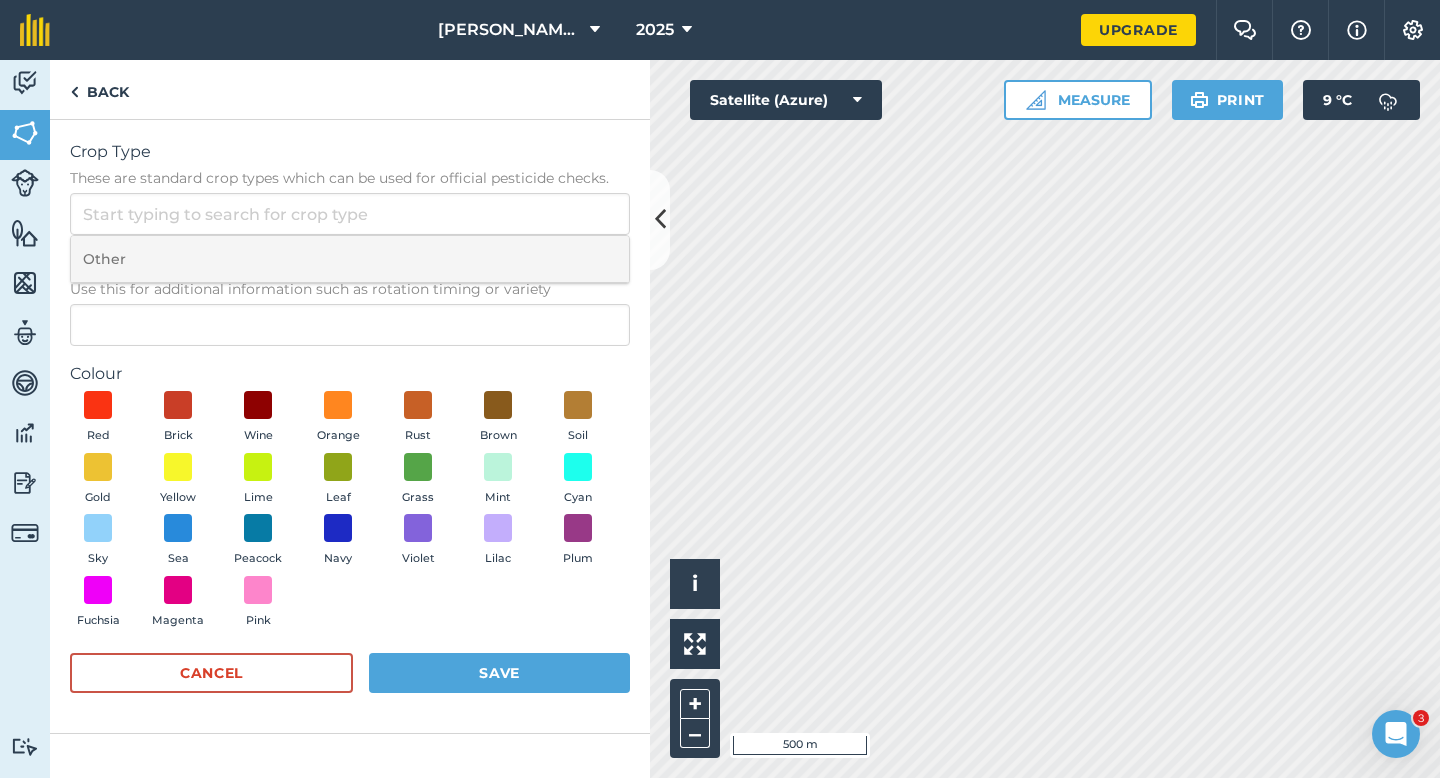 click on "Other" at bounding box center [350, 259] 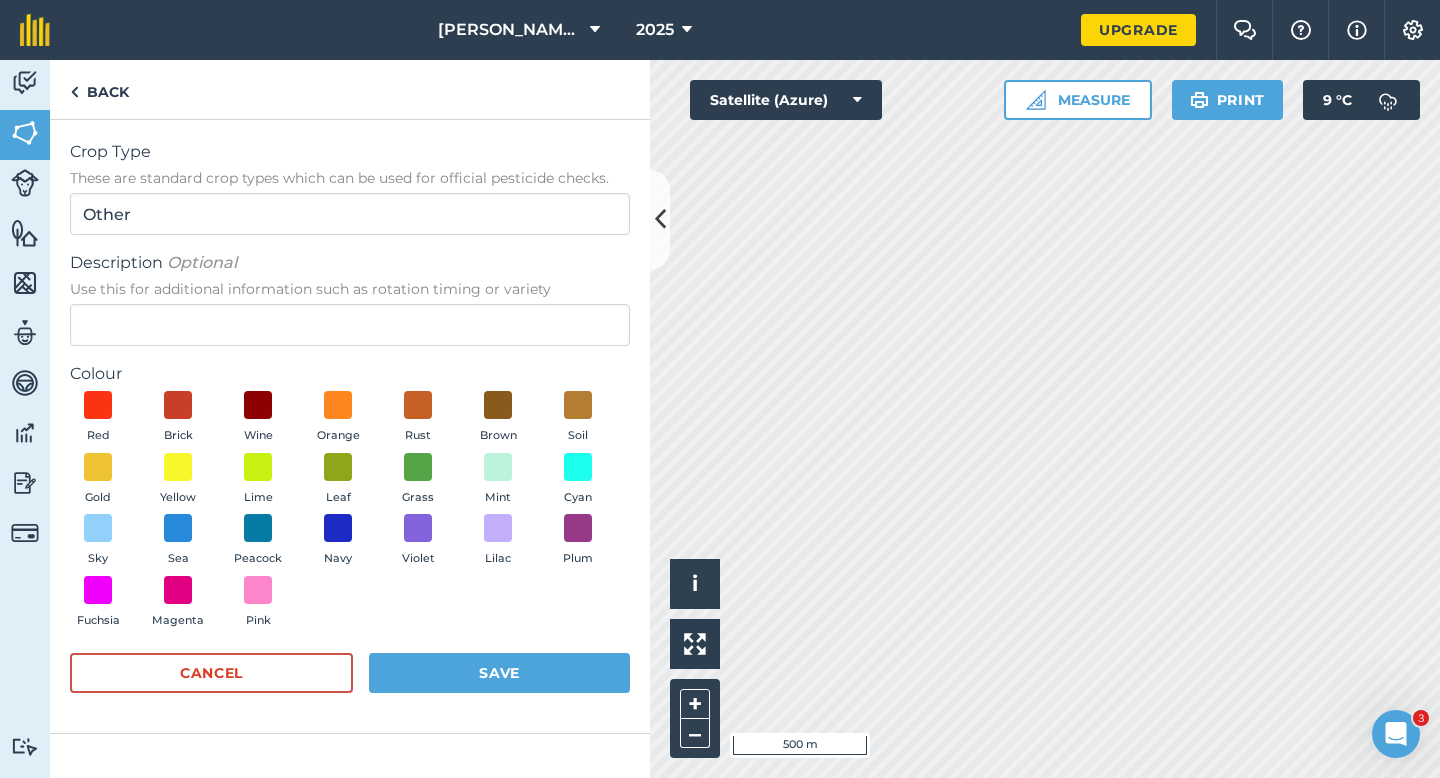 click on "Description   Optional Use this for additional information such as rotation timing or variety" at bounding box center (350, 298) 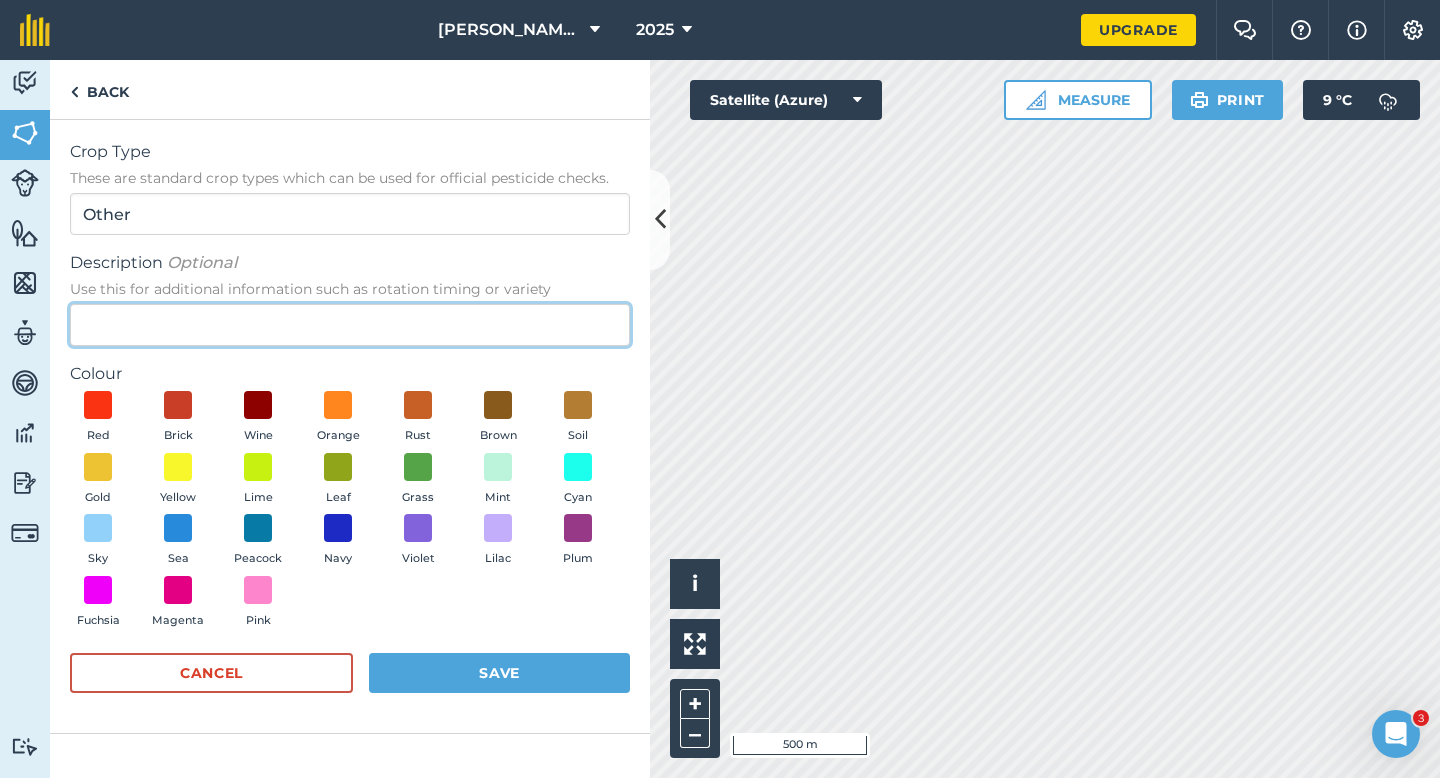 click on "Description   Optional Use this for additional information such as rotation timing or variety" at bounding box center [350, 325] 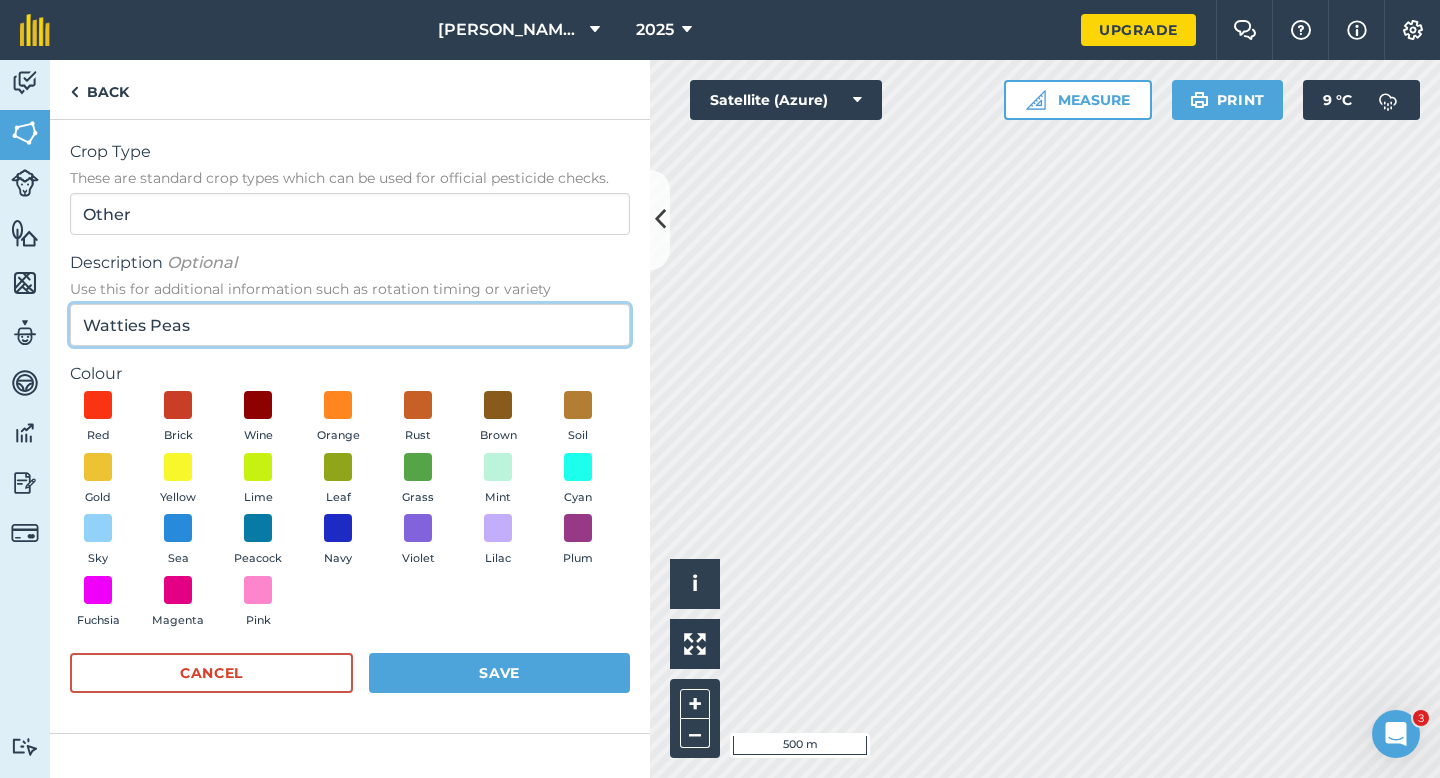 type on "Watties Peas" 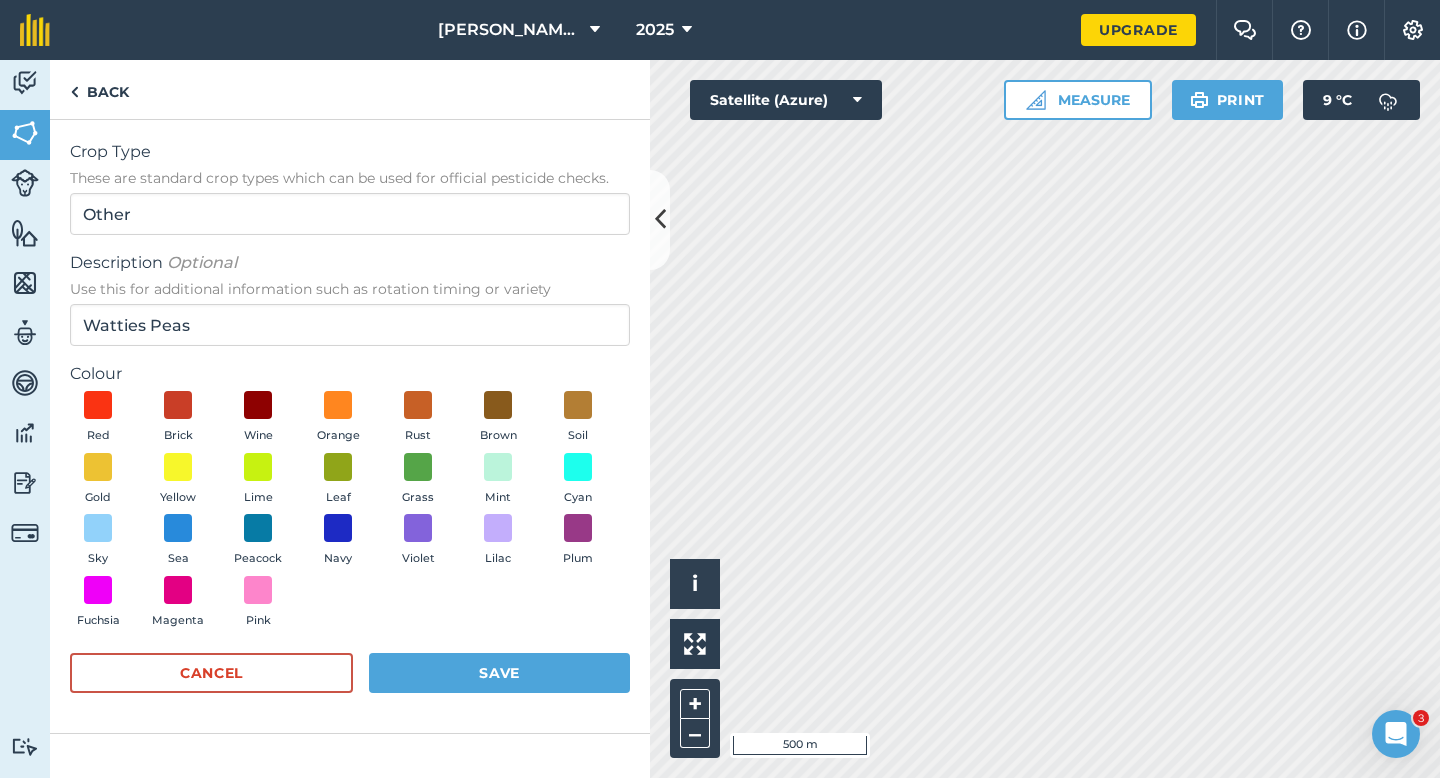 click on "Red Brick Wine Orange Rust Brown Soil Gold Yellow Lime Leaf Grass Mint Cyan Sky Sea Peacock Navy Violet Lilac Plum Fuchsia Magenta Pink" at bounding box center [350, 514] 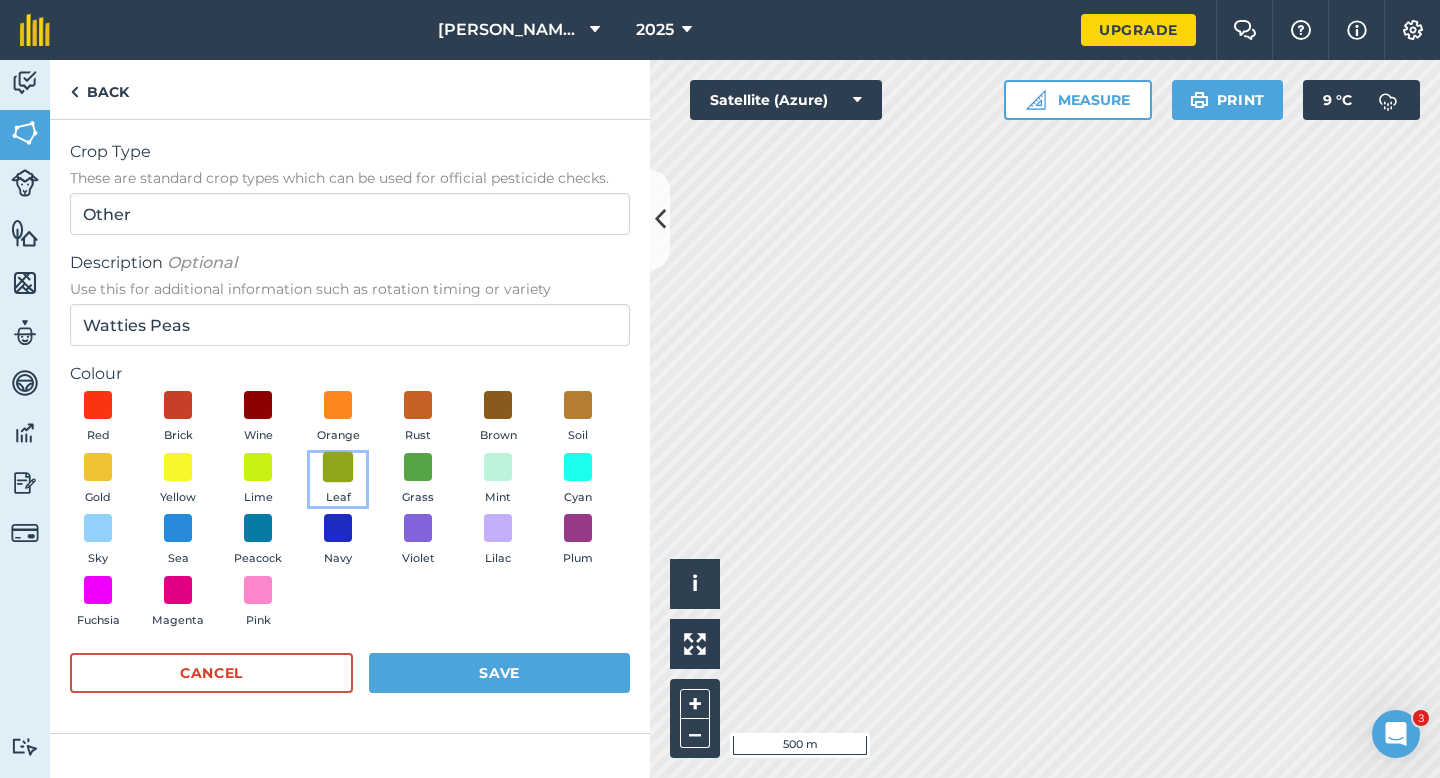 click at bounding box center (338, 466) 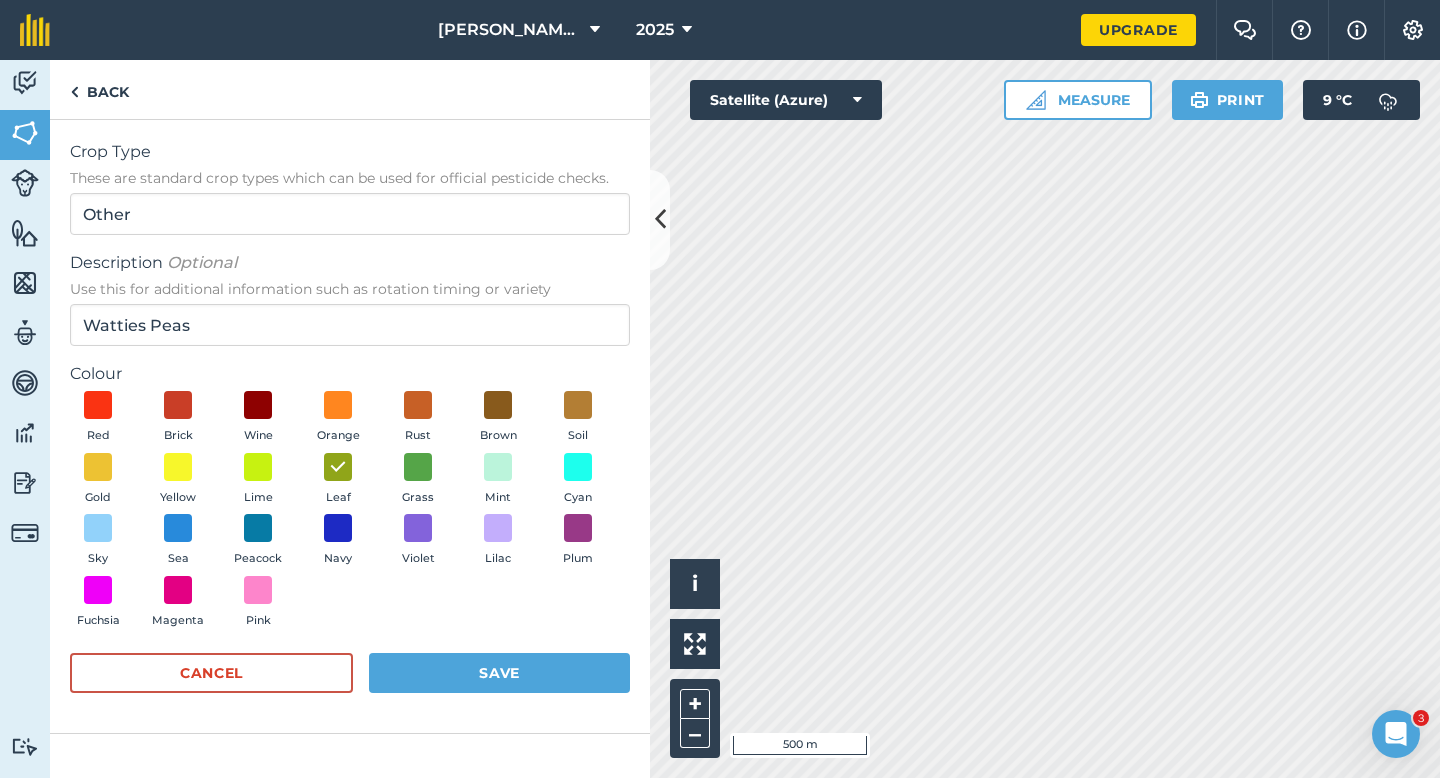 click on "Cancel Save" at bounding box center [350, 683] 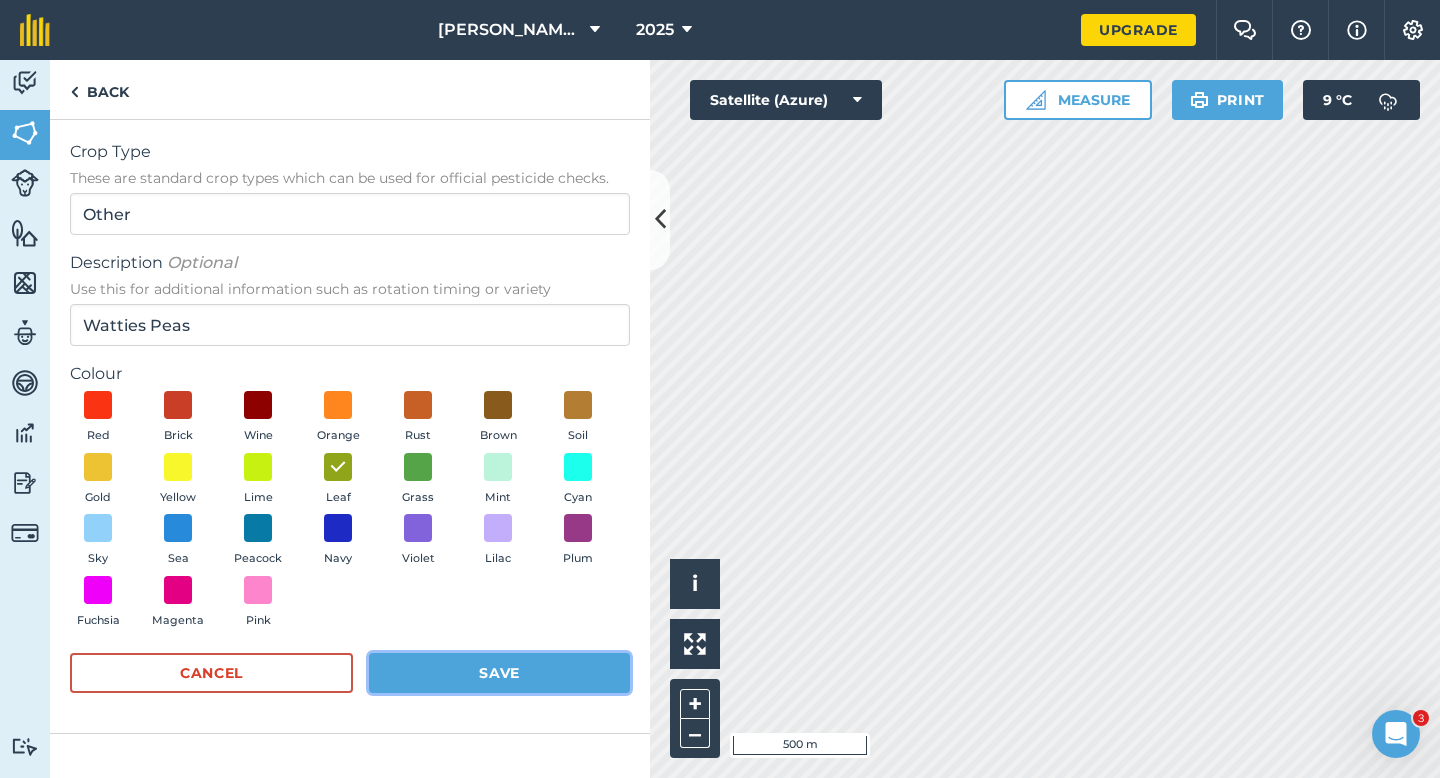 click on "Save" at bounding box center [499, 673] 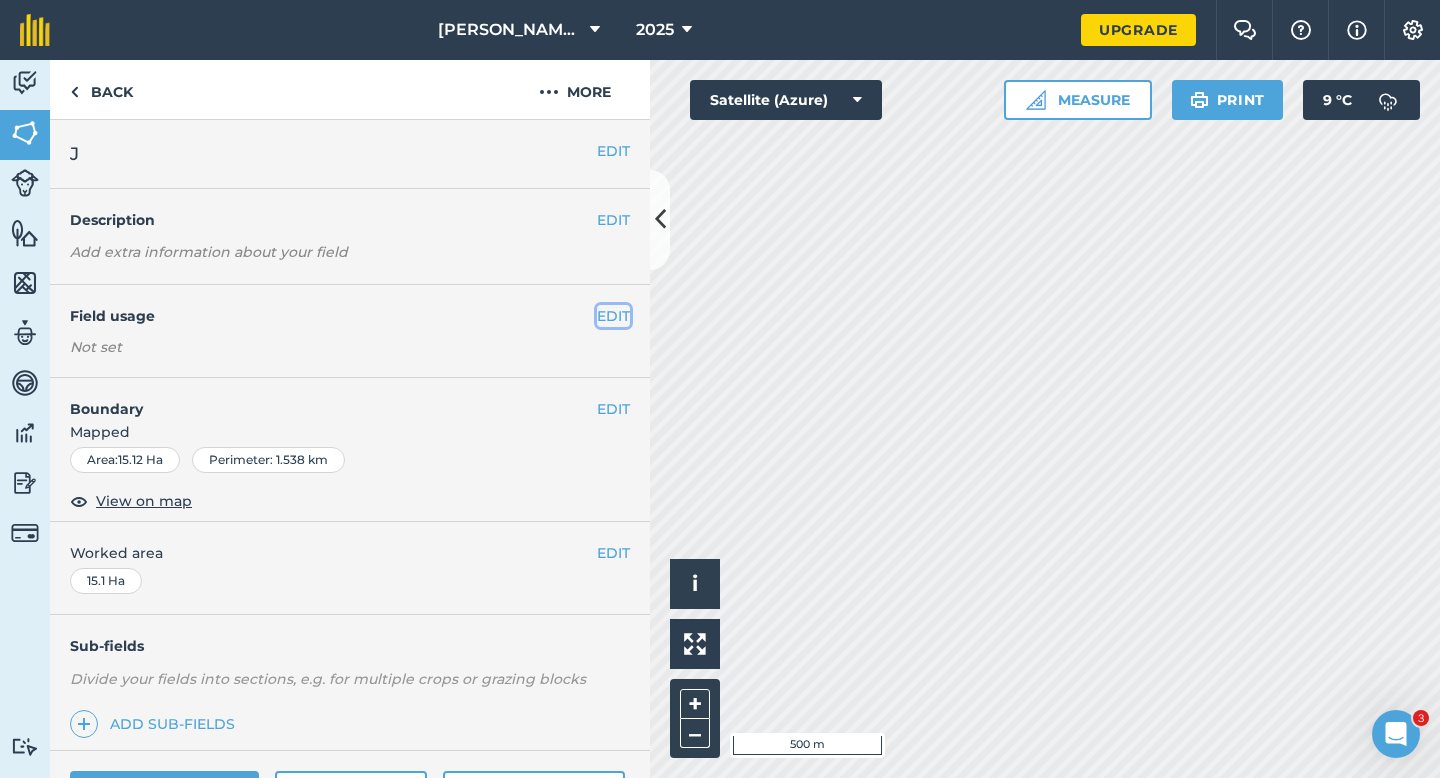 click on "EDIT" at bounding box center [613, 316] 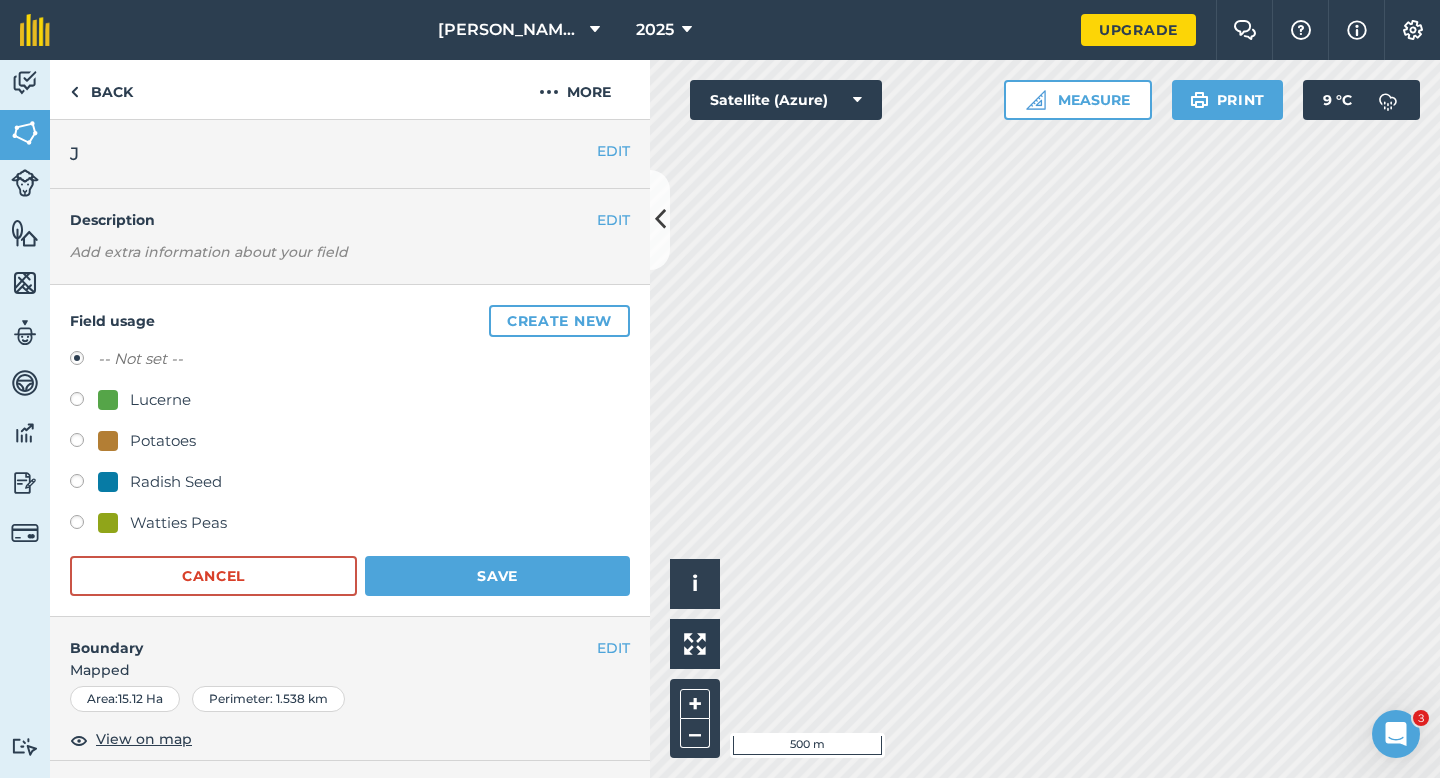click on "-- Not set -- Lucerne Potatoes Radish Seed Watties Peas" at bounding box center [350, 443] 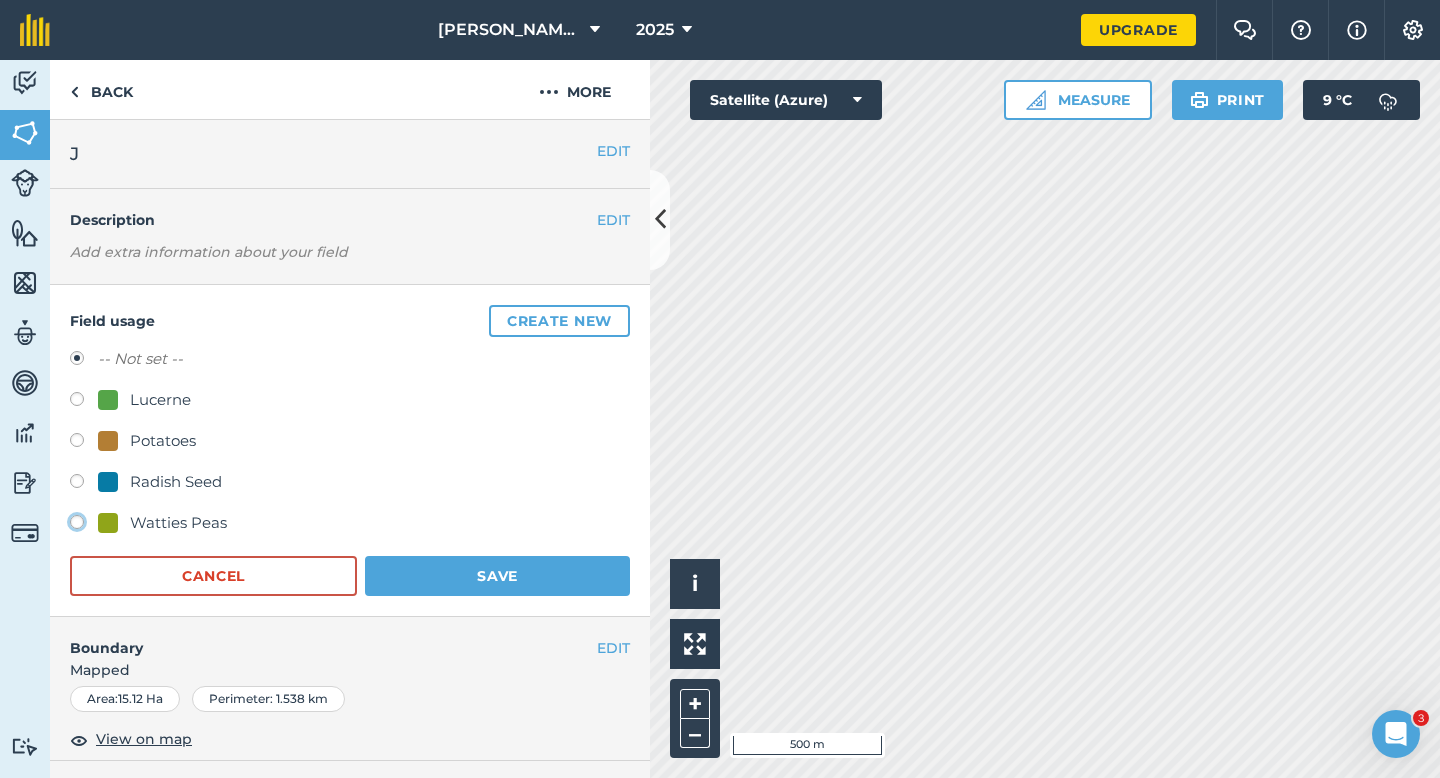 click on "Watties Peas" at bounding box center [-9923, 521] 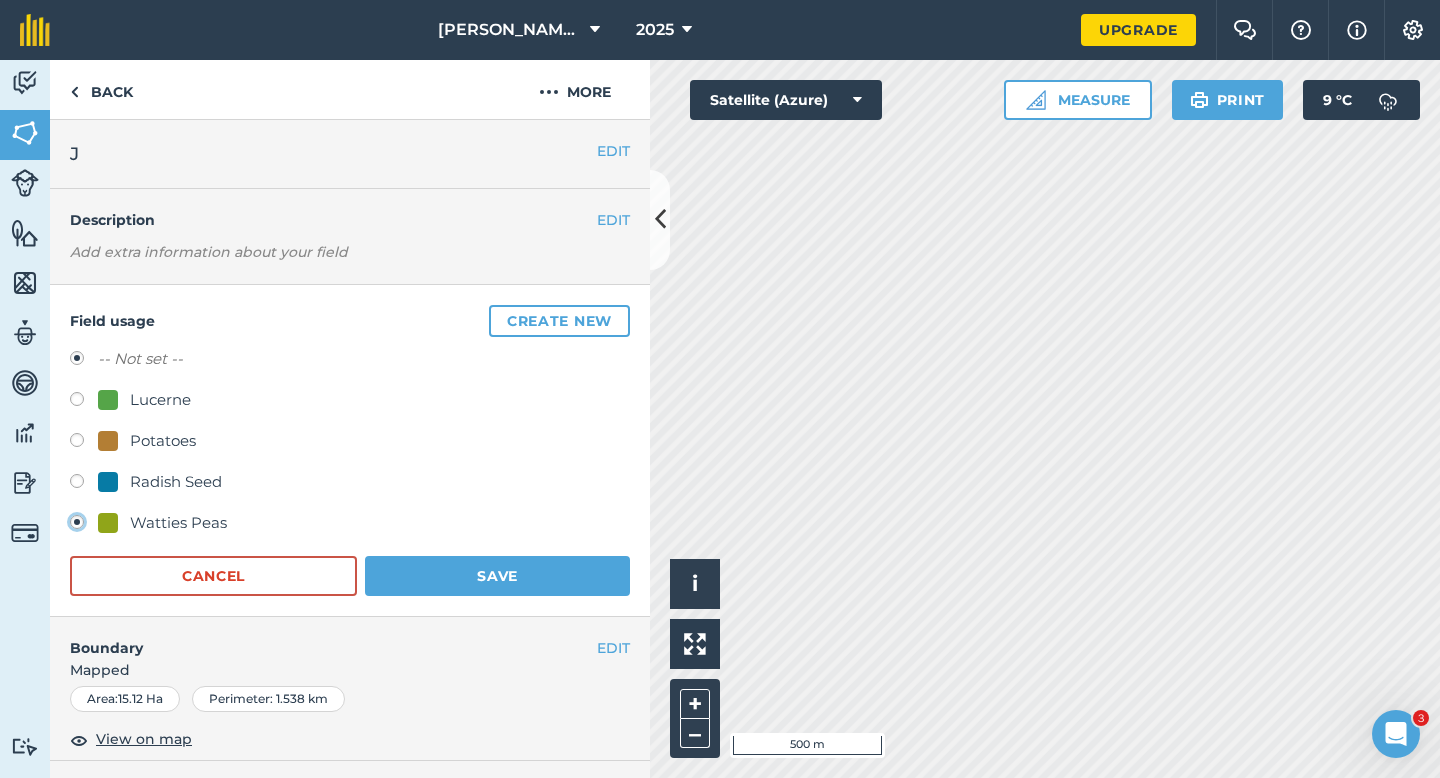 radio on "true" 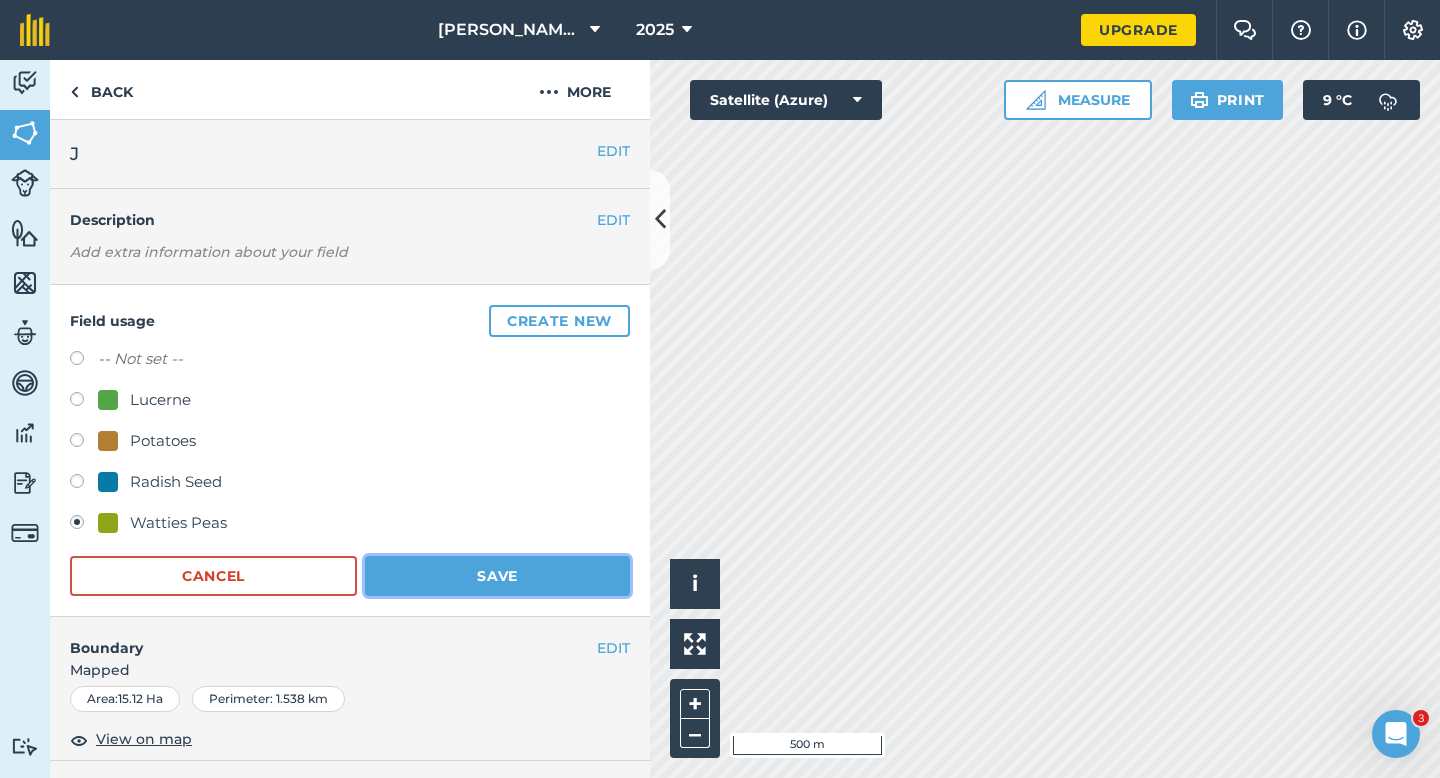 click on "Save" at bounding box center (497, 576) 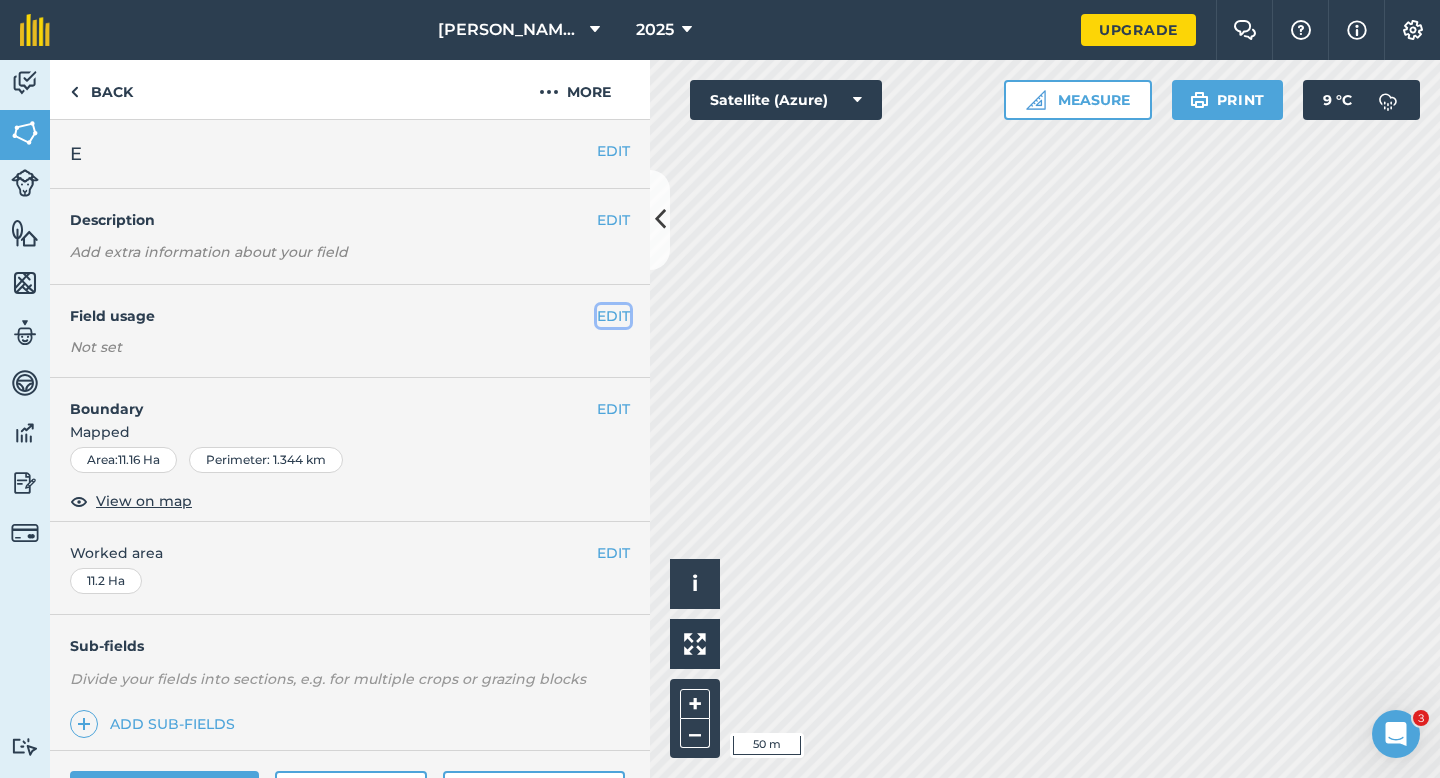 click on "EDIT" at bounding box center [613, 316] 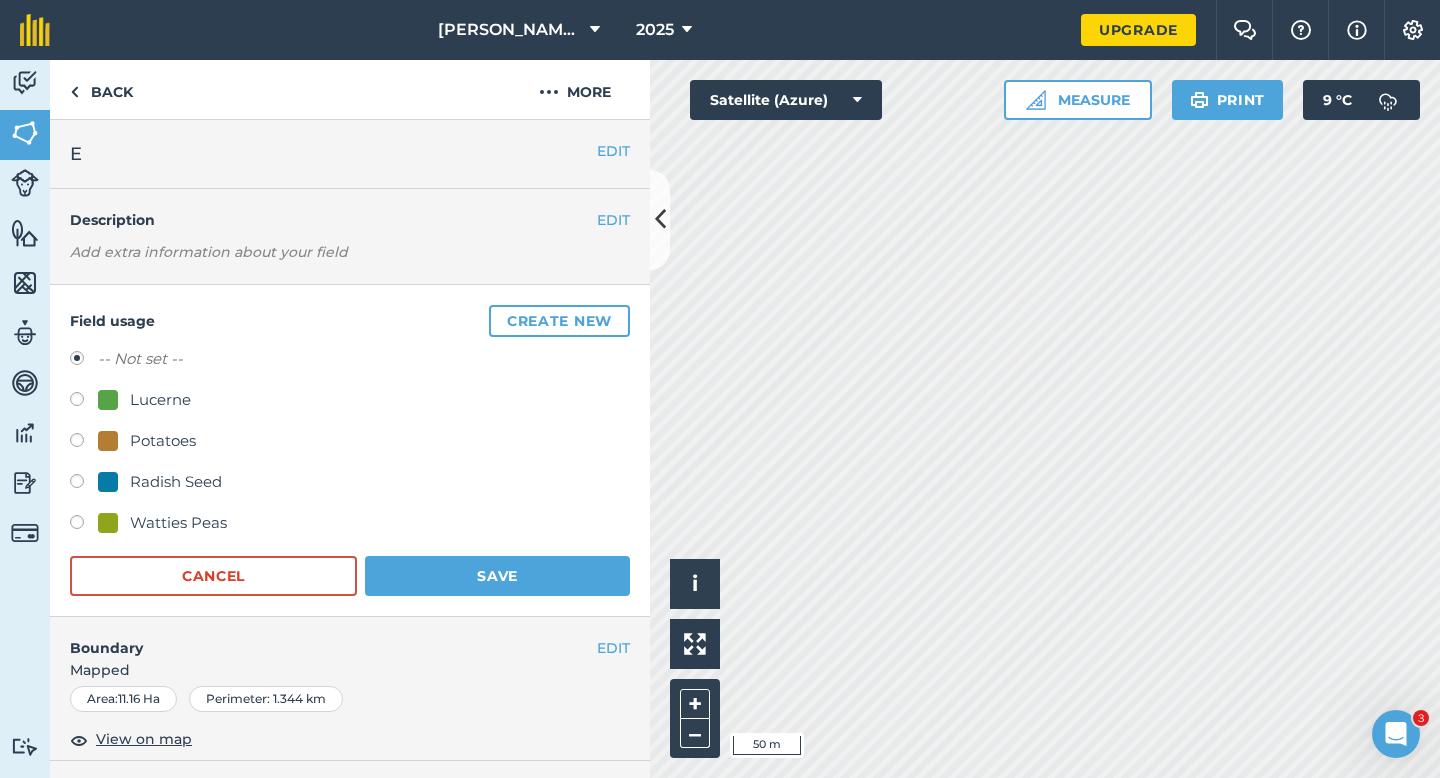 click on "-- Not set -- Lucerne Potatoes Radish Seed Watties Peas" at bounding box center [350, 443] 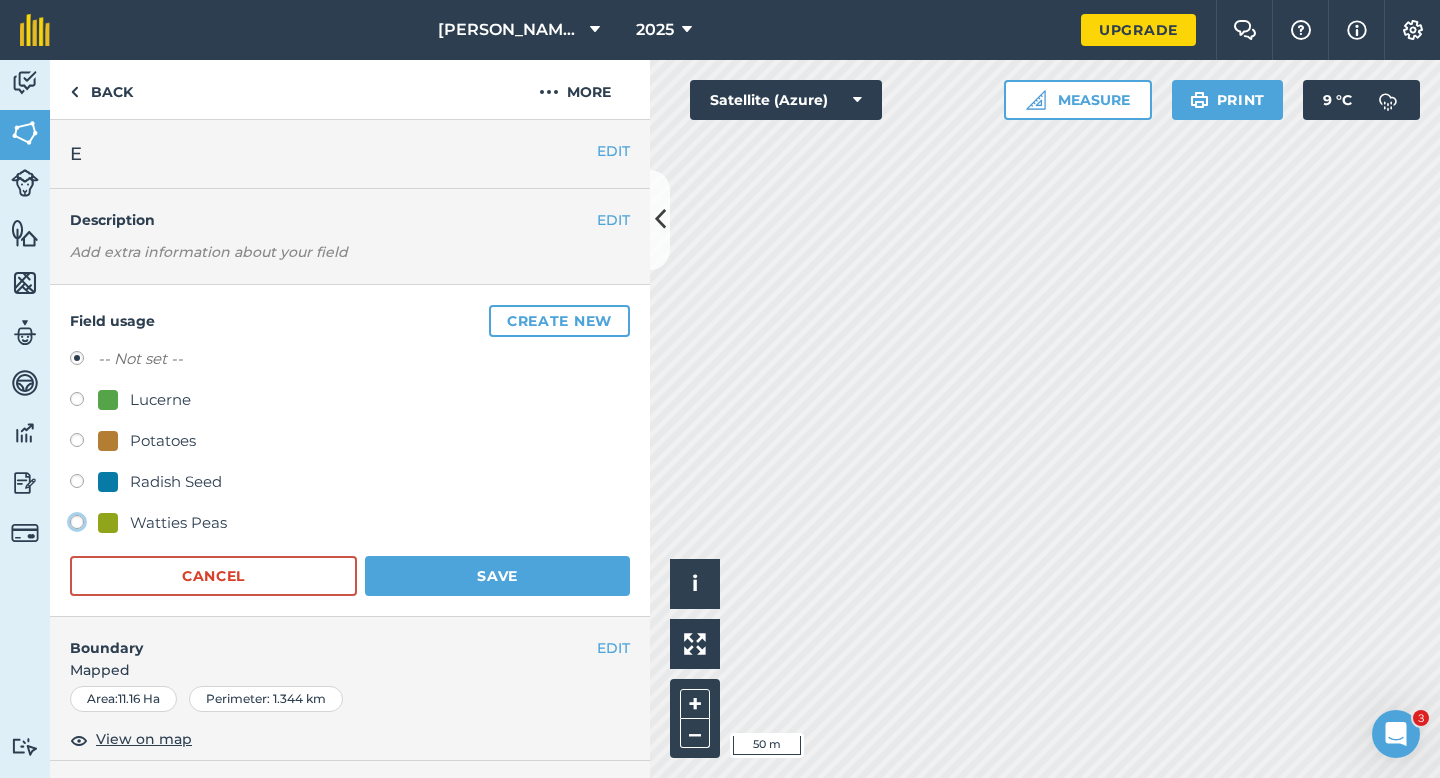 click on "Watties Peas" at bounding box center [-9923, 521] 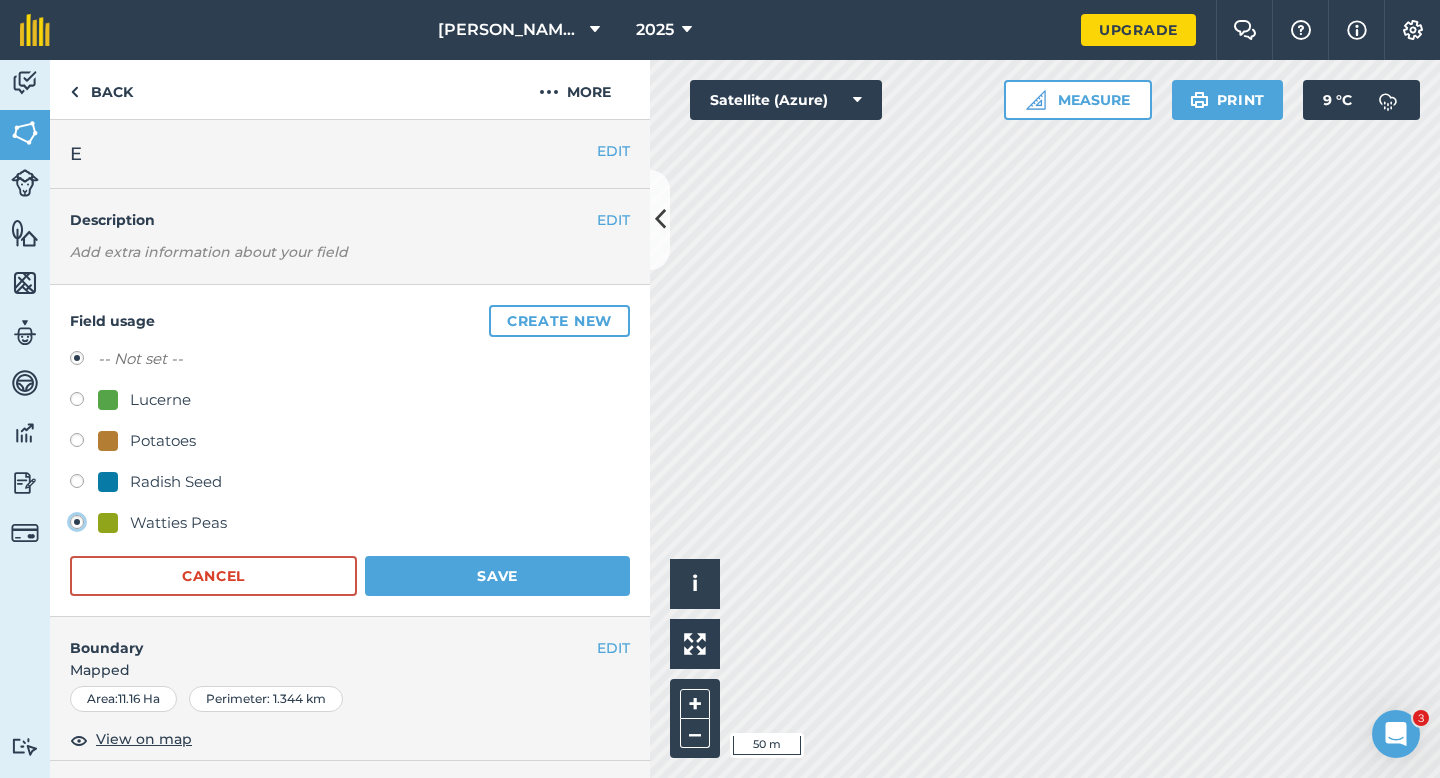 radio on "true" 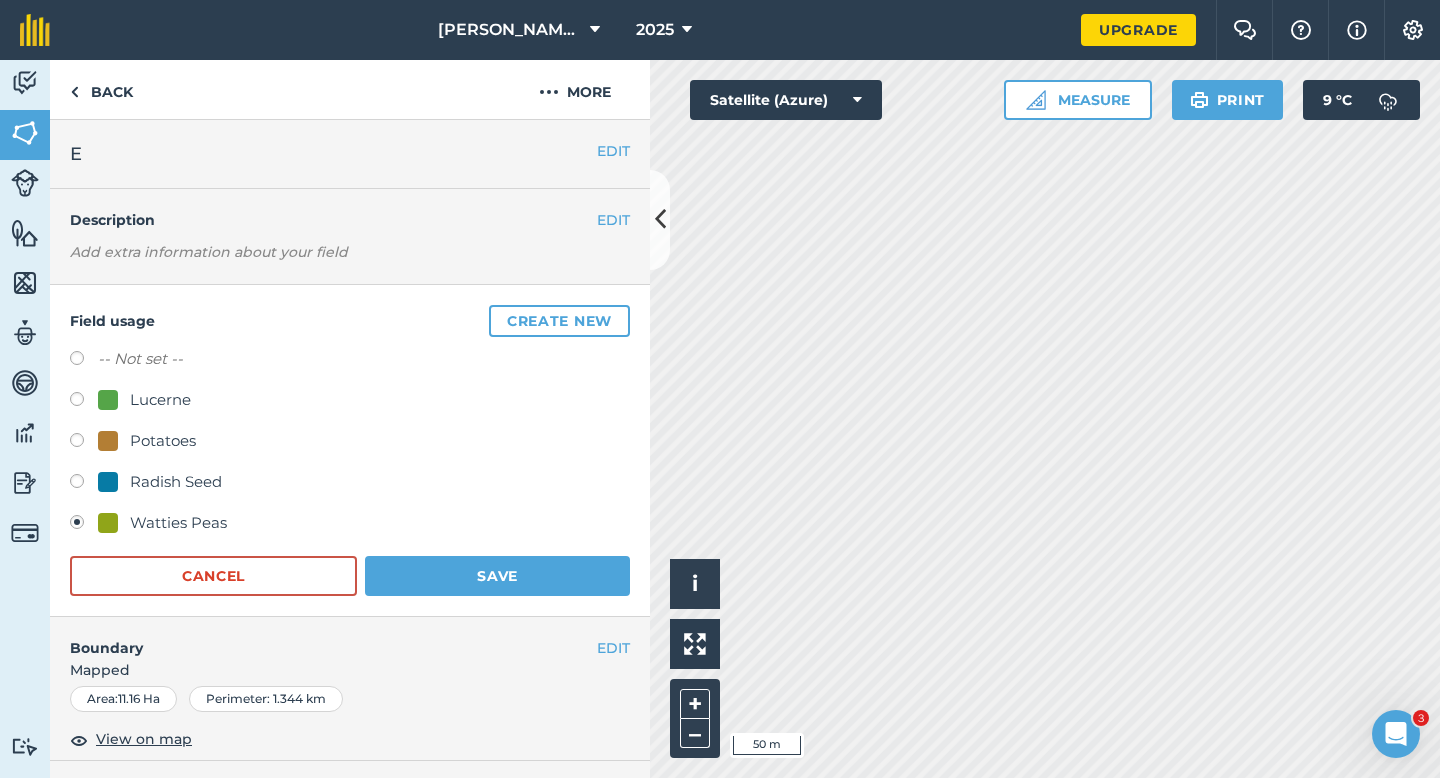 click on "-- Not set -- Lucerne Potatoes Radish Seed Watties Peas Cancel Save" at bounding box center (350, 471) 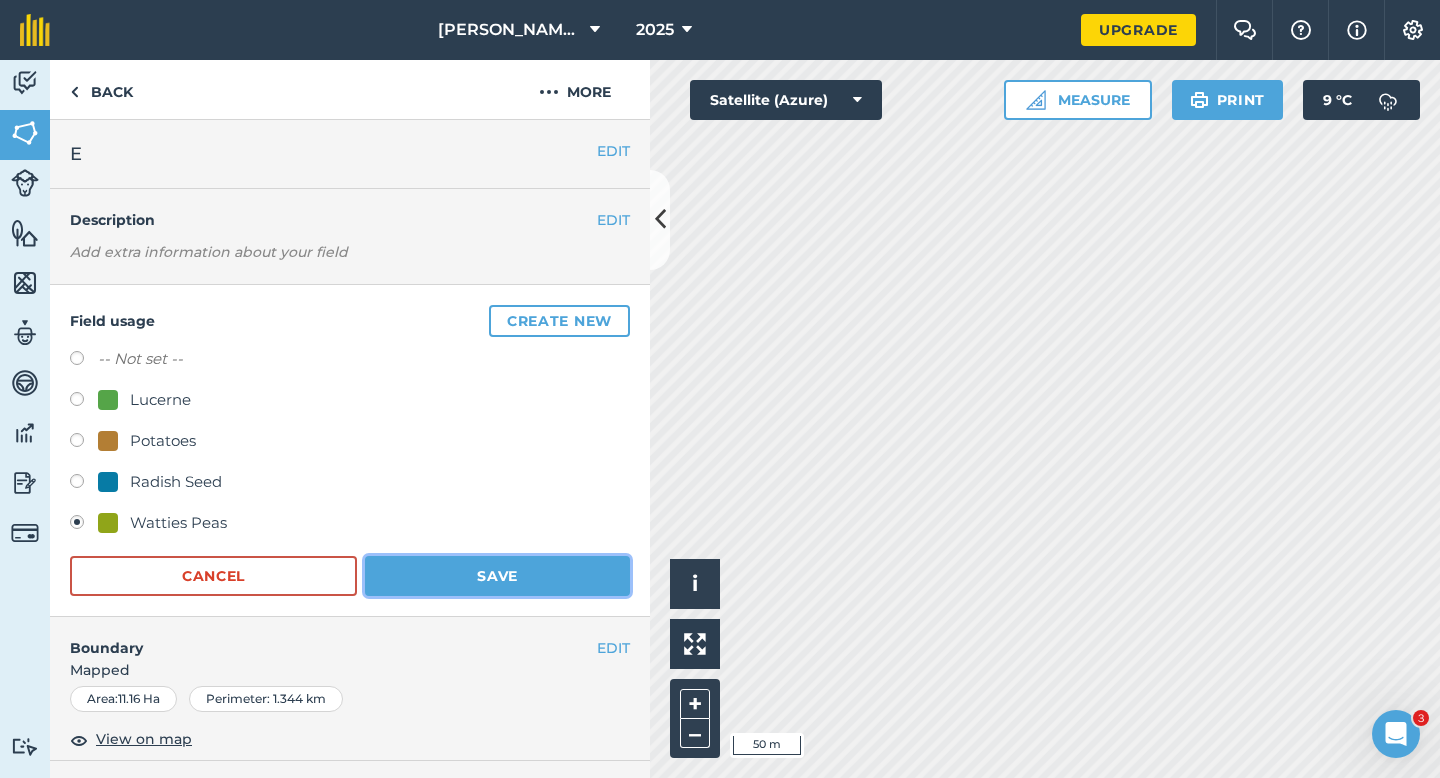 click on "Save" at bounding box center [497, 576] 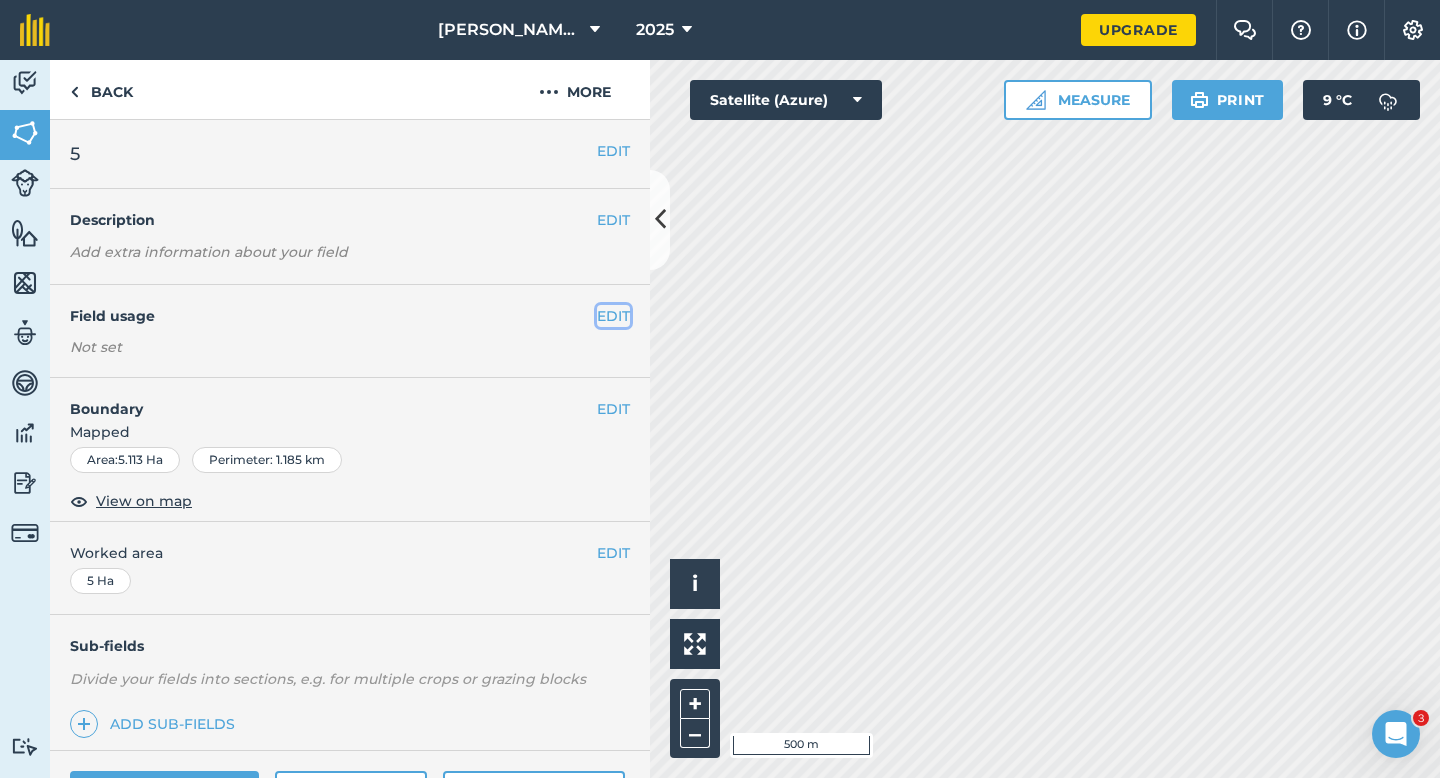click on "EDIT" at bounding box center (613, 316) 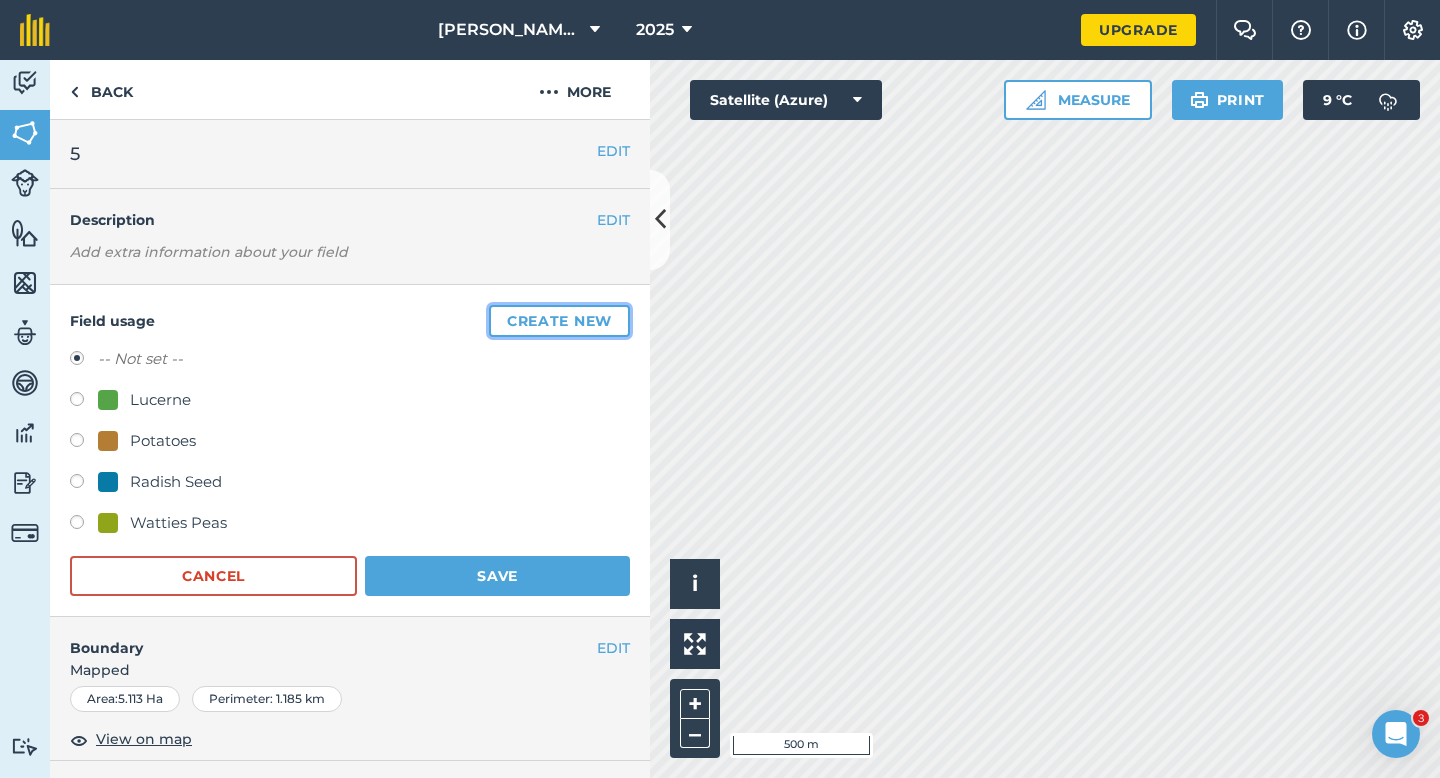 click on "Create new" at bounding box center [559, 321] 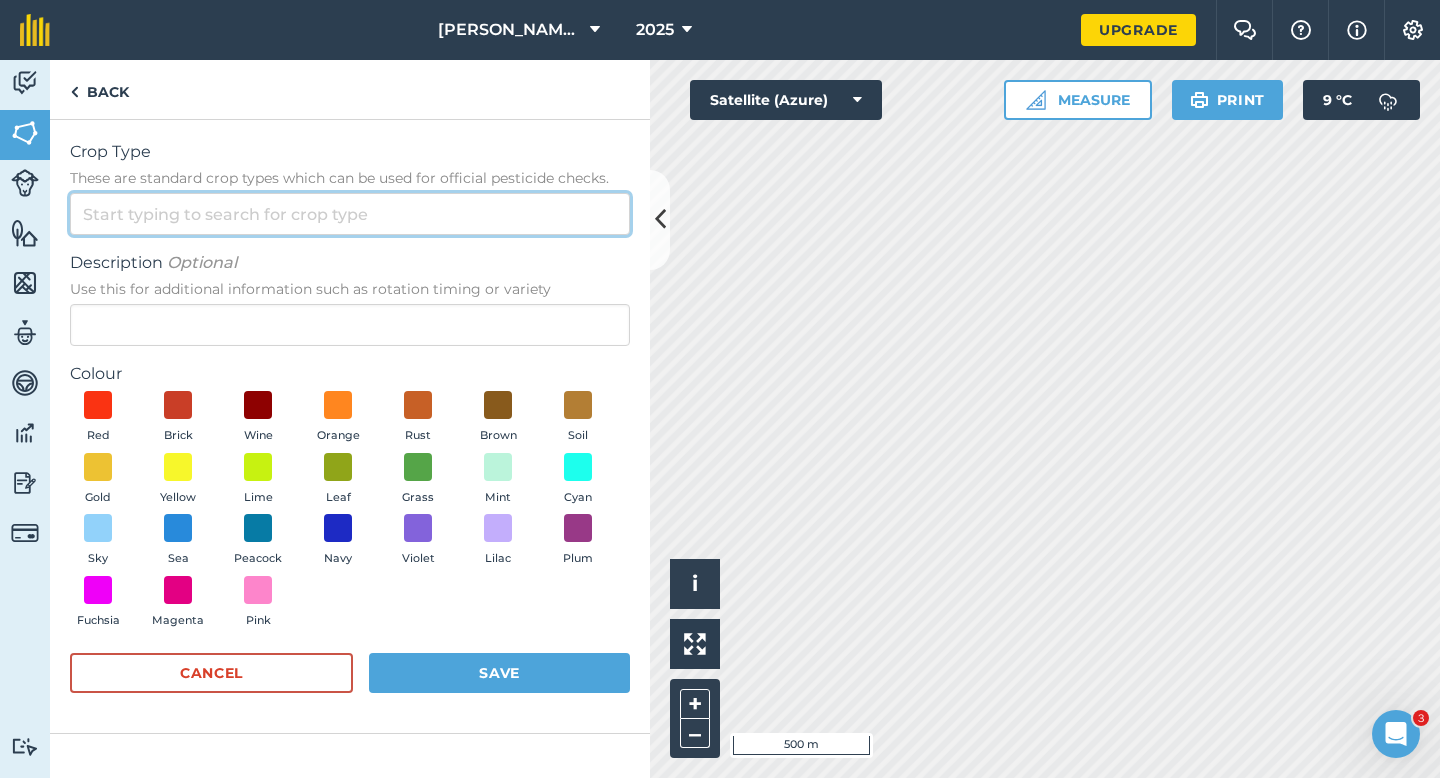 click on "Crop Type These are standard crop types which can be used for official pesticide checks." at bounding box center (350, 214) 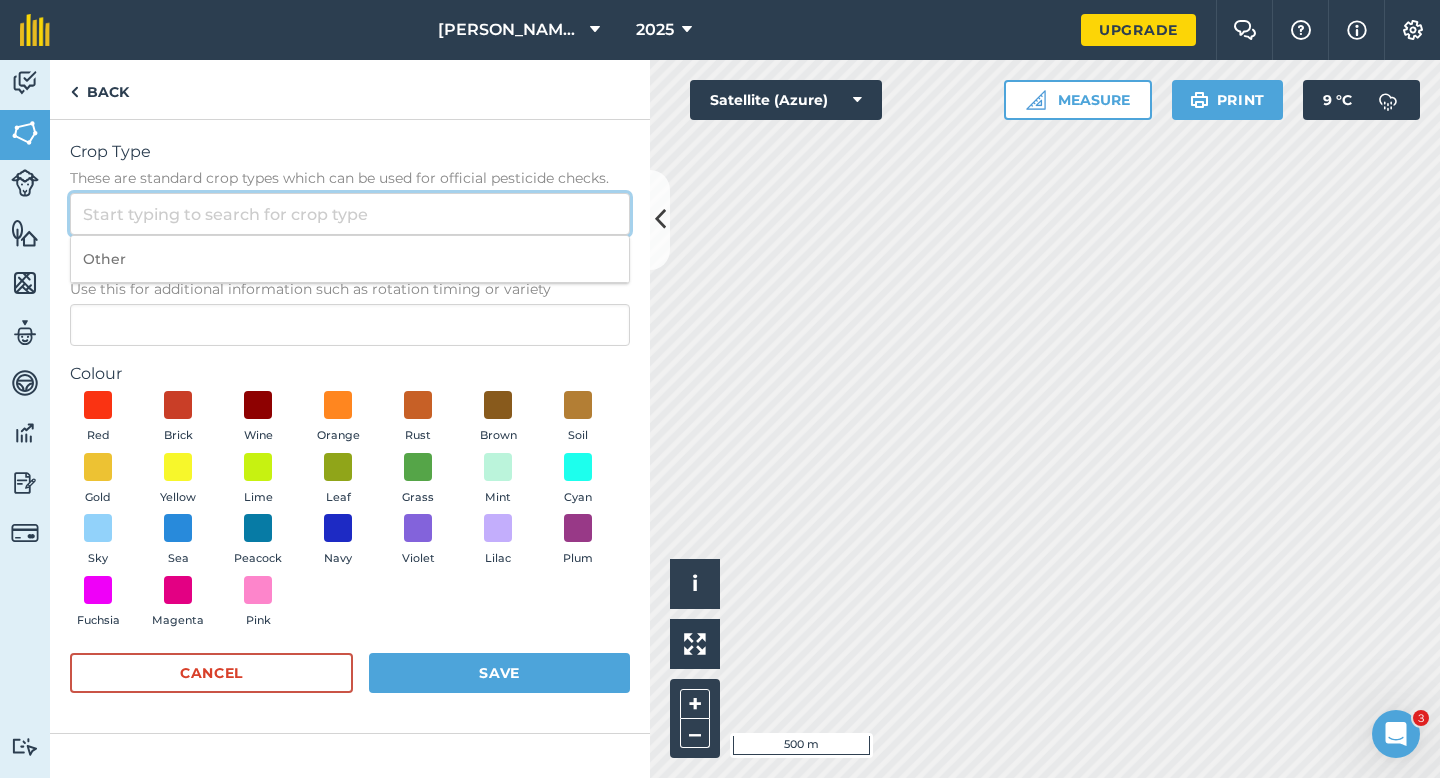 click on "Crop Type These are standard crop types which can be used for official pesticide checks." at bounding box center (350, 214) 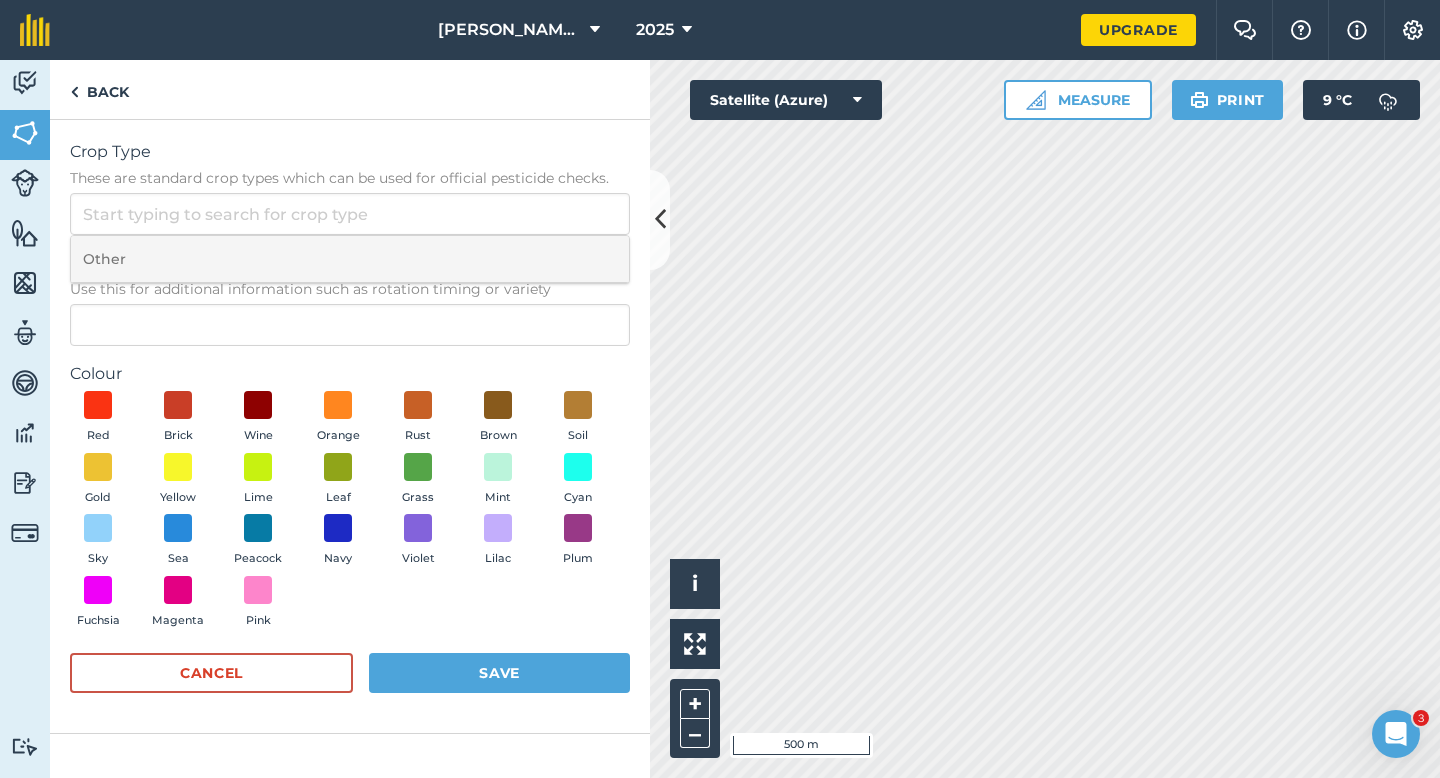 click on "Other" at bounding box center (350, 259) 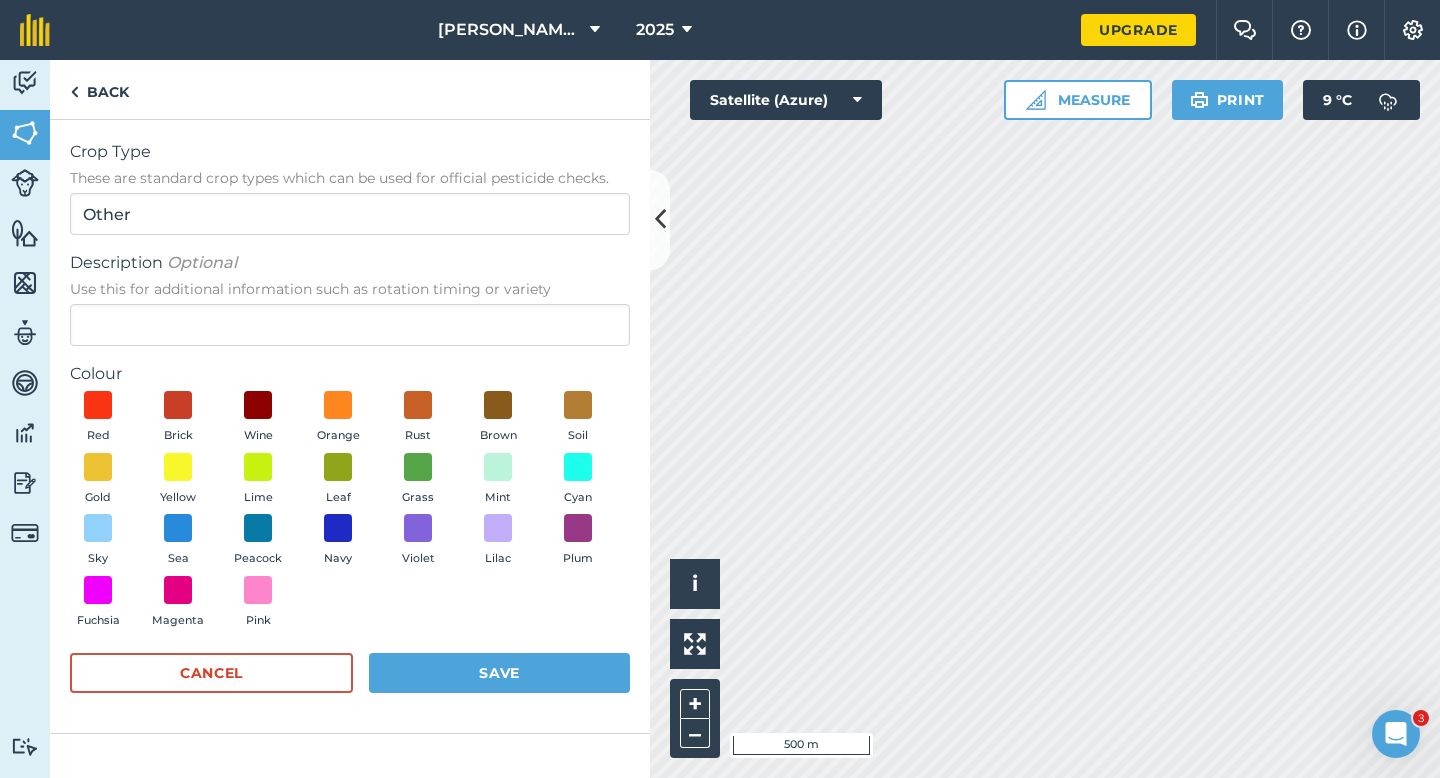 click on "Use this for additional information such as rotation timing or variety" at bounding box center [350, 289] 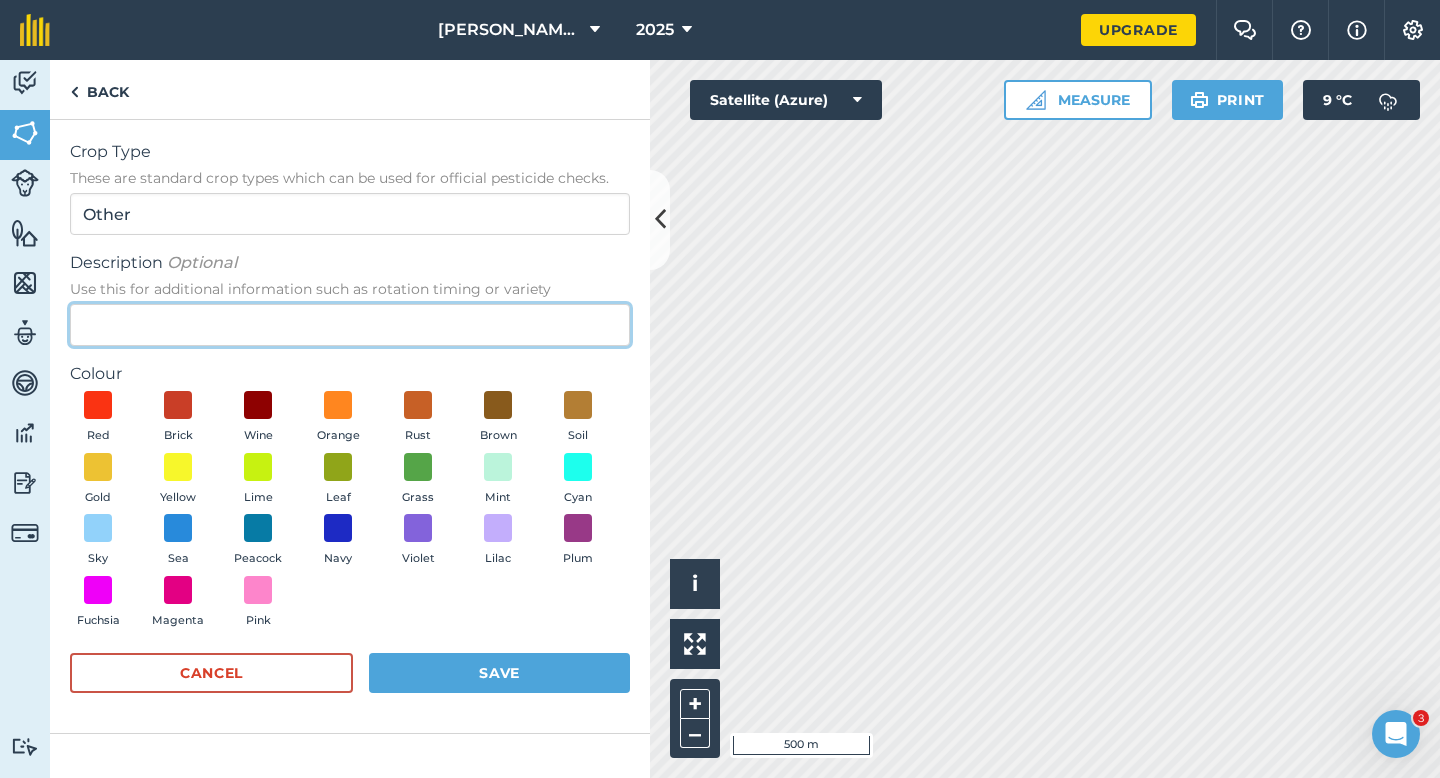 click on "Description   Optional Use this for additional information such as rotation timing or variety" at bounding box center [350, 325] 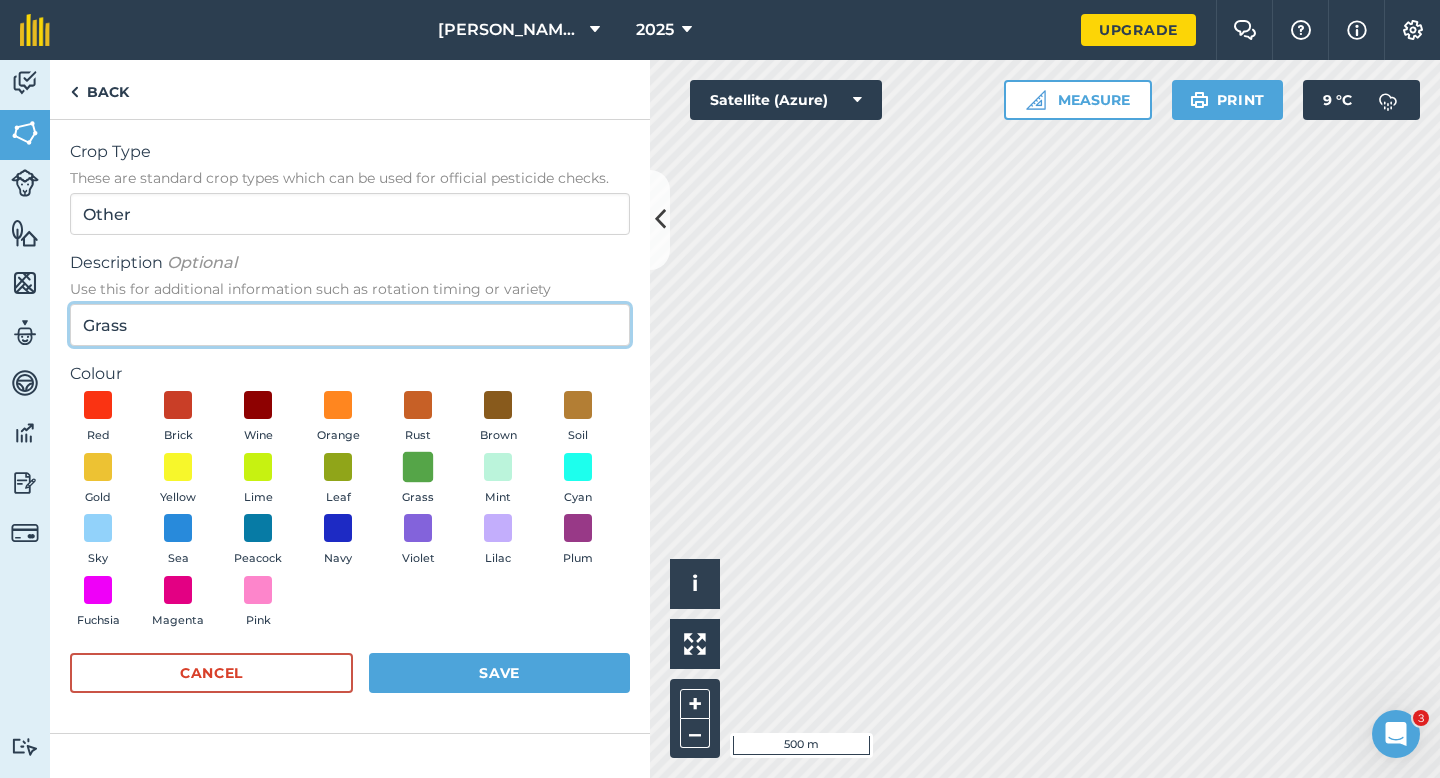 type on "Grass" 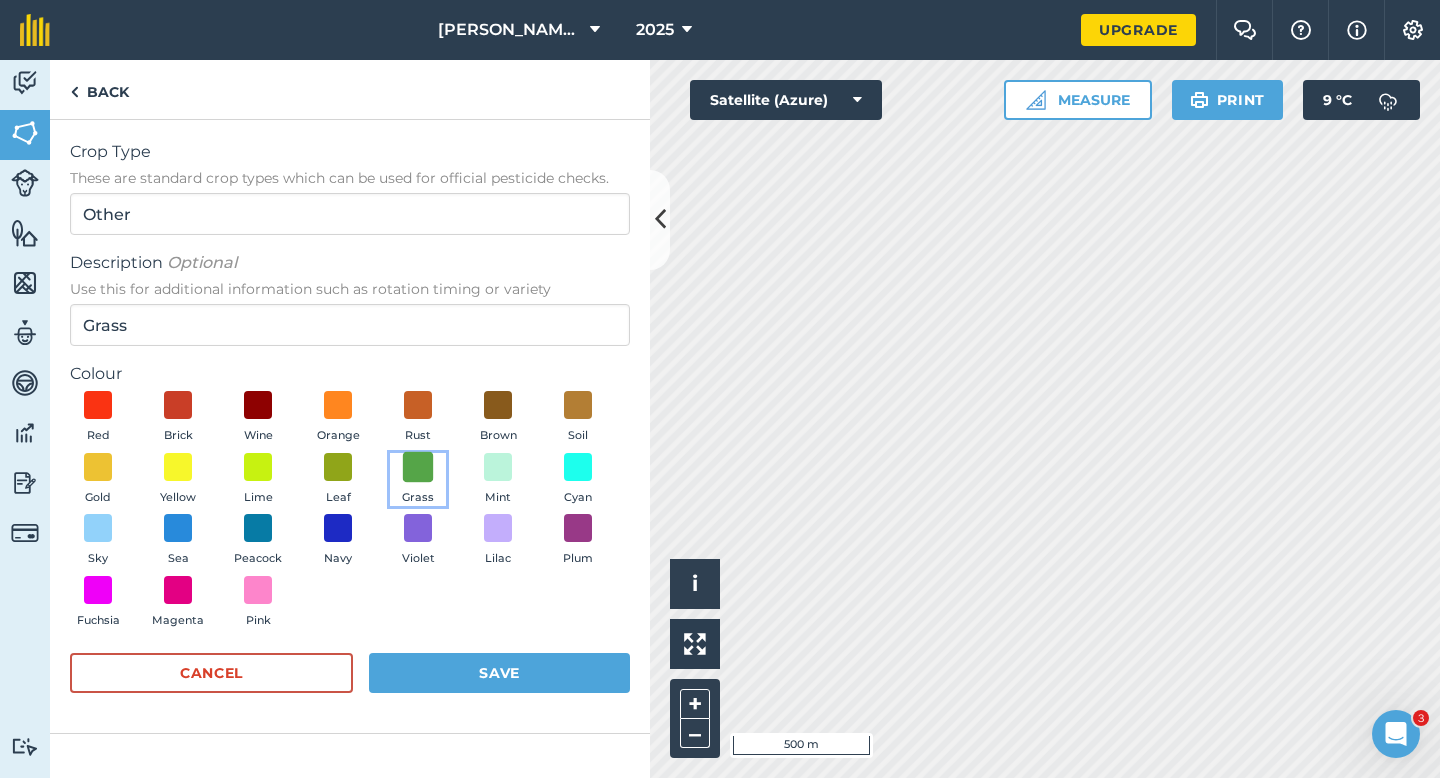 click at bounding box center [418, 466] 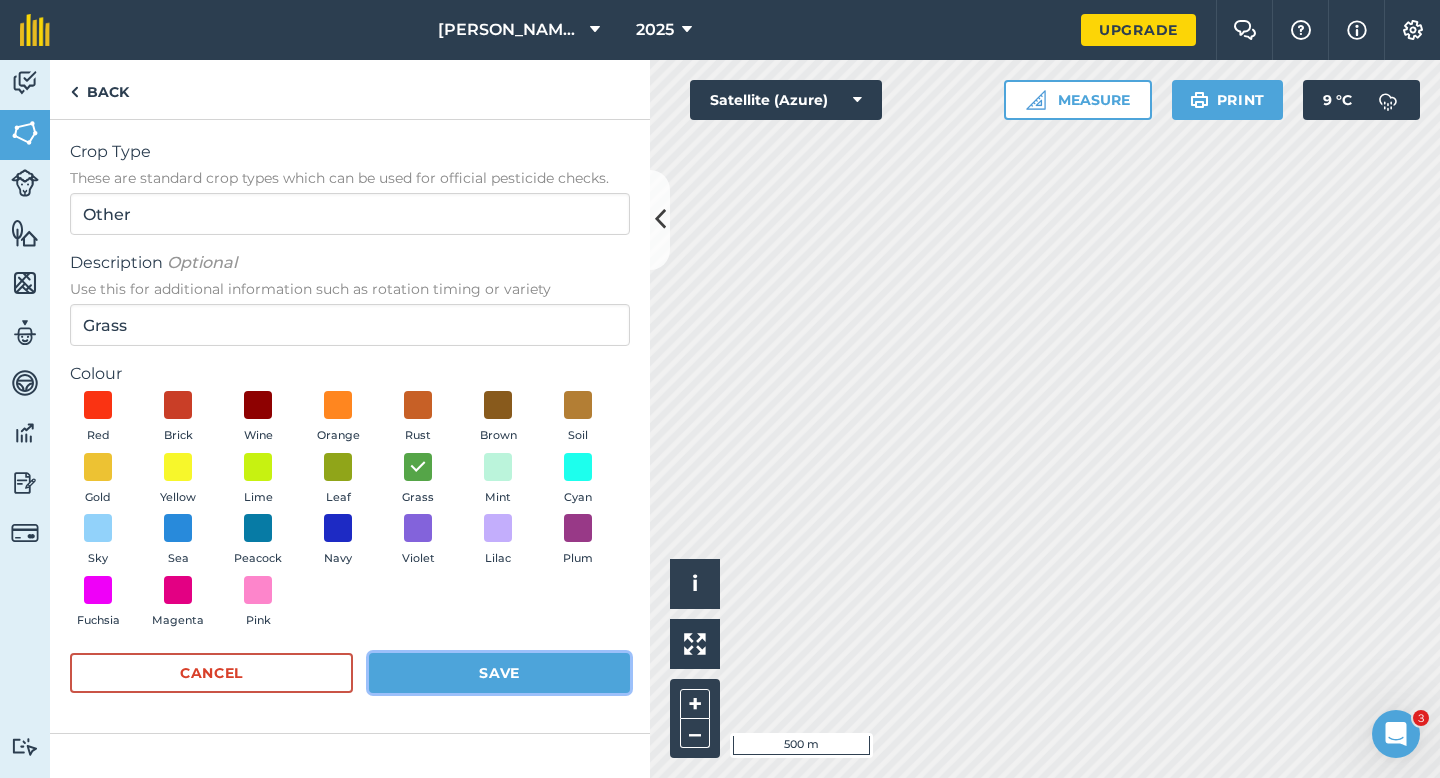 click on "Save" at bounding box center [499, 673] 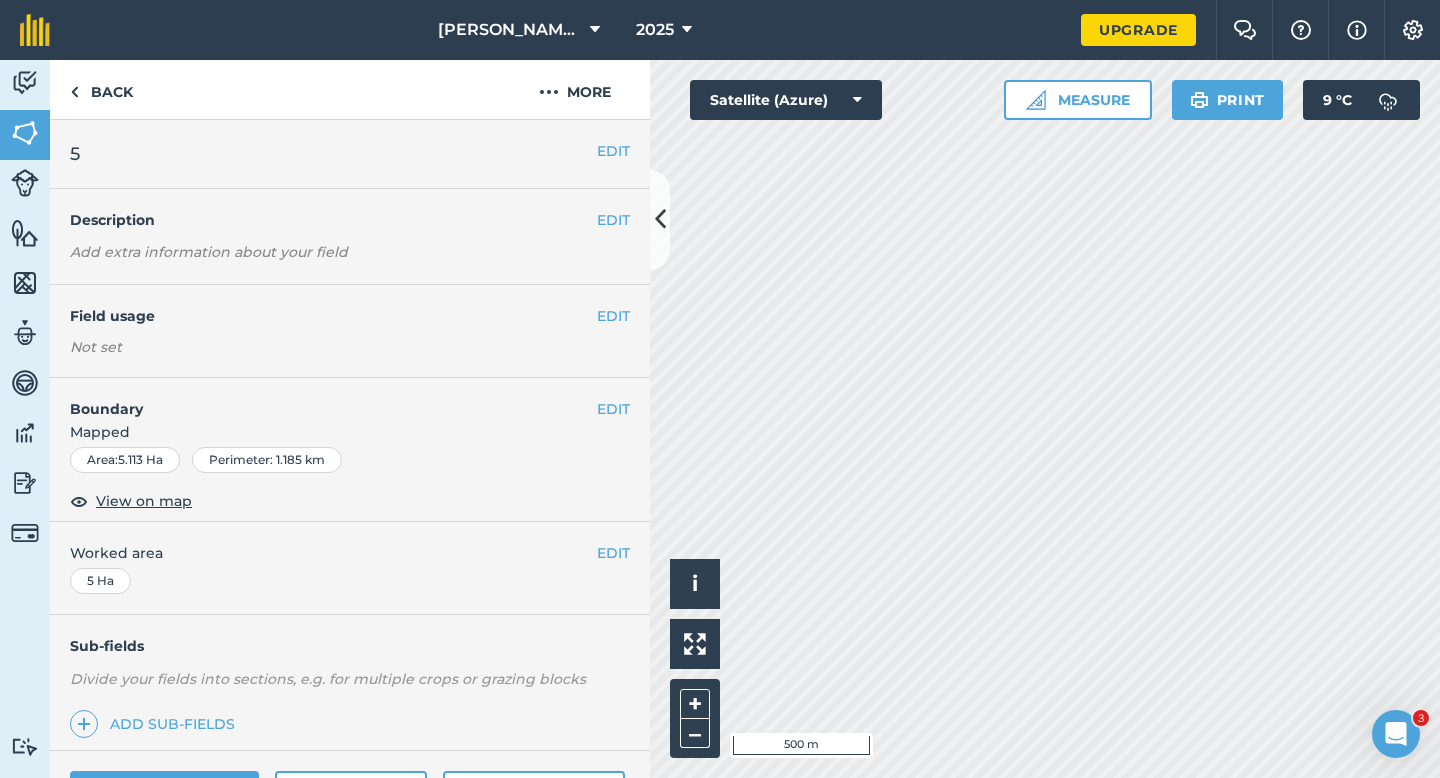 click on "EDIT Field usage Not set" at bounding box center (350, 331) 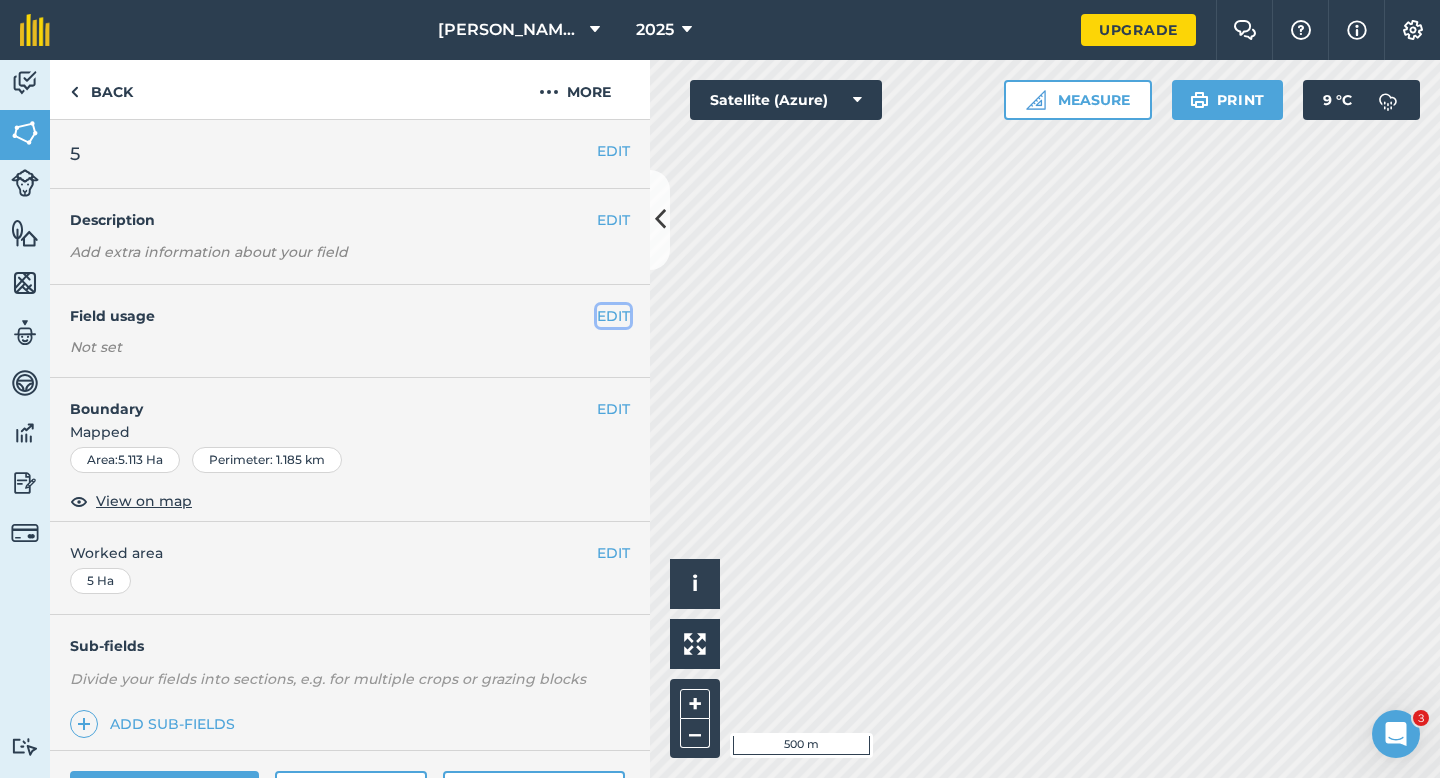 click on "EDIT" at bounding box center [613, 316] 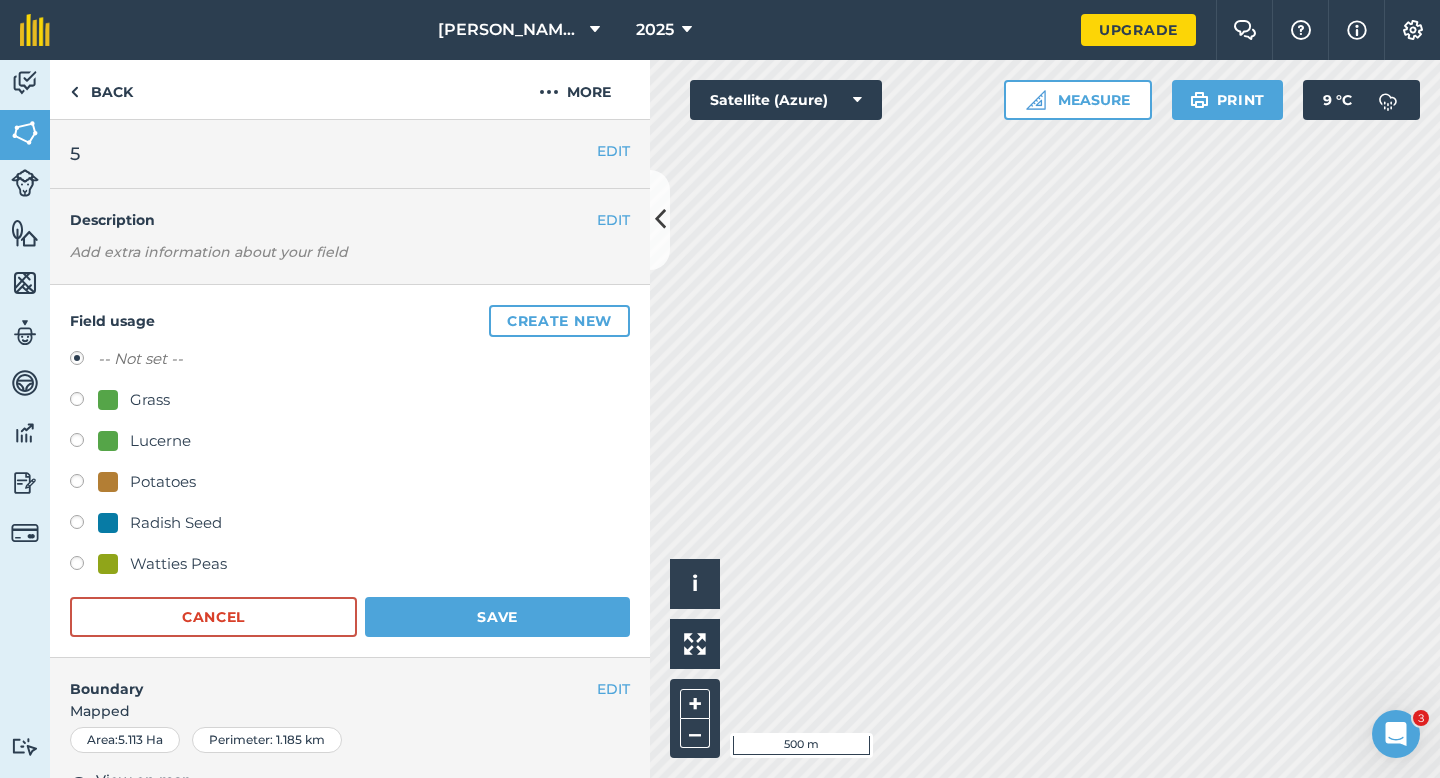 click on "Grass" at bounding box center [150, 400] 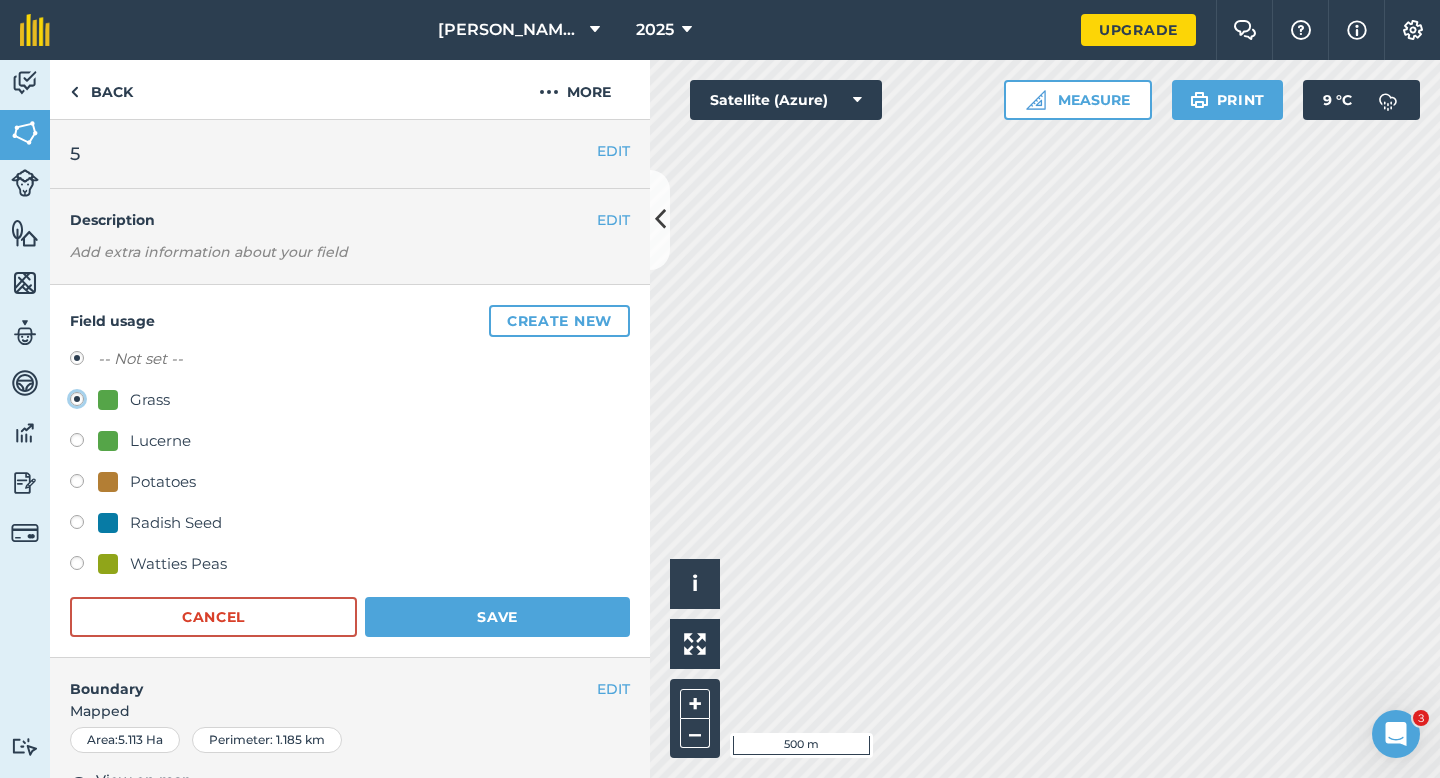 radio on "true" 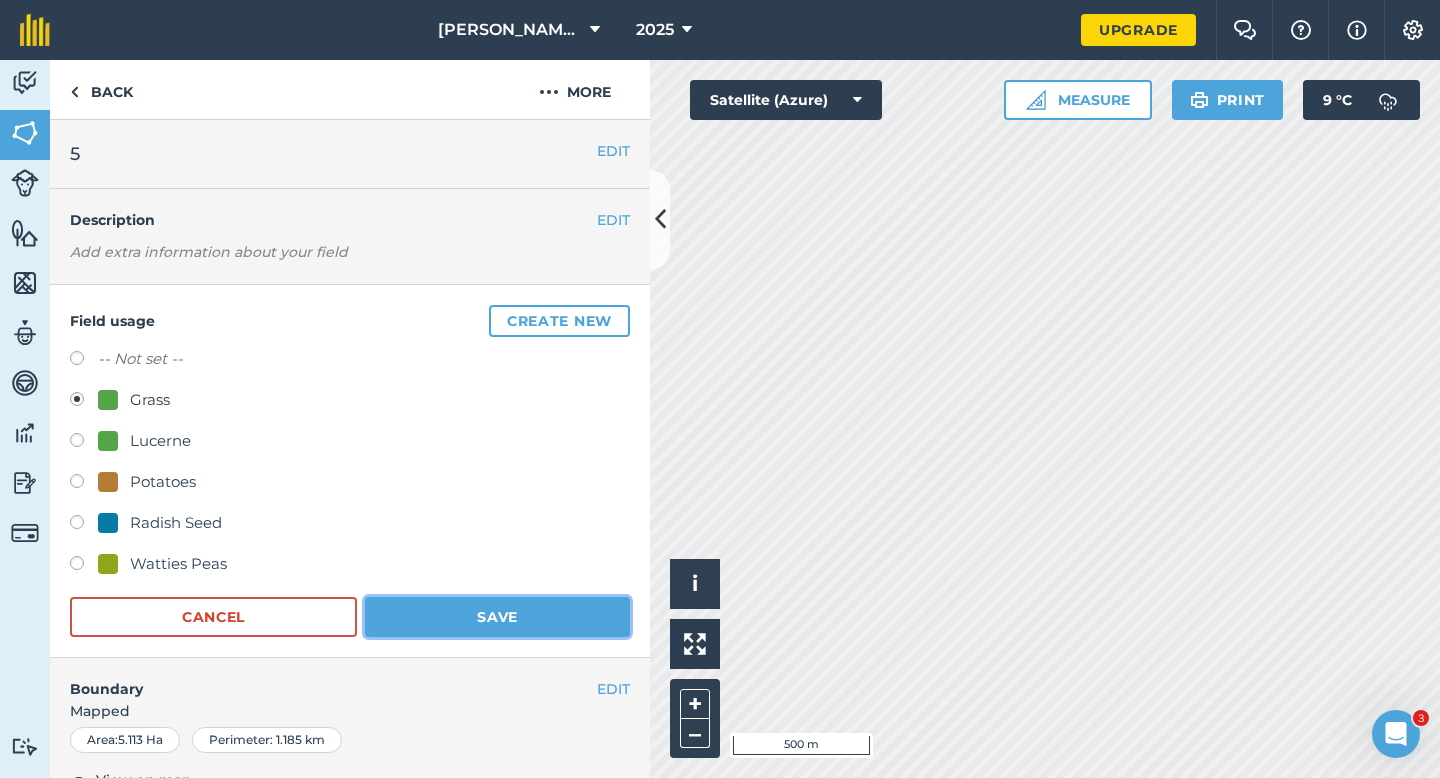 click on "Save" at bounding box center [497, 617] 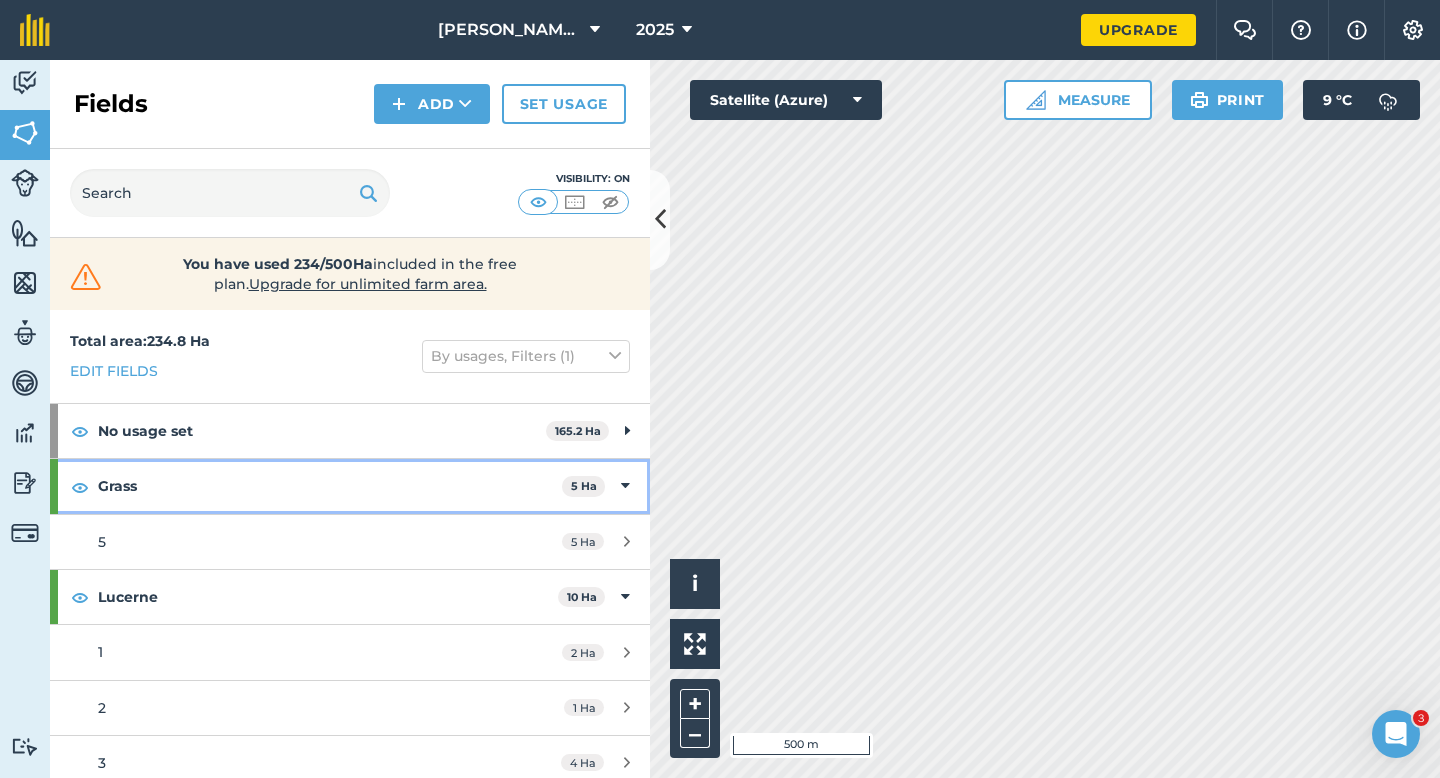 click on "Grass 5   Ha" at bounding box center [350, 486] 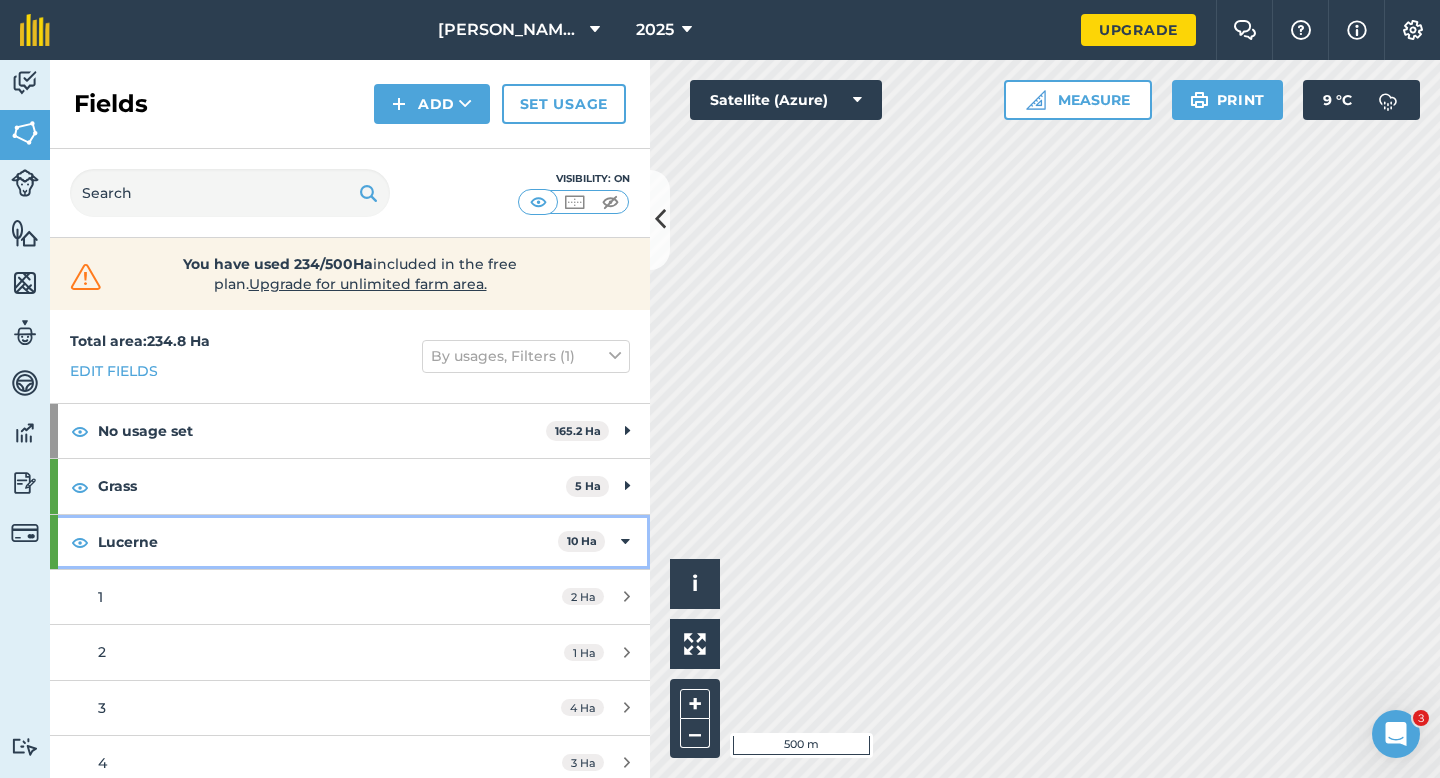 click at bounding box center (625, 542) 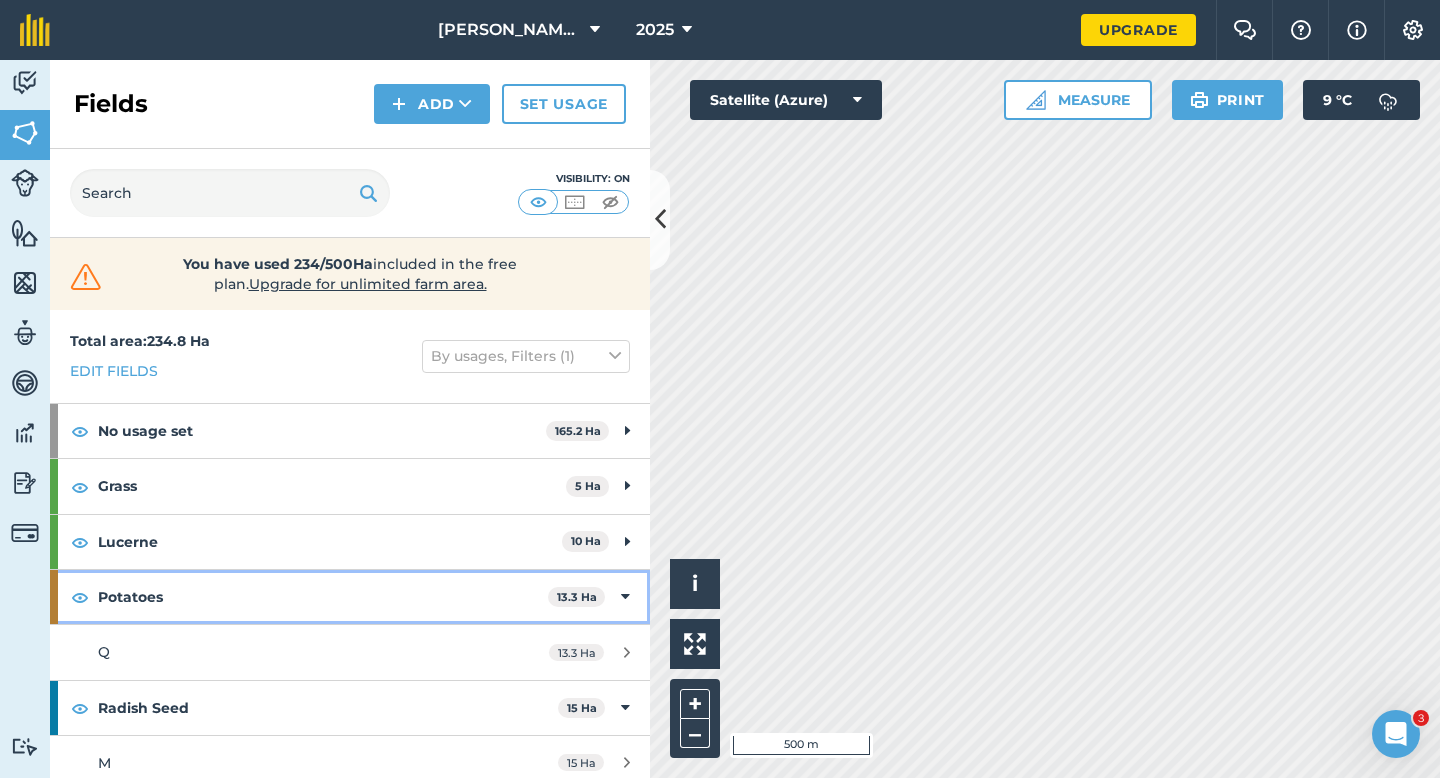 click at bounding box center [625, 597] 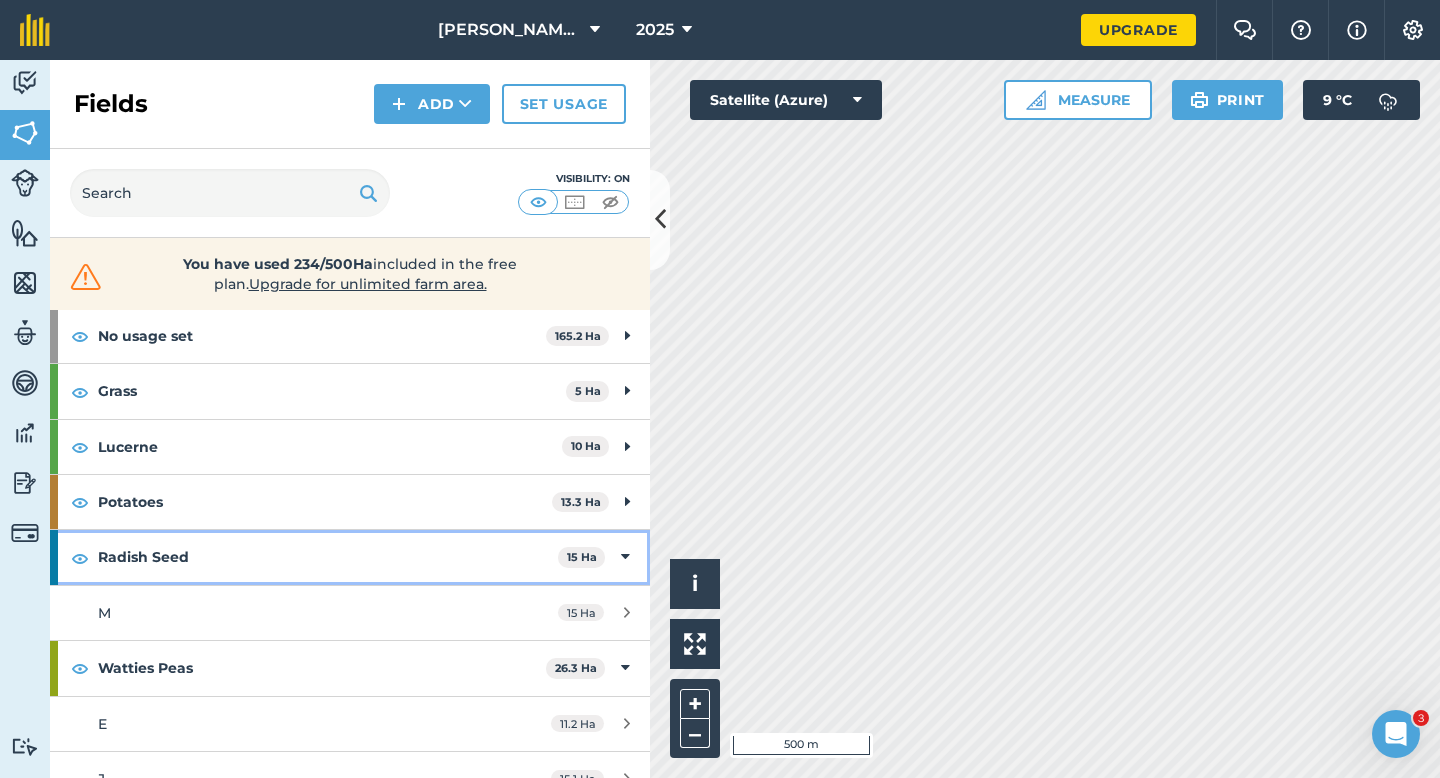 click on "Radish Seed 15   Ha" at bounding box center [350, 557] 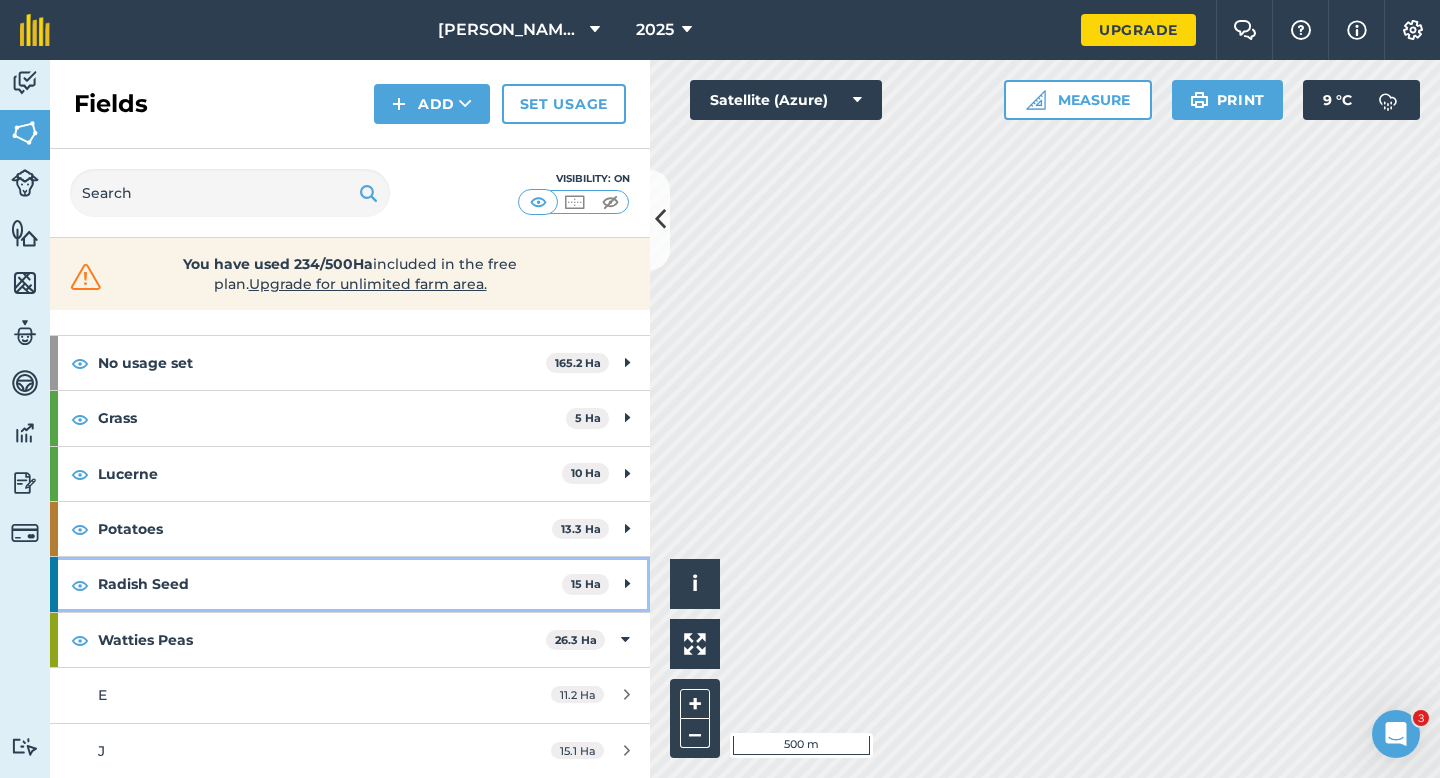 scroll, scrollTop: 68, scrollLeft: 0, axis: vertical 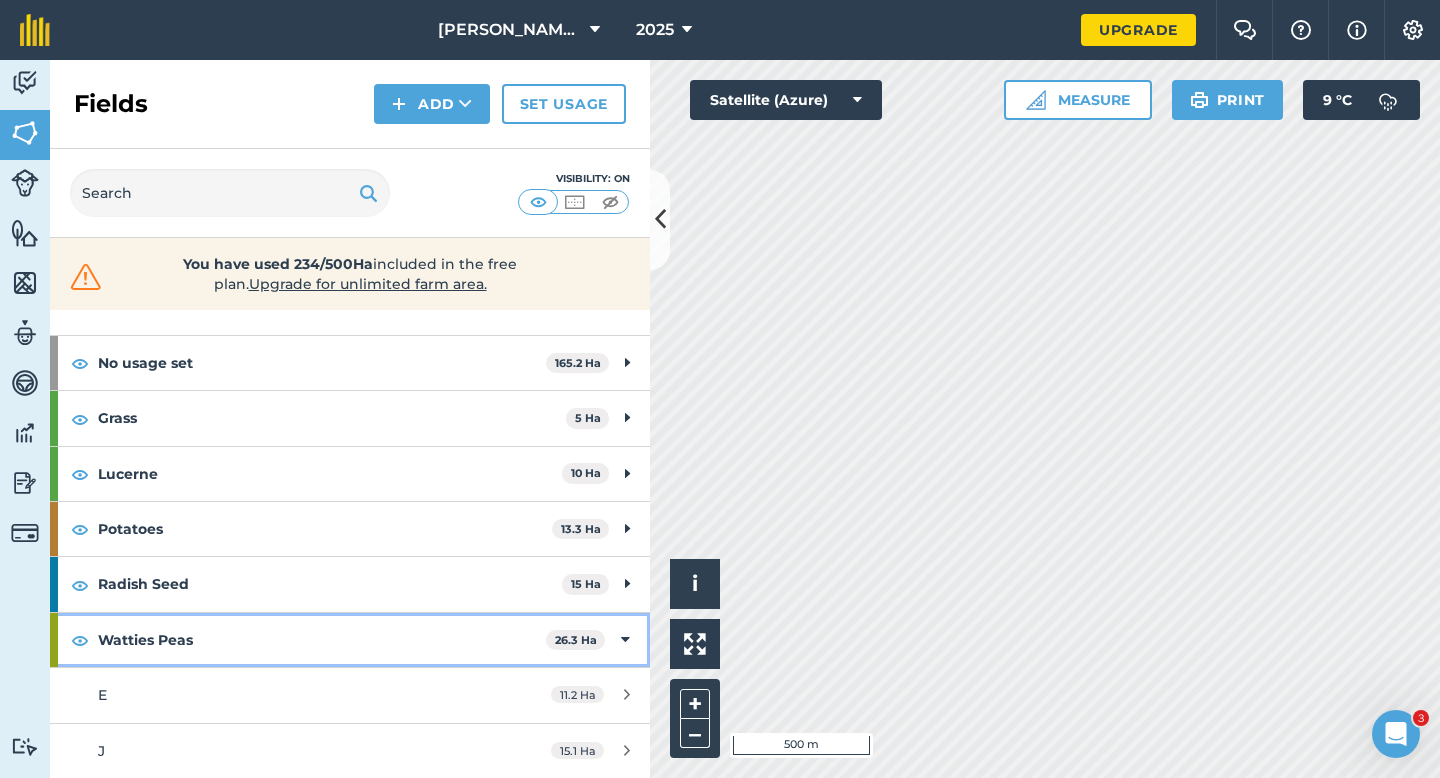 click on "Watties Peas 26.3   Ha" at bounding box center [350, 640] 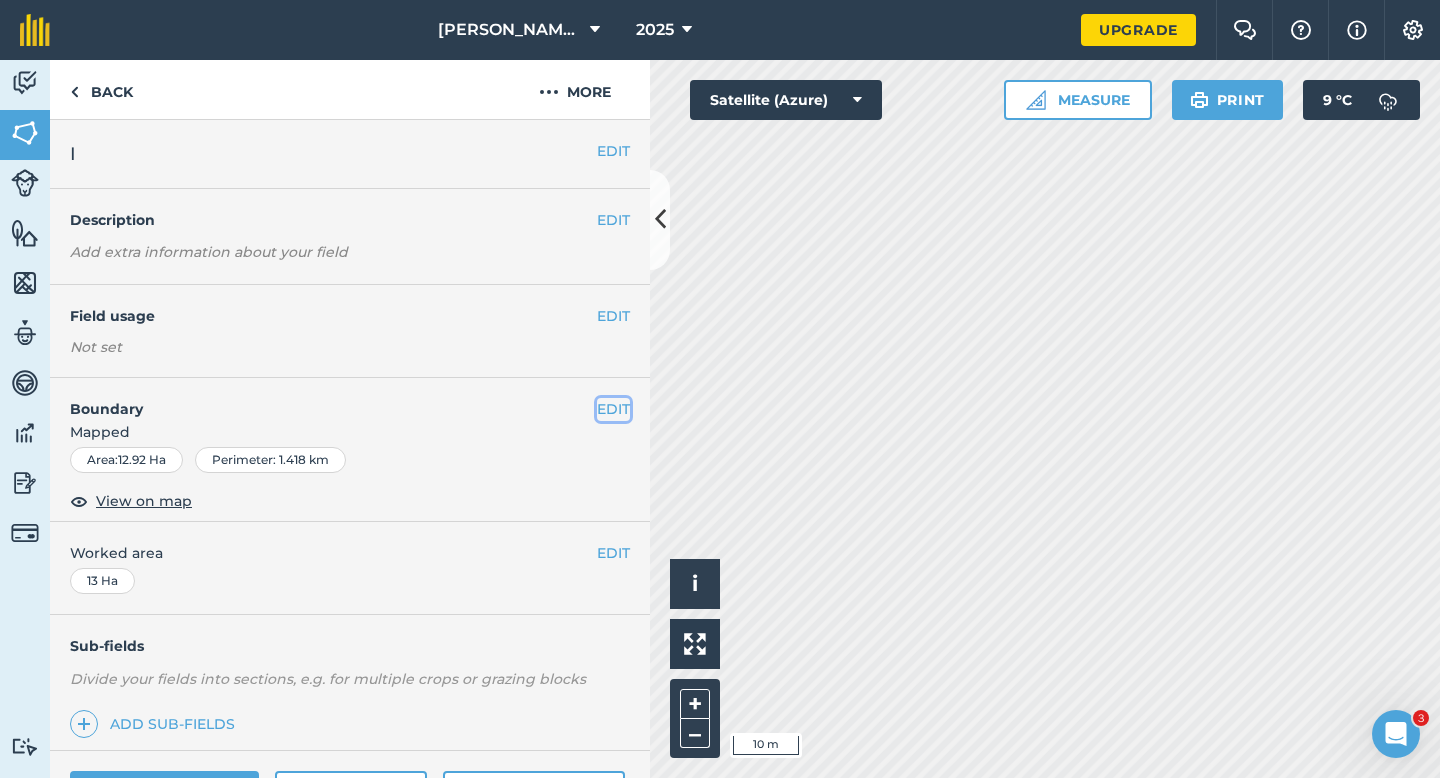 click on "EDIT" at bounding box center [613, 409] 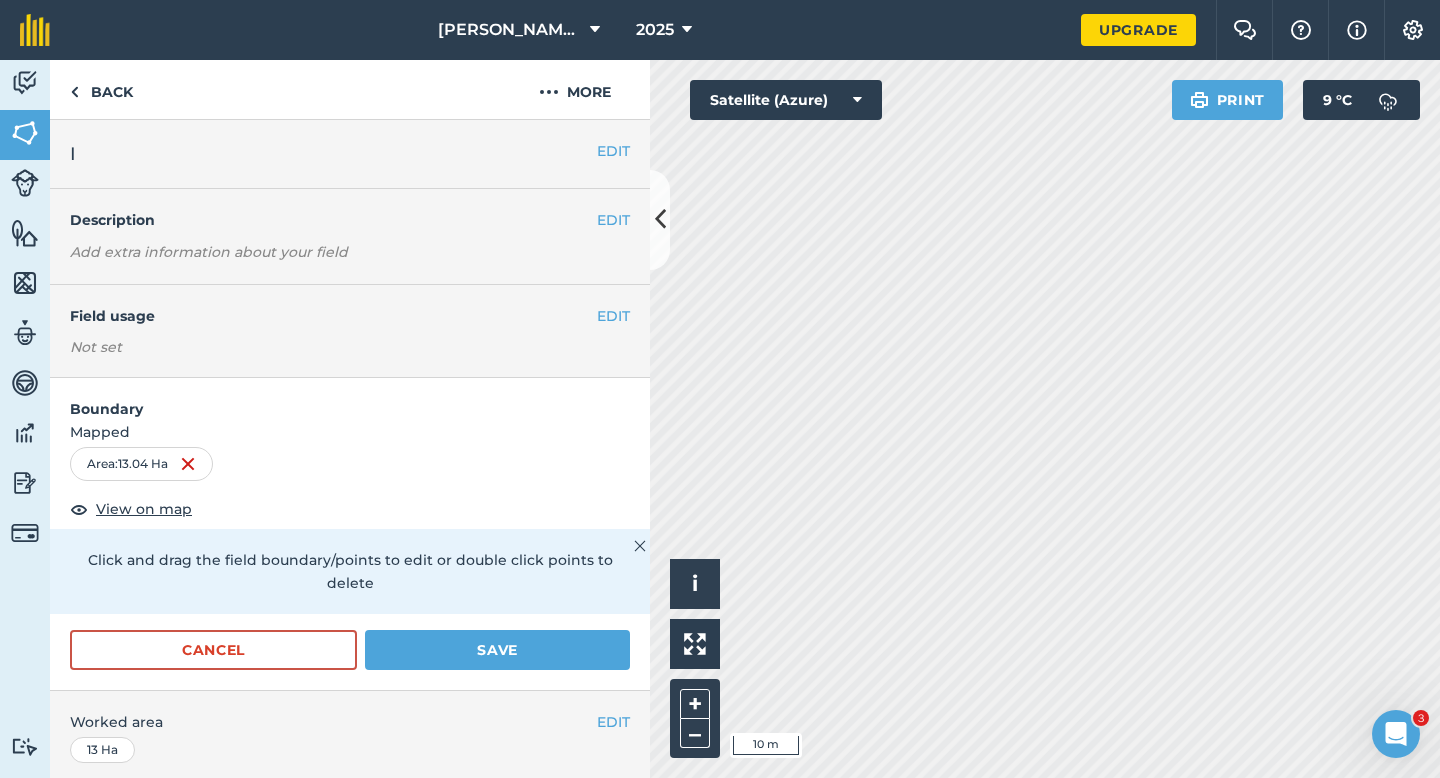 click on "Activity Fields Livestock Features Maps Team Vehicles Data Reporting Billing Tutorials Tutorials   Back   More EDIT I EDIT Description Add extra information about your field EDIT Field usage Not set Boundary   Mapped Area :  13.04   Ha   View on map Click and drag the field boundary/points to edit or double click points to delete Cancel Save EDIT Worked area 13   Ha Sub-fields   Divide your fields into sections, e.g. for multiple crops or grazing blocks   Add sub-fields Add field job Add note   Field Health To-Do Field History Reports There are no outstanding tasks for this field. Hello i © 2025 TomTom, Microsoft 10 m + – Satellite (Azure) Print 9   ° C" at bounding box center (720, 419) 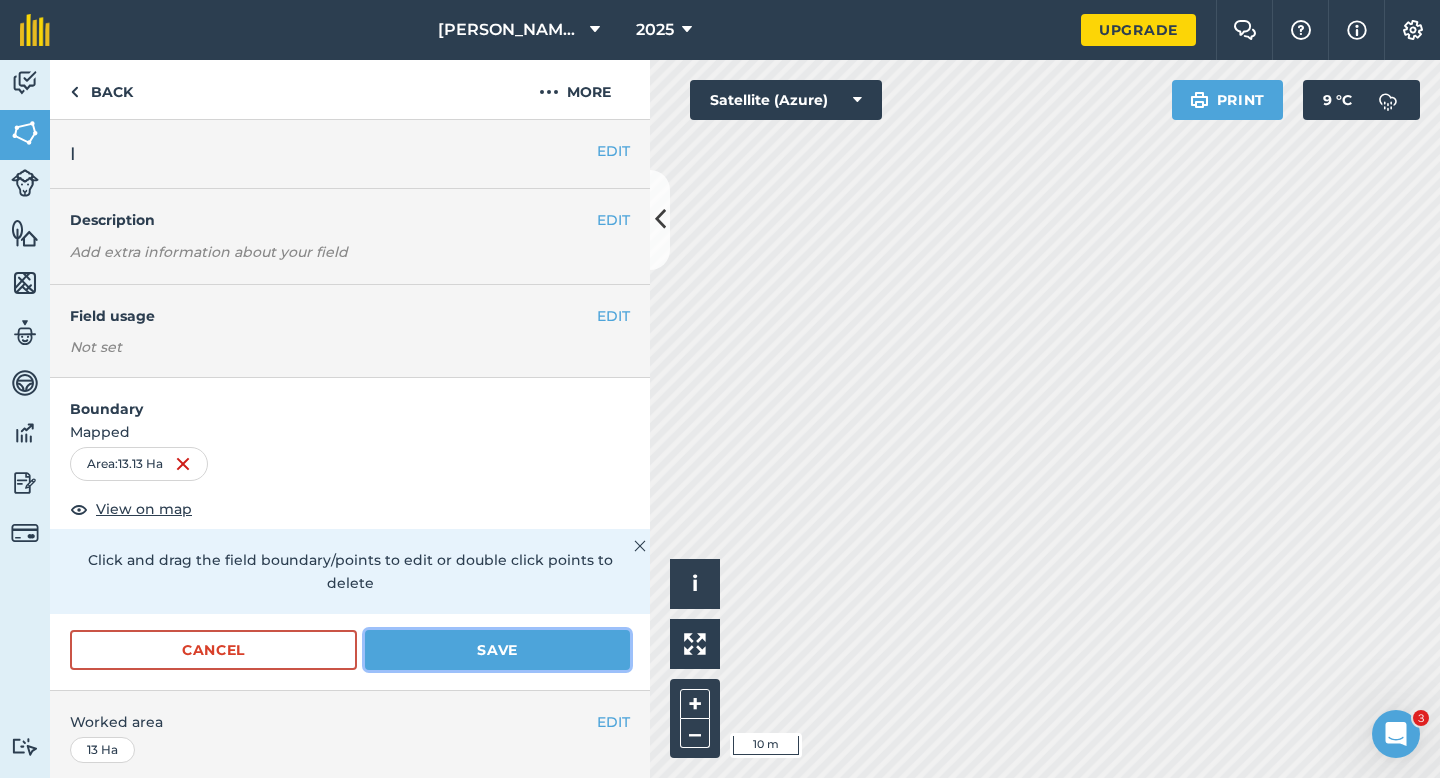 click on "Save" at bounding box center (497, 650) 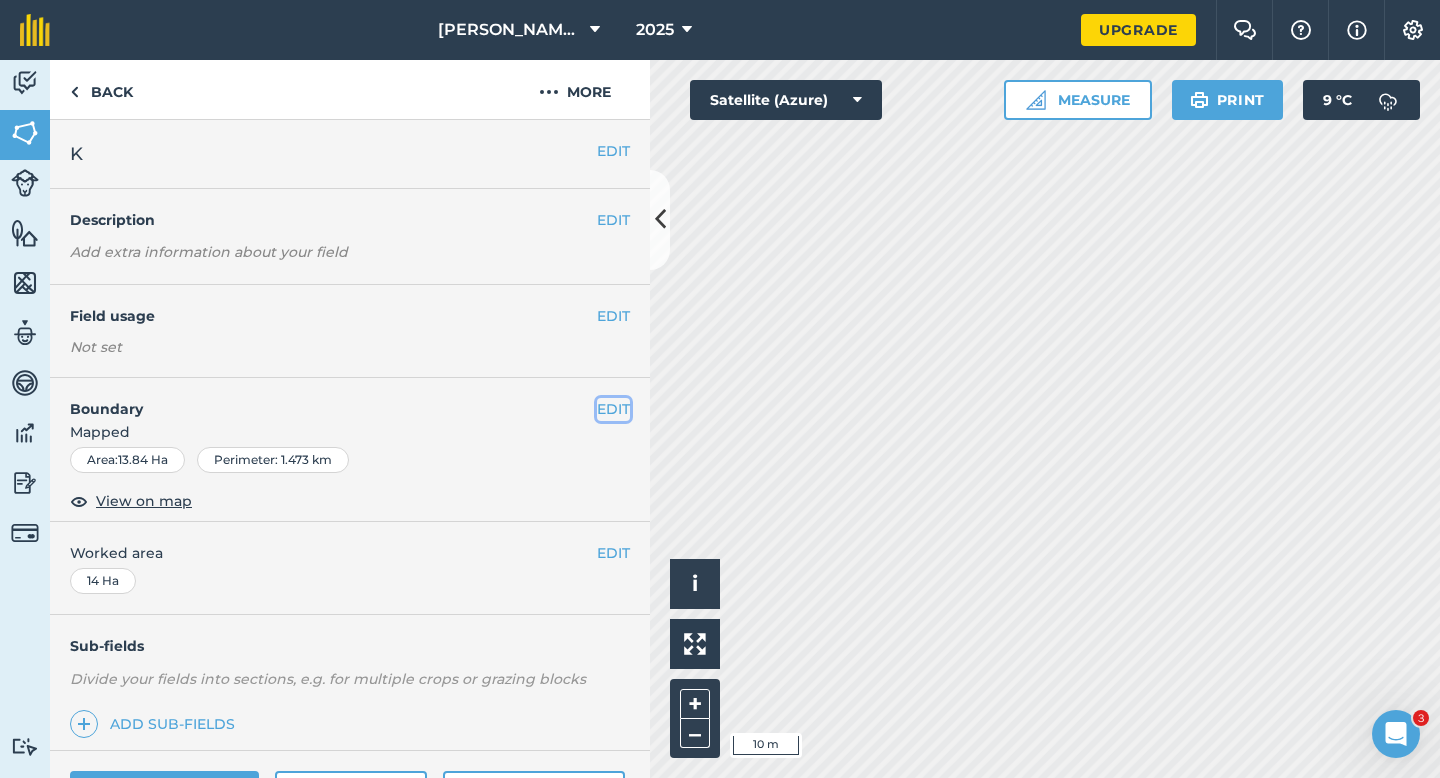 click on "EDIT" at bounding box center (613, 409) 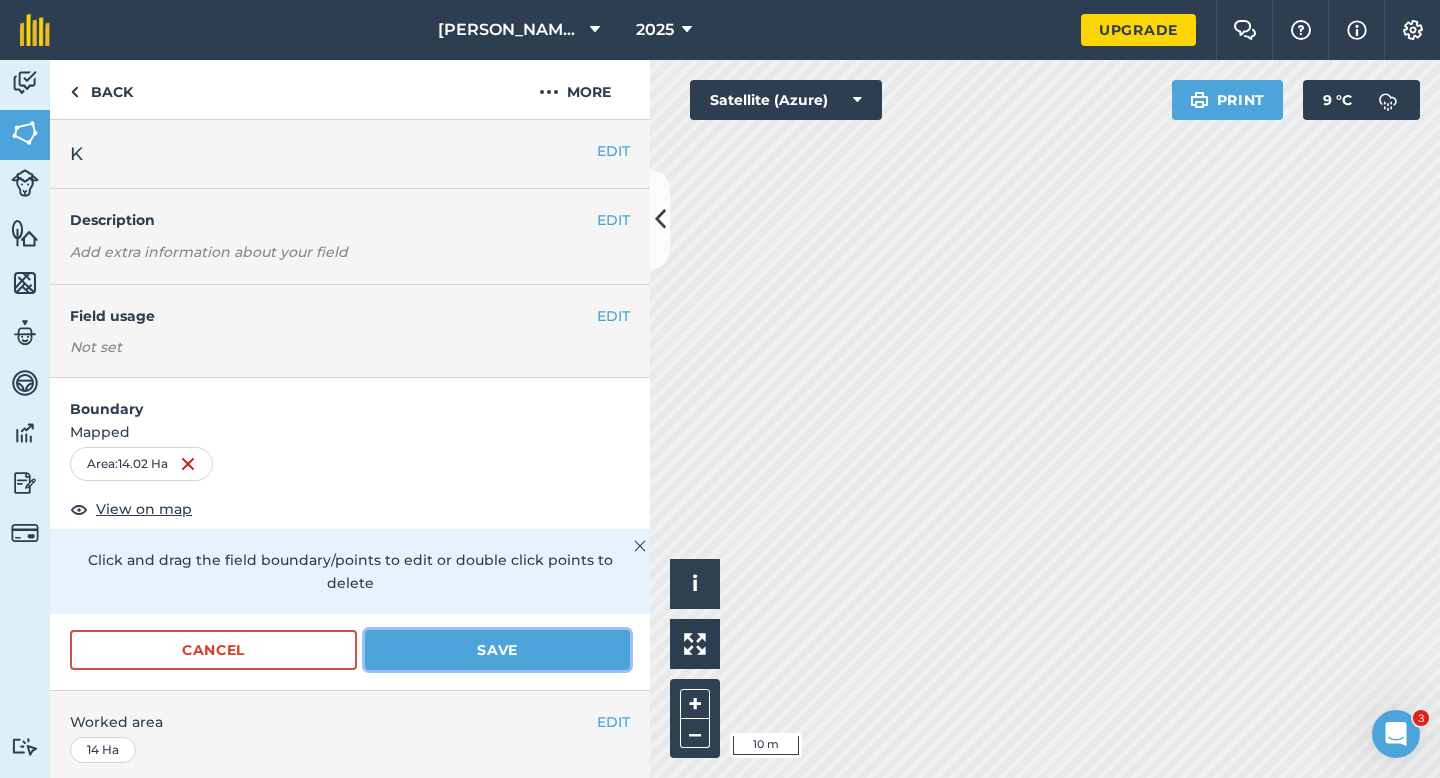 click on "Save" at bounding box center [497, 650] 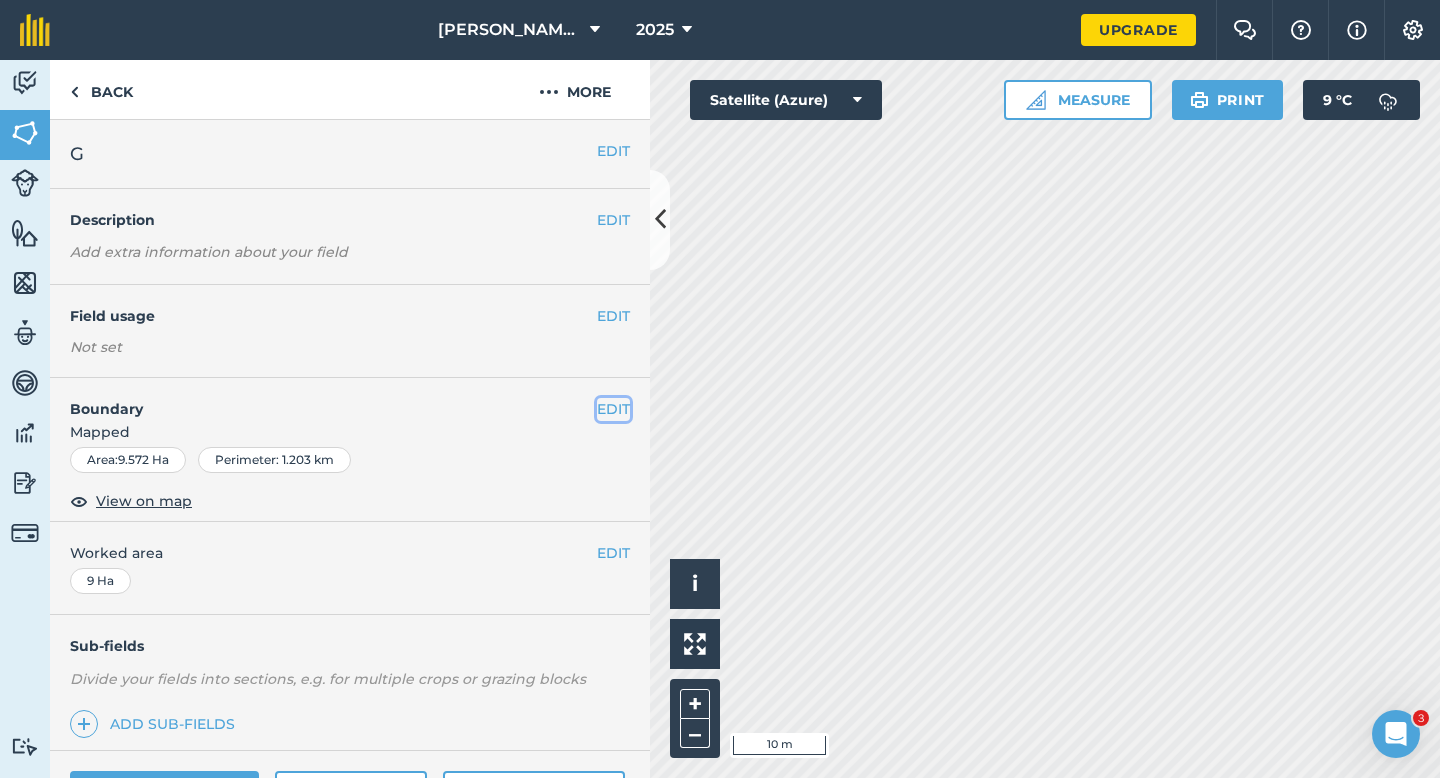 click on "EDIT" at bounding box center (613, 409) 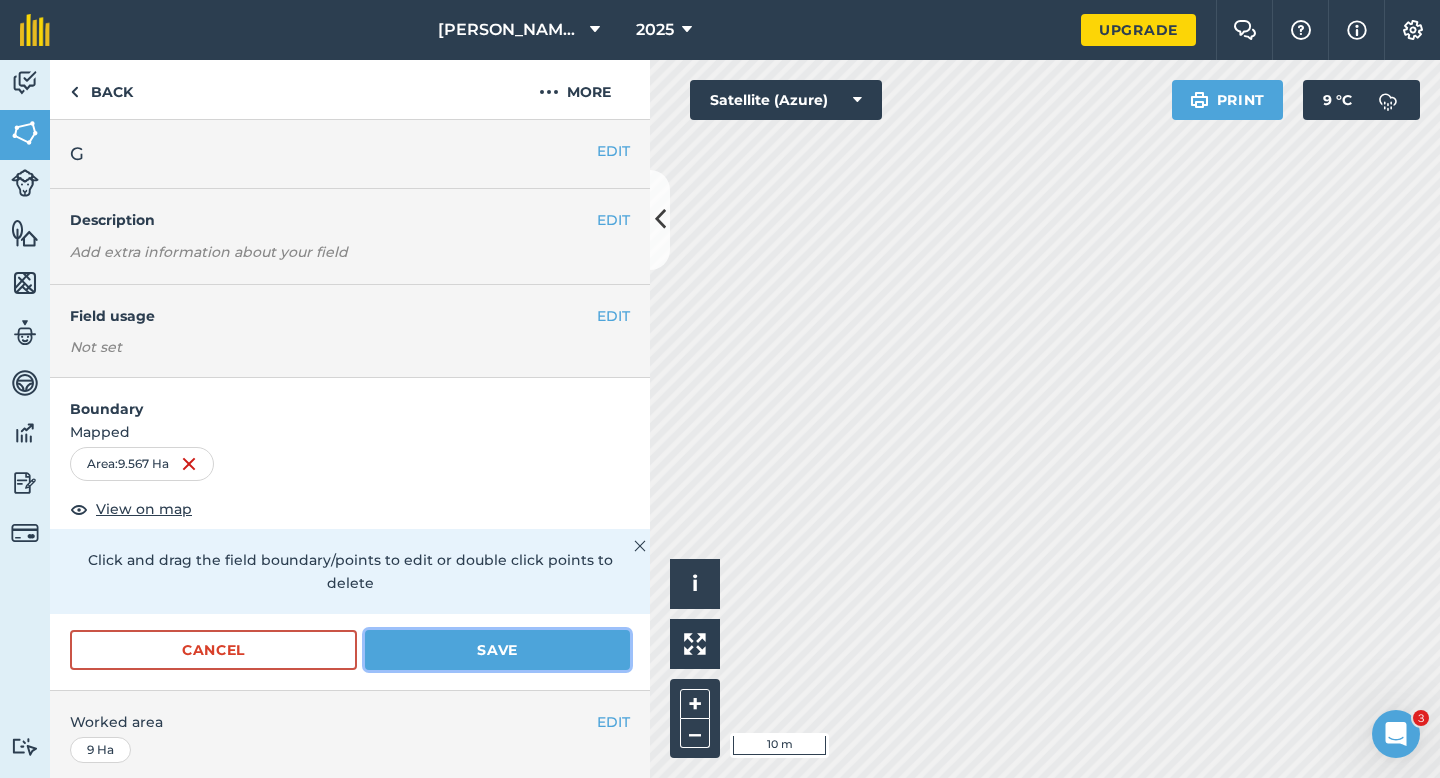 click on "Save" at bounding box center [497, 650] 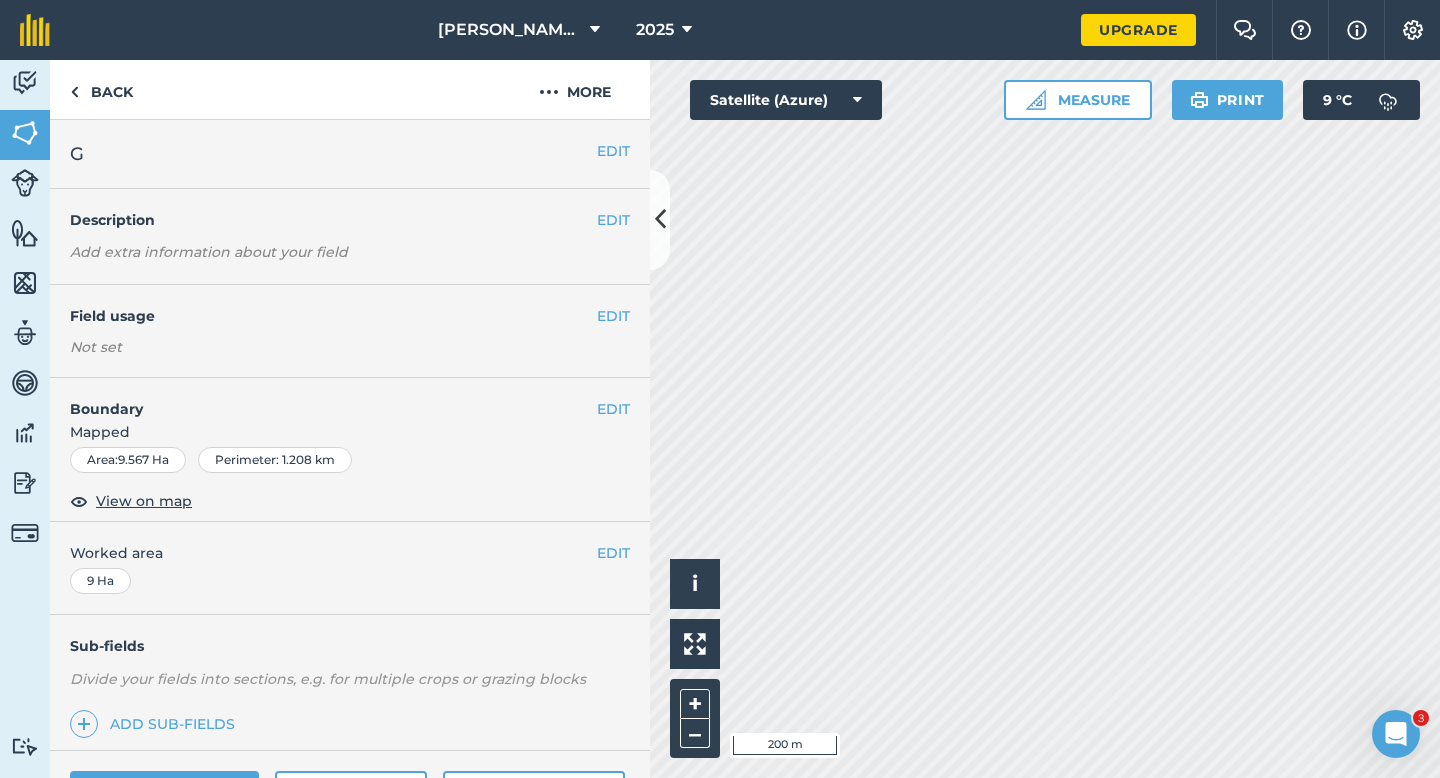 click on "EDIT Worked area 9   Ha" at bounding box center [350, 568] 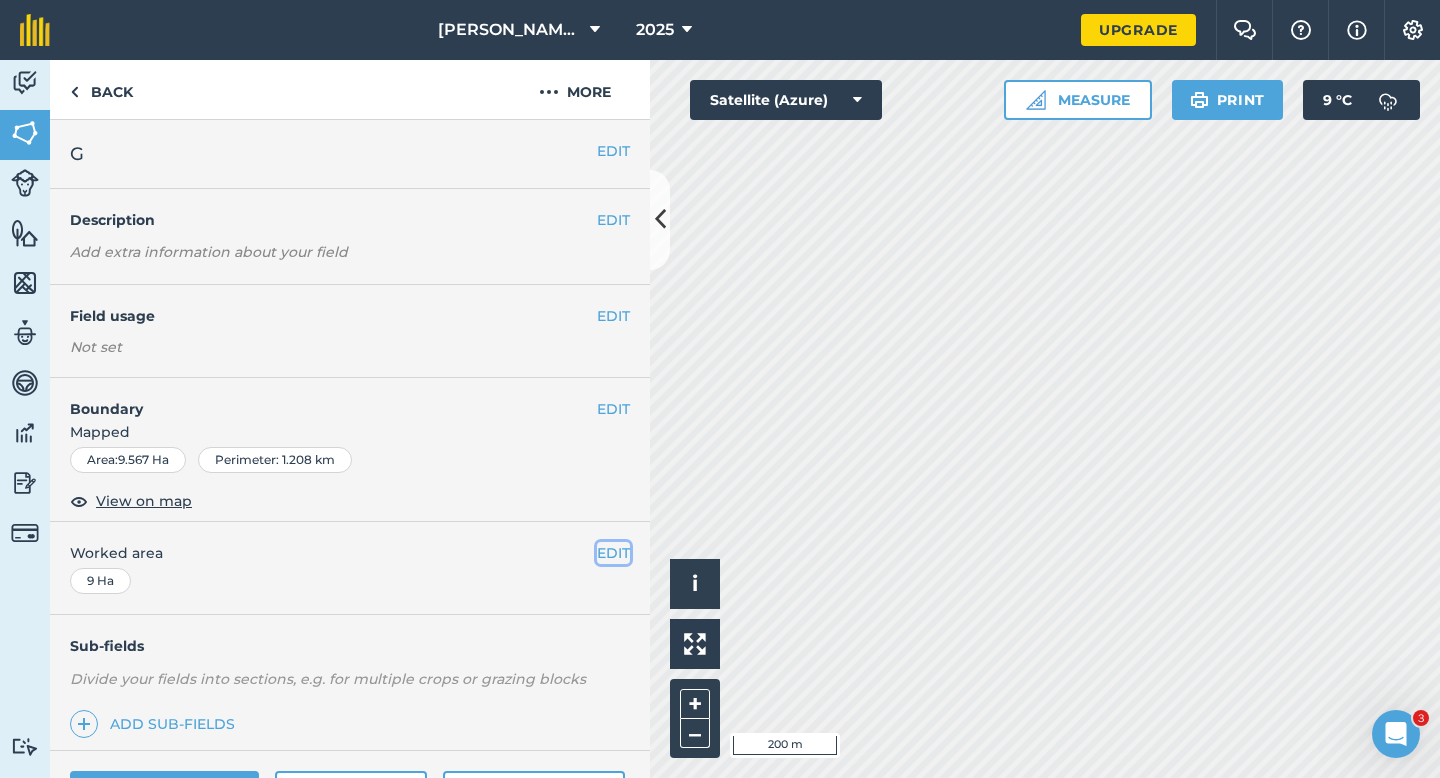 click on "EDIT" at bounding box center [613, 553] 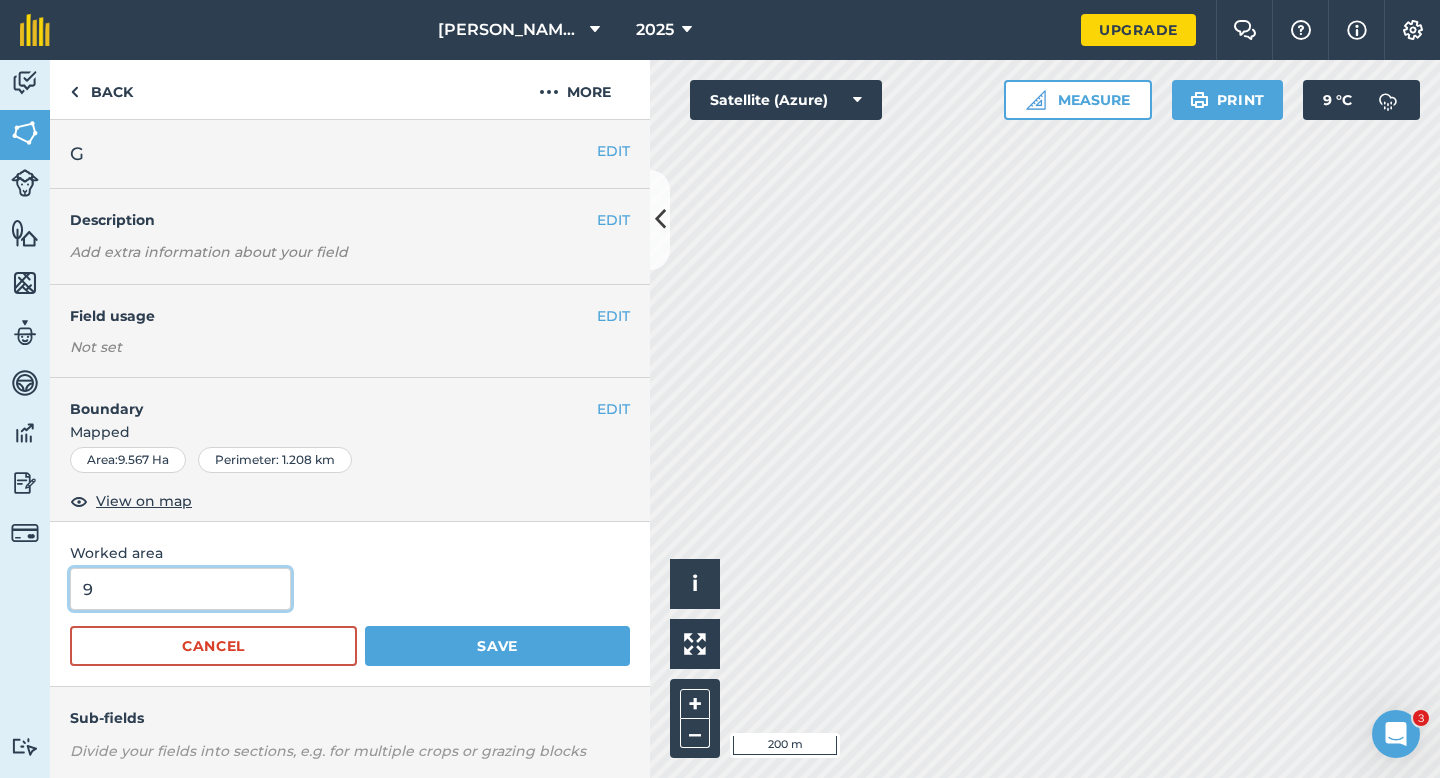 click on "9" at bounding box center (180, 589) 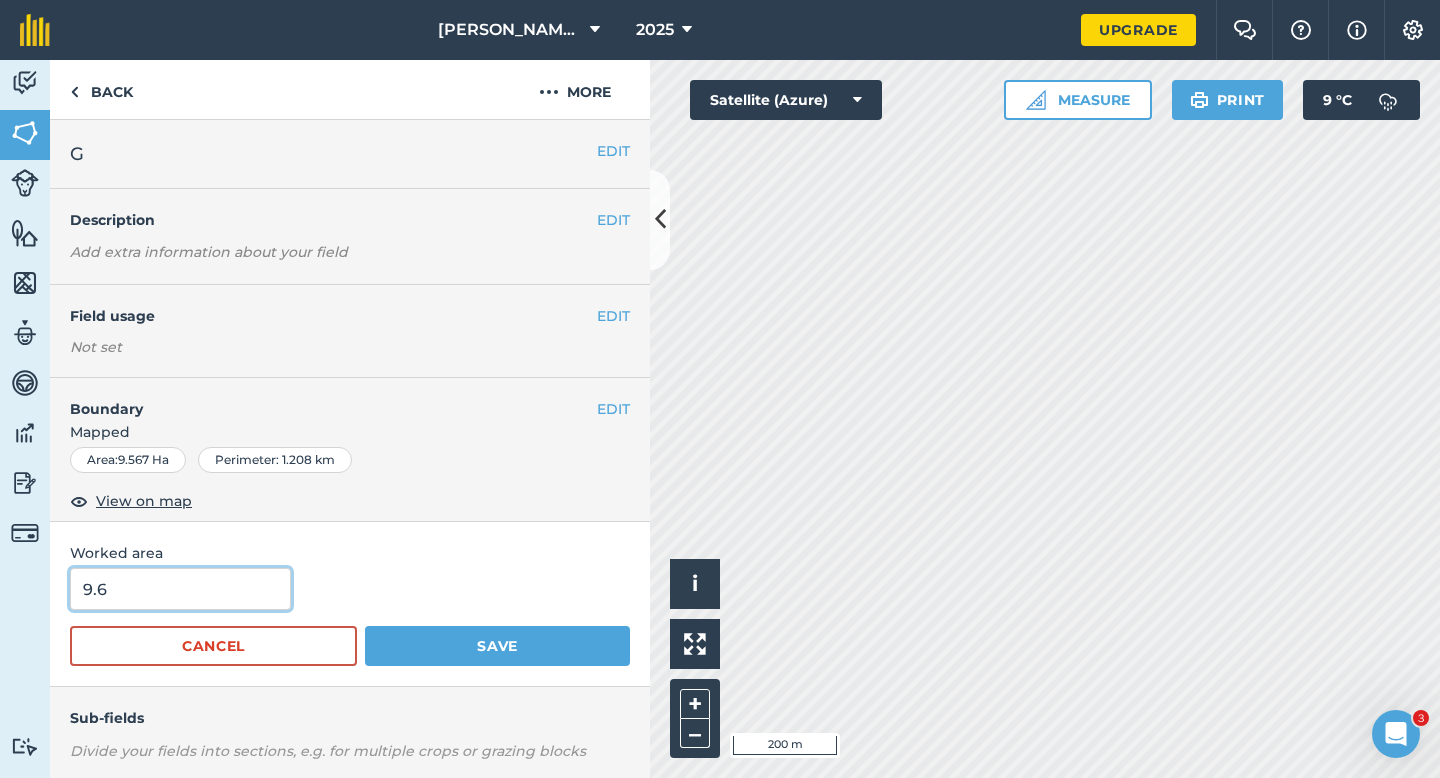 type on "9.6" 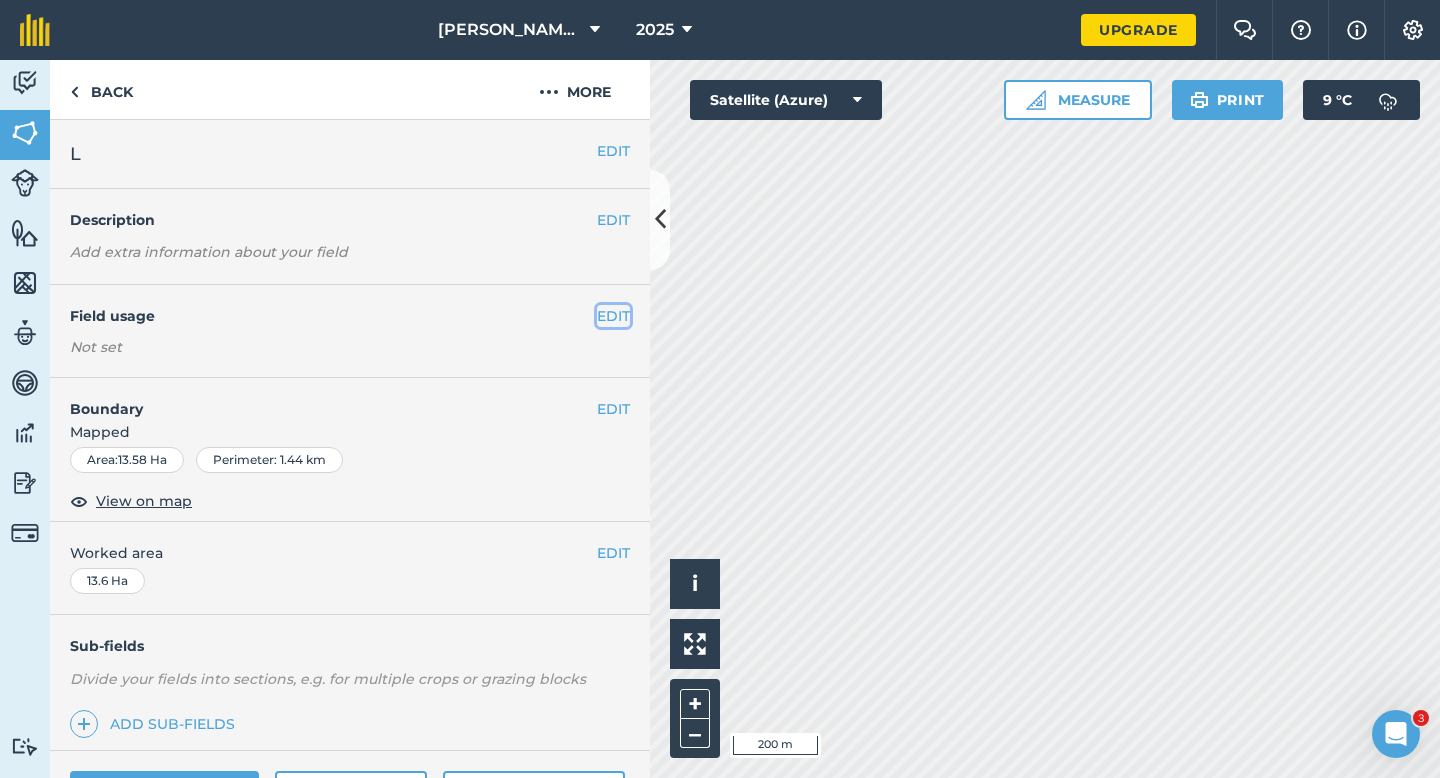 click on "EDIT" at bounding box center (613, 316) 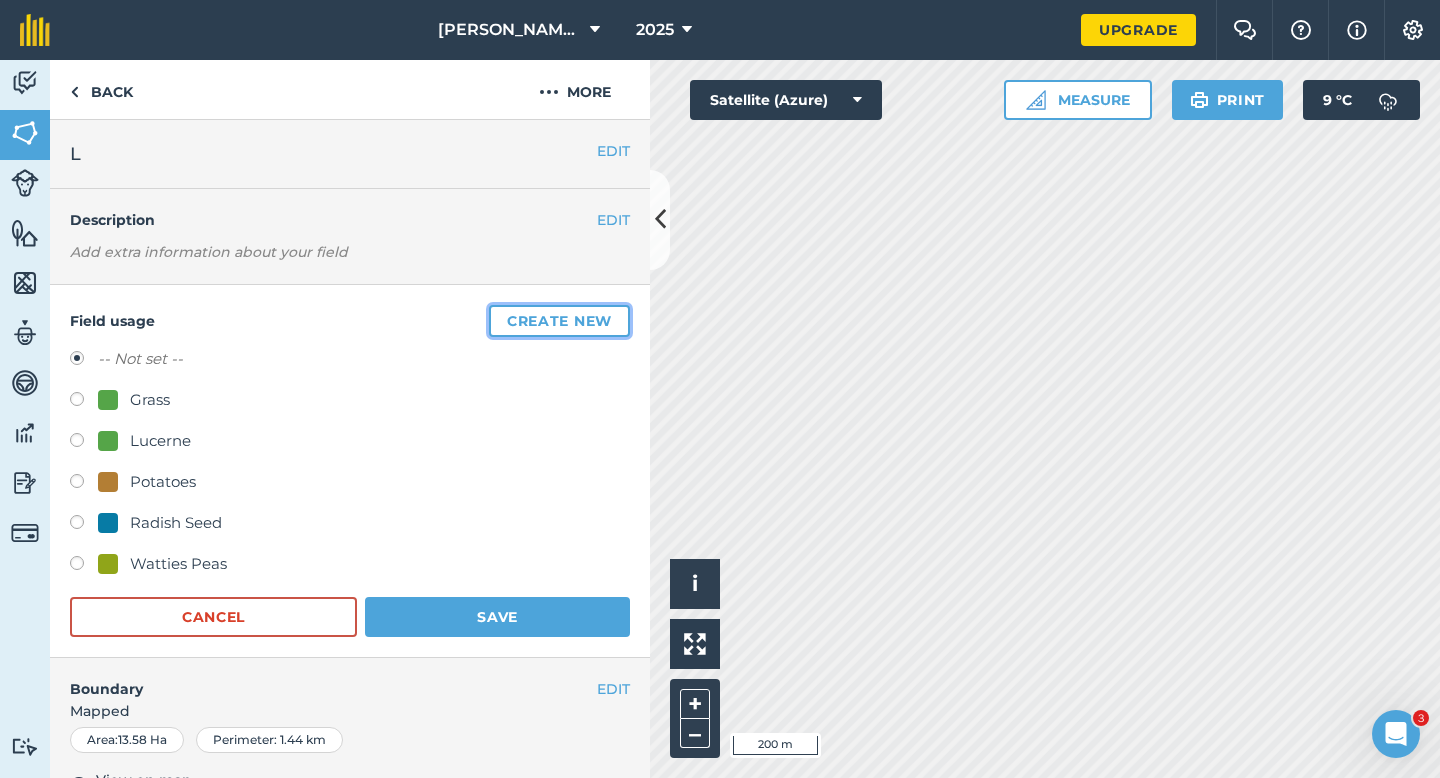 click on "Create new" at bounding box center (559, 321) 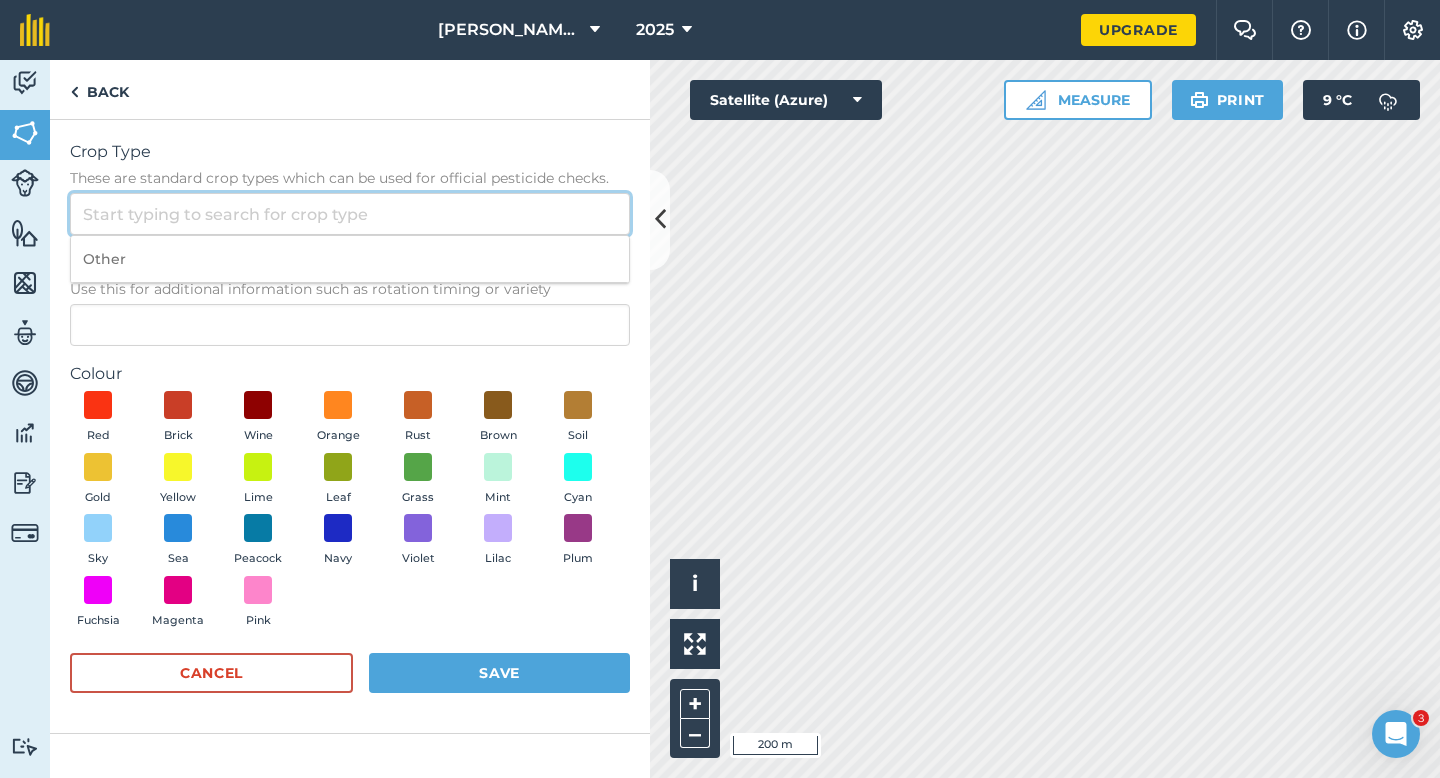 click on "Crop Type These are standard crop types which can be used for official pesticide checks." at bounding box center (350, 214) 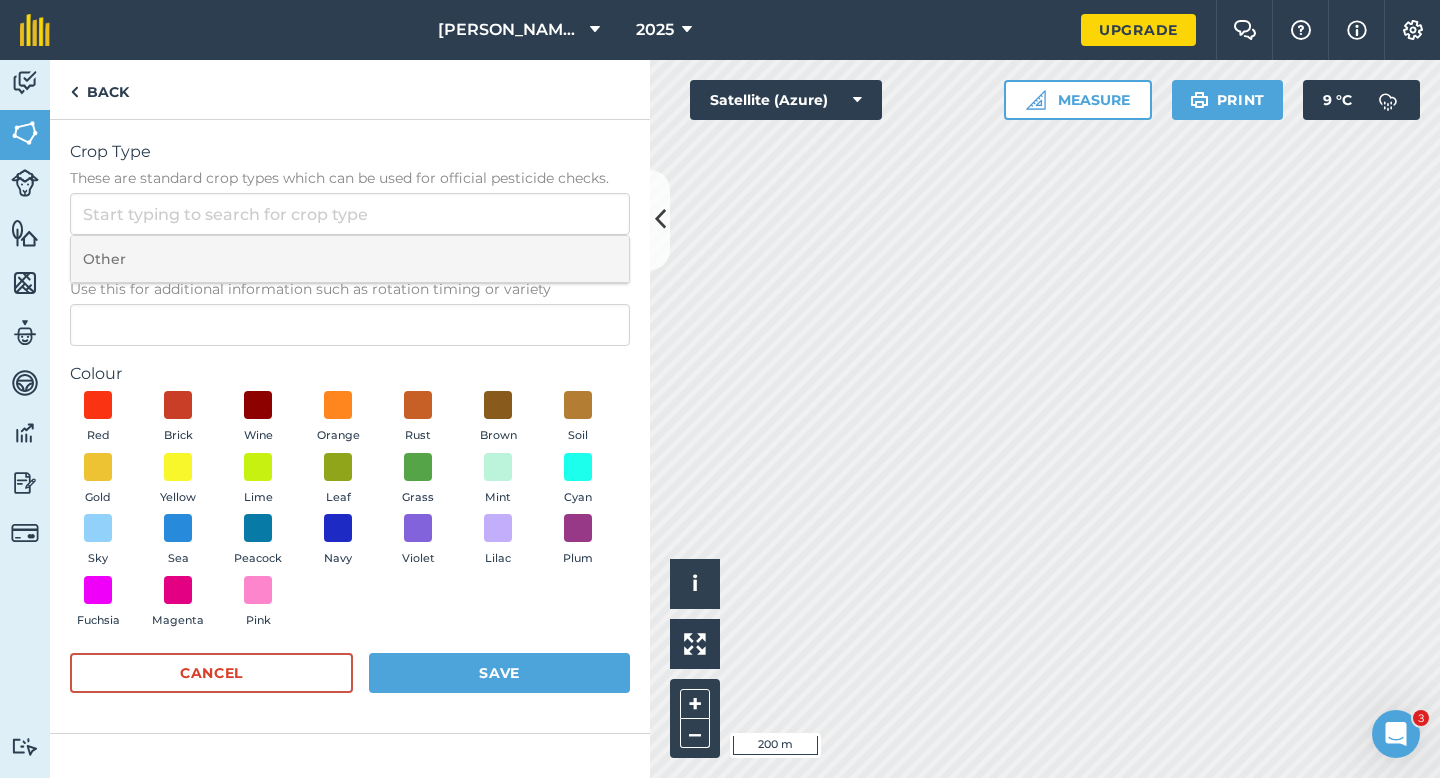 click on "Other" at bounding box center [350, 259] 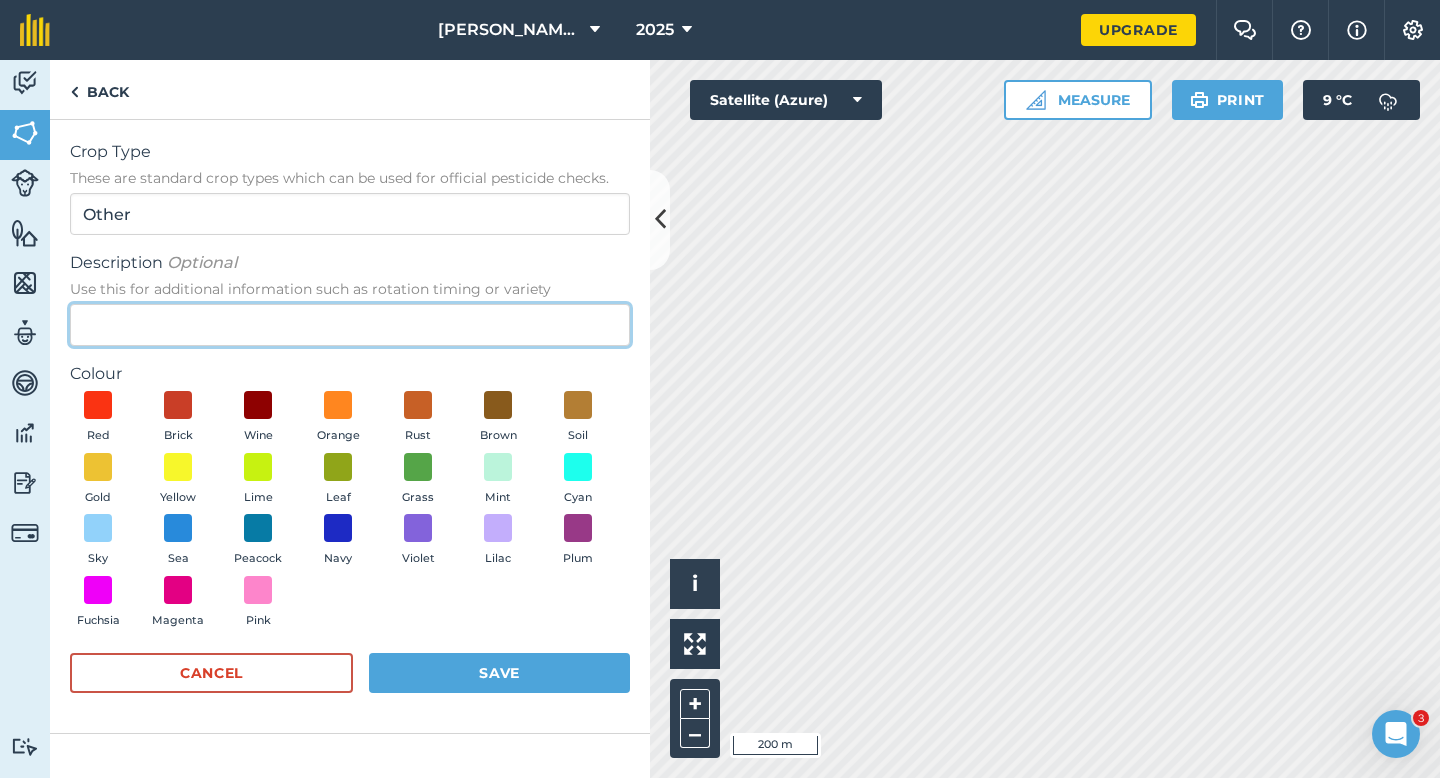 click on "Description   Optional Use this for additional information such as rotation timing or variety" at bounding box center (350, 325) 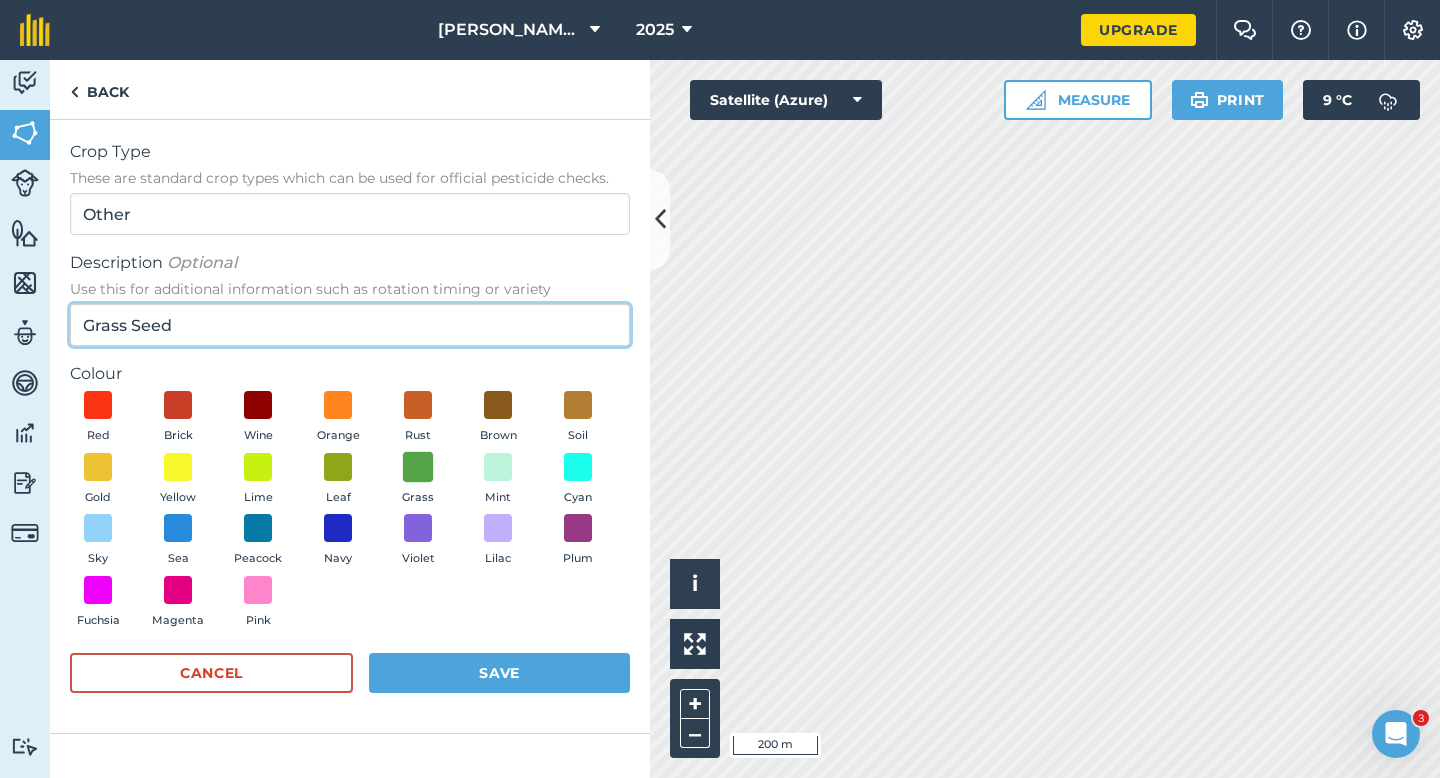 type on "Grass Seed" 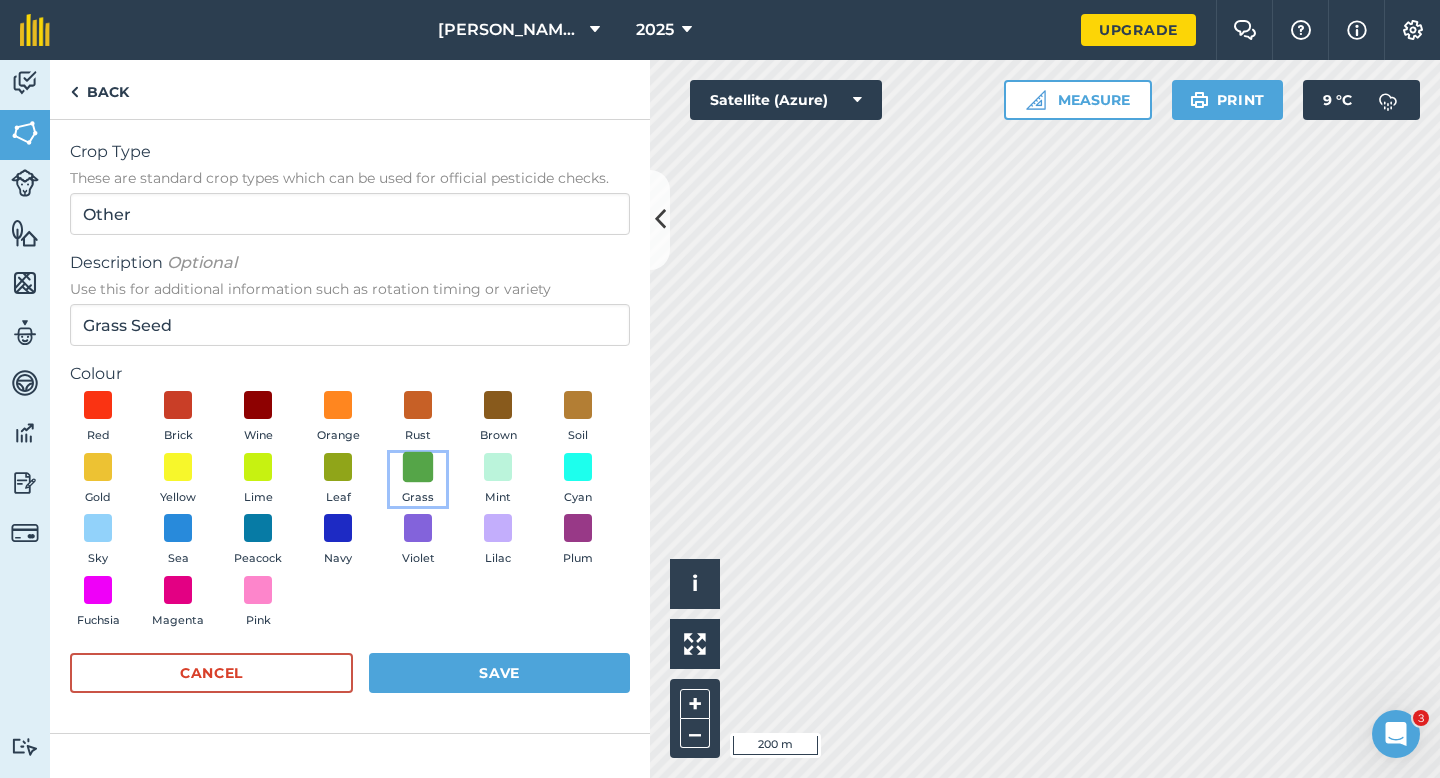 click at bounding box center (418, 466) 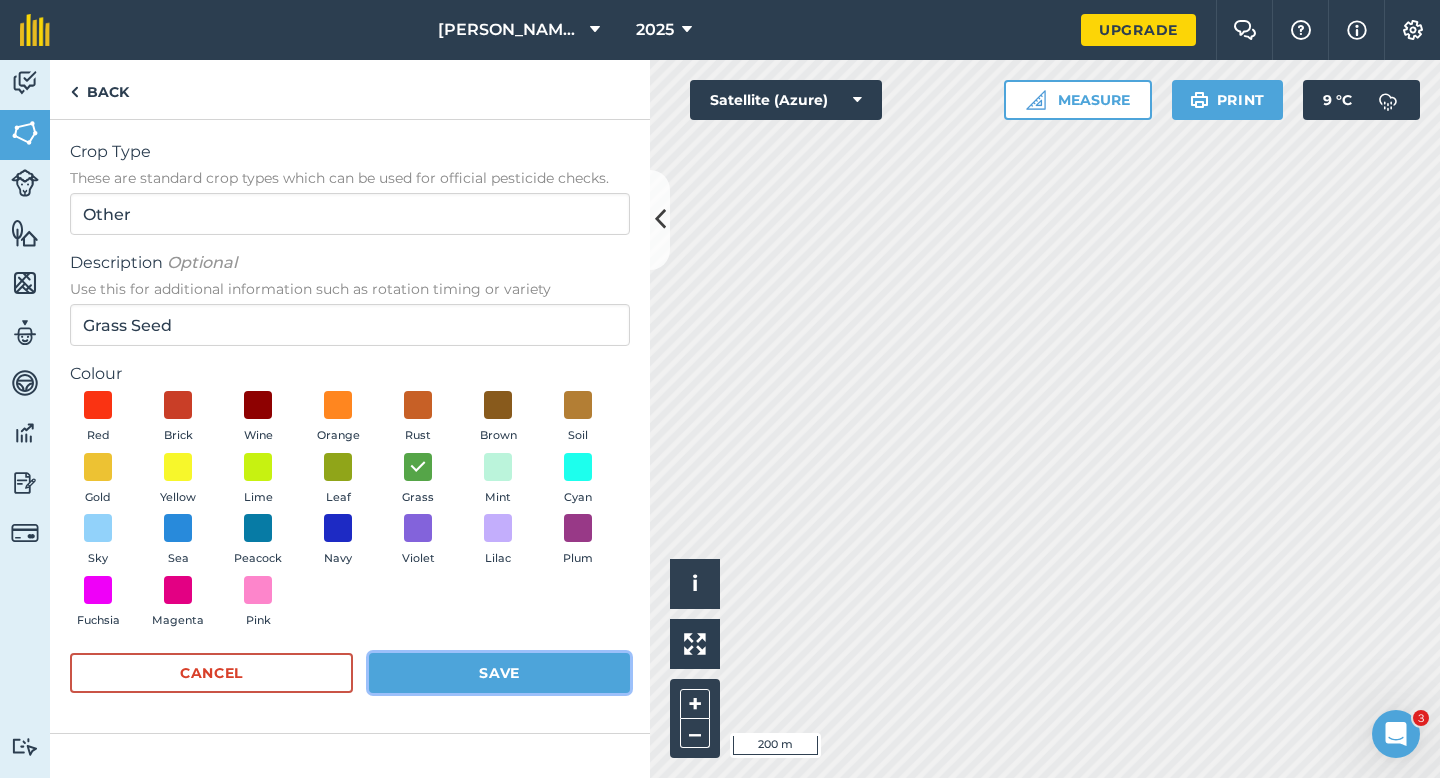 click on "Save" at bounding box center (499, 673) 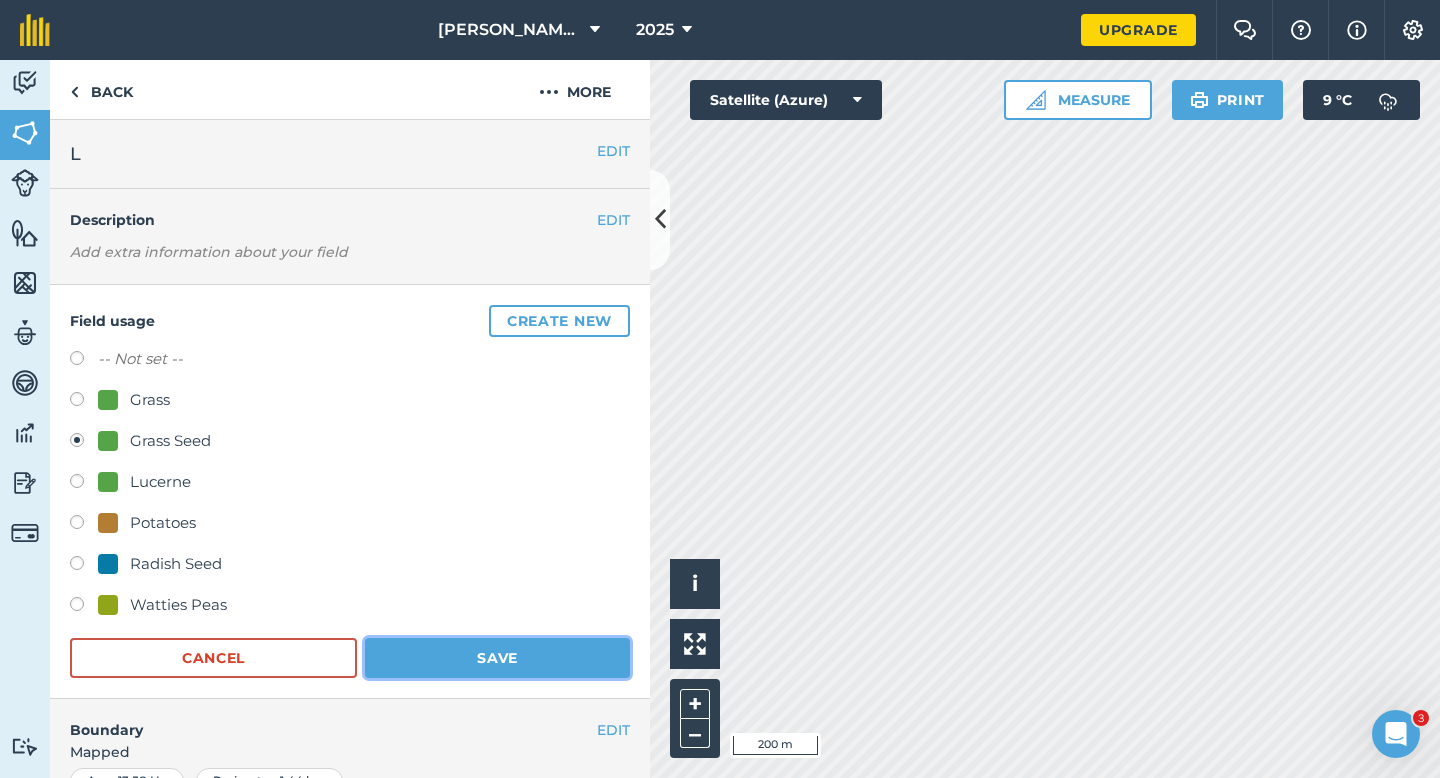 click on "Save" at bounding box center [497, 658] 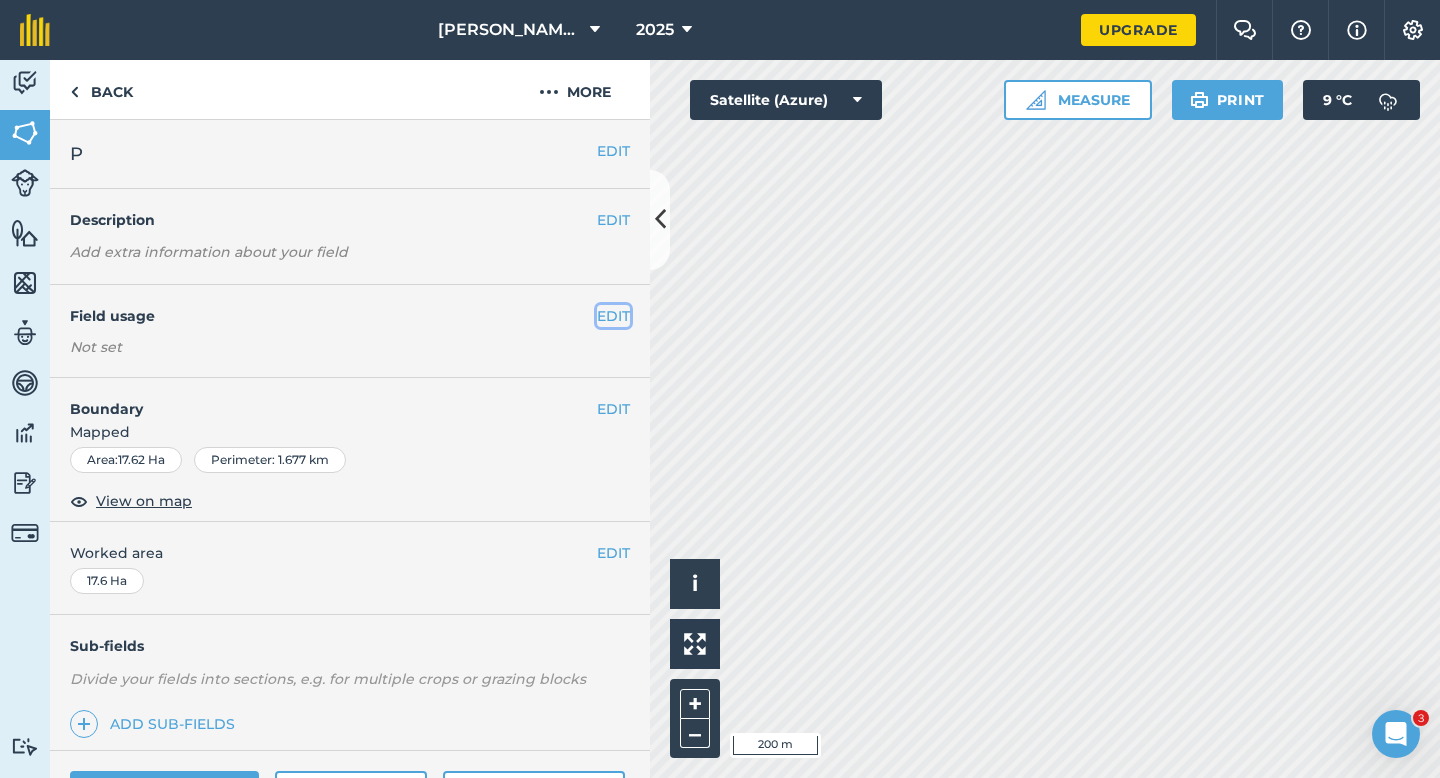 click on "EDIT" at bounding box center [613, 316] 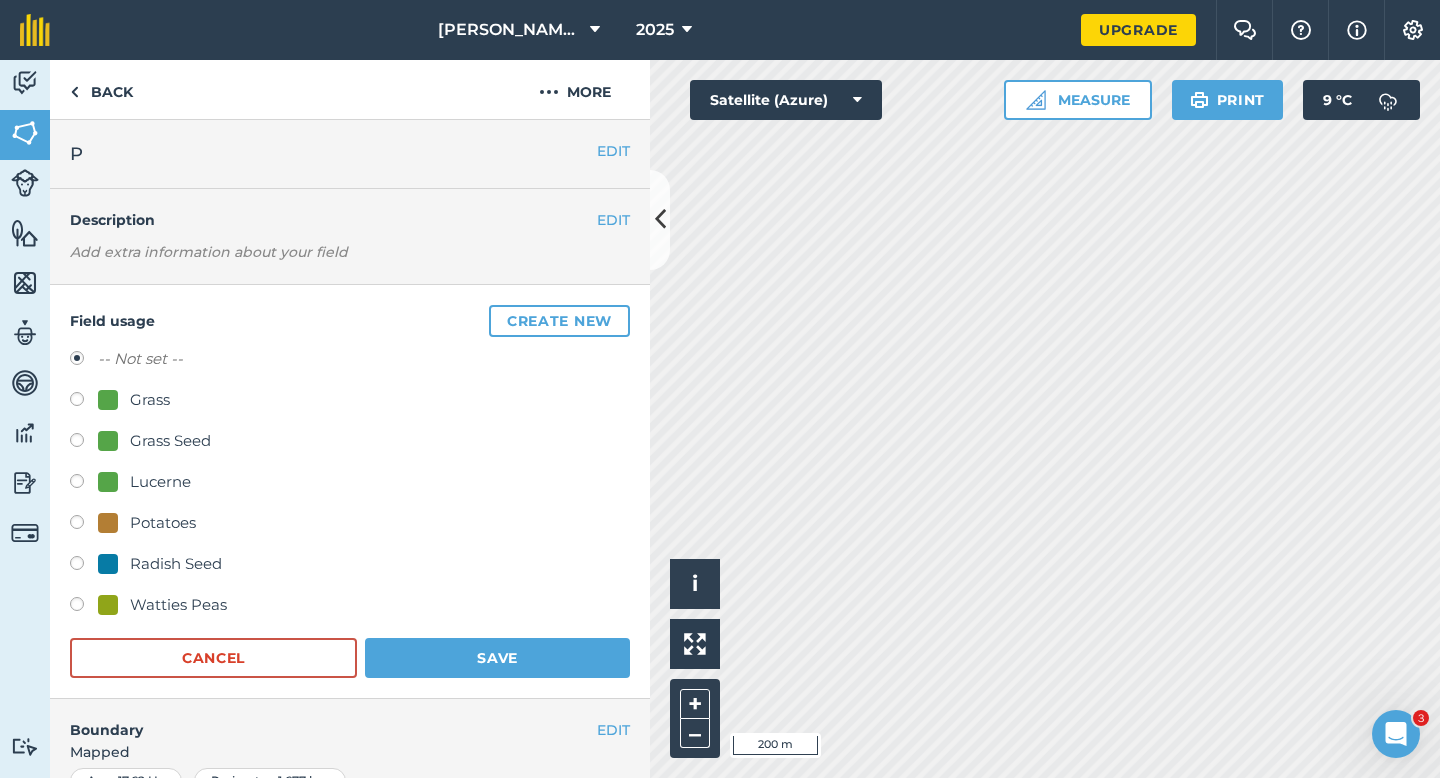 click on "Grass Seed" at bounding box center [170, 441] 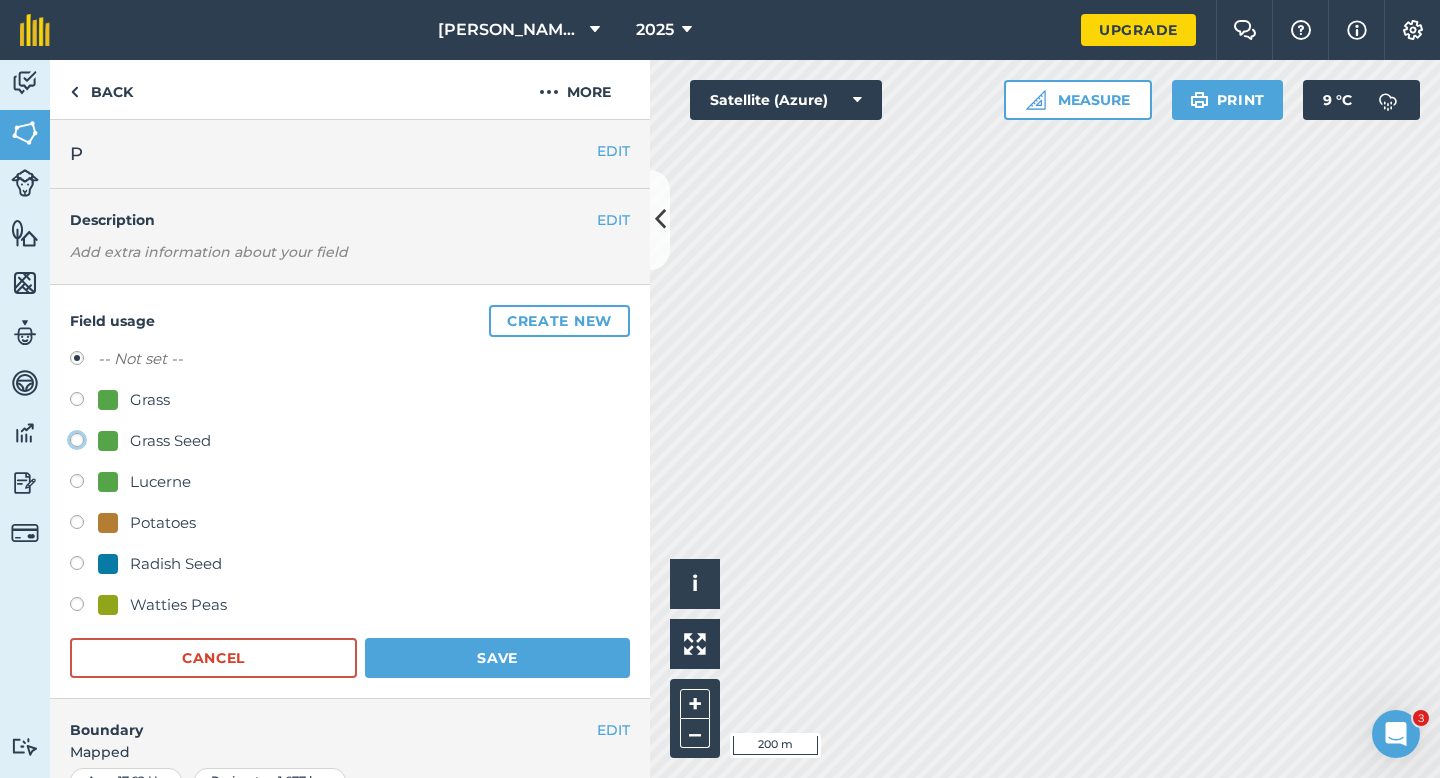click on "Grass Seed" at bounding box center (-9923, 439) 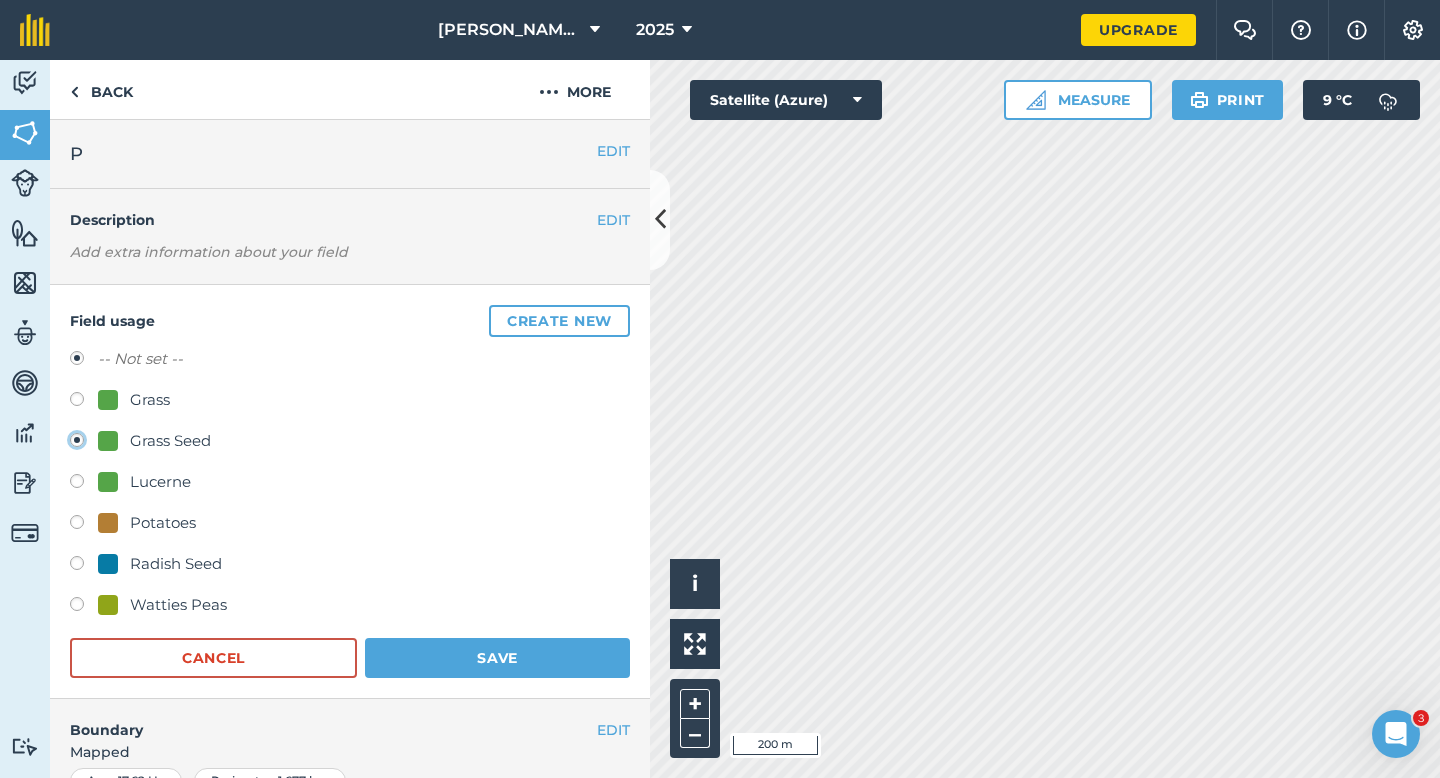 radio on "true" 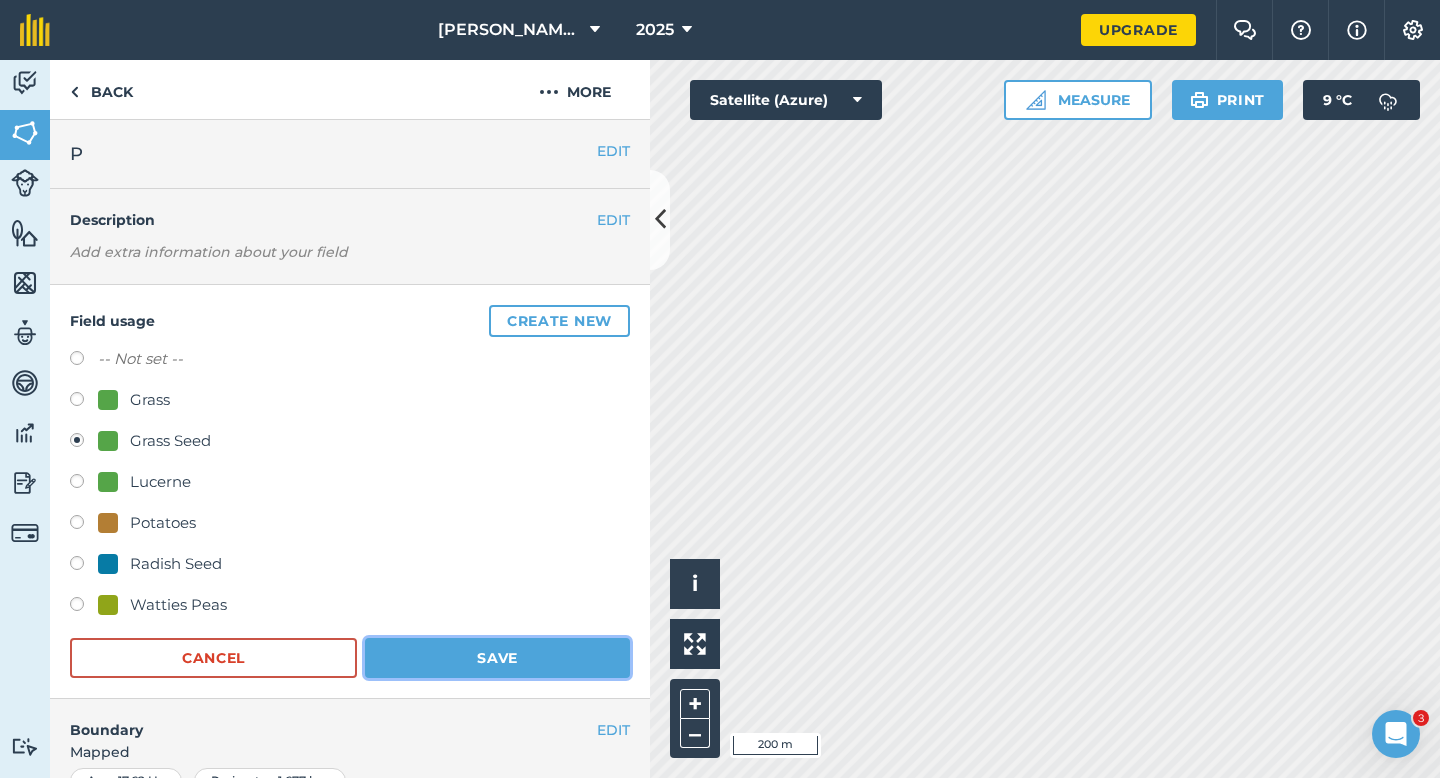 click on "Save" at bounding box center [497, 658] 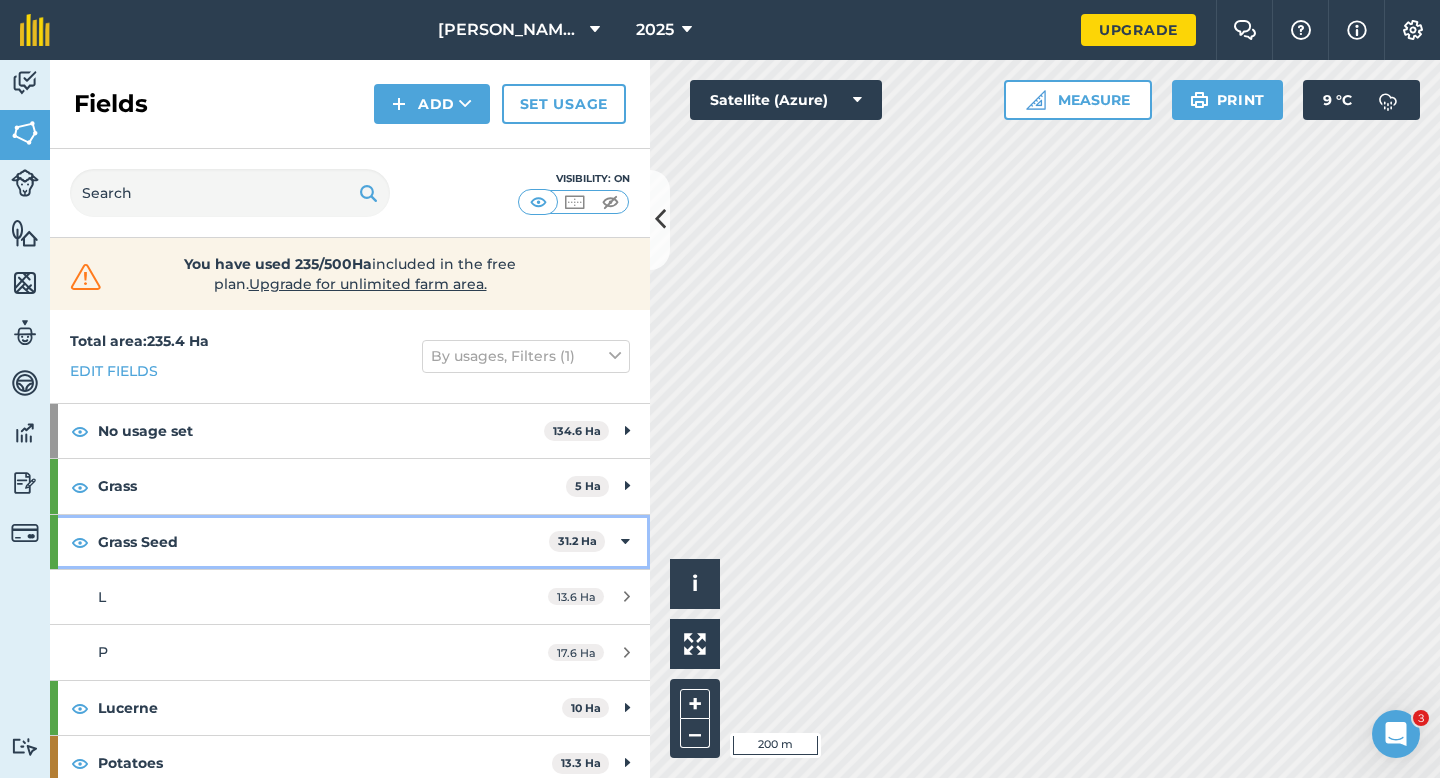 click at bounding box center (625, 542) 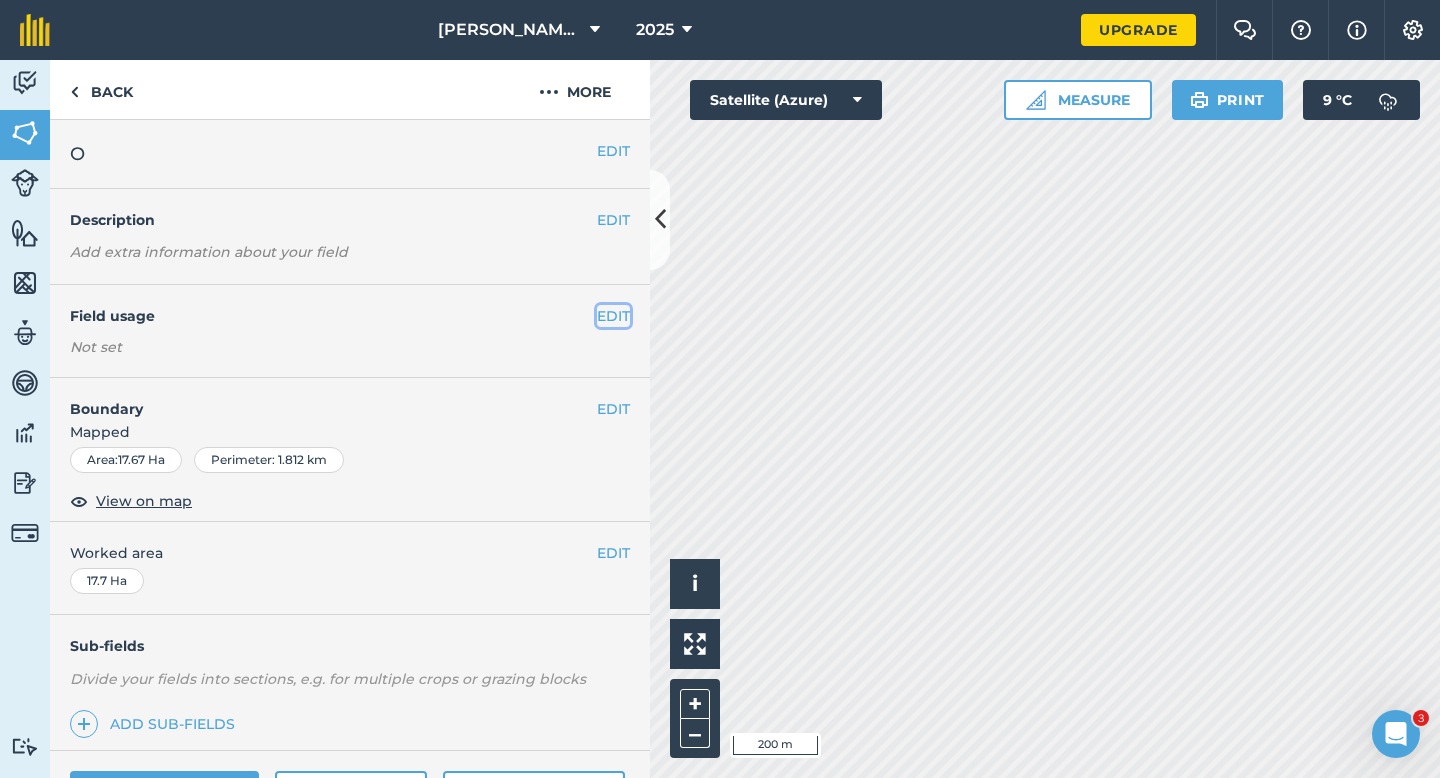 click on "EDIT" at bounding box center (613, 316) 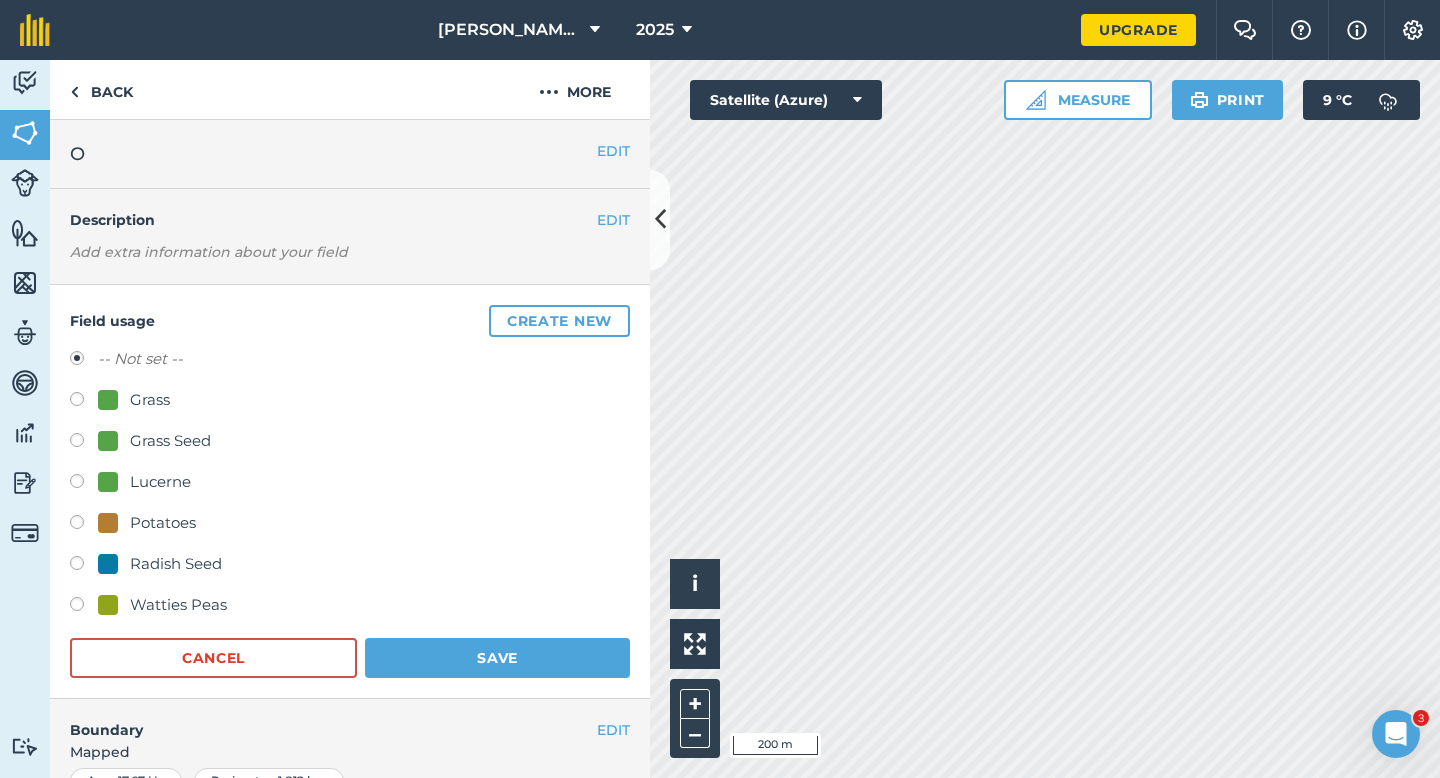click on "Field usage   Create new -- Not set -- Grass Grass Seed Lucerne Potatoes Radish Seed Watties Peas Cancel Save" at bounding box center (350, 492) 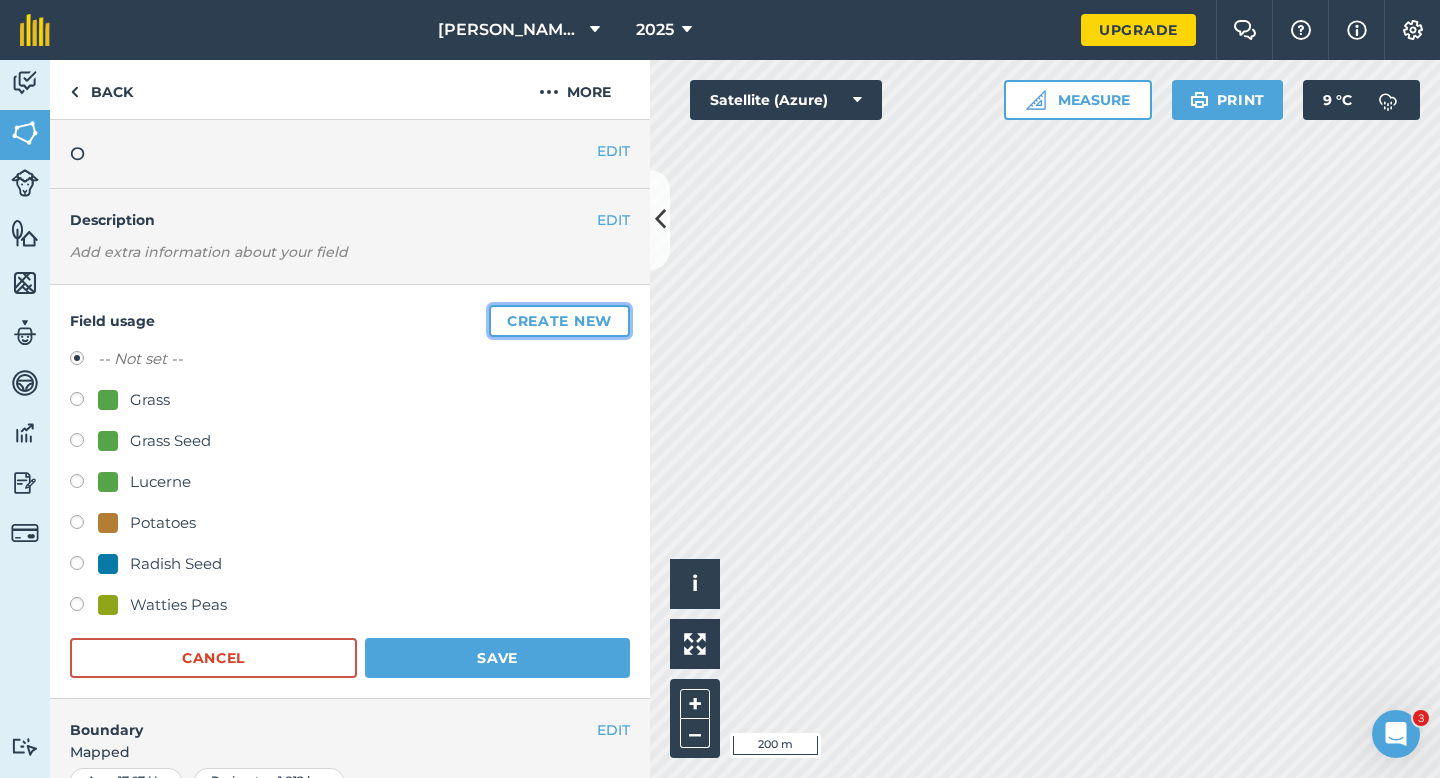 click on "Create new" at bounding box center (559, 321) 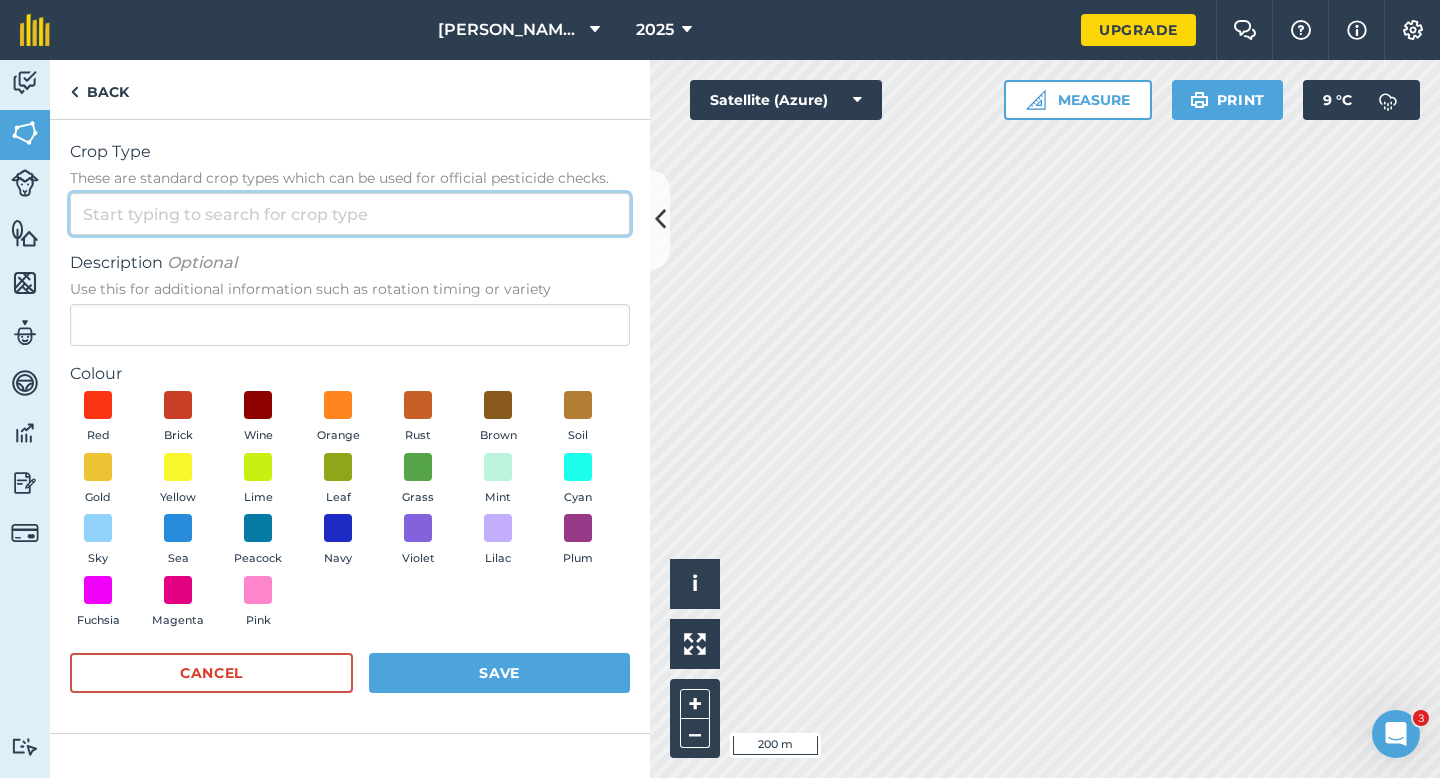 click on "Crop Type These are standard crop types which can be used for official pesticide checks." at bounding box center (350, 214) 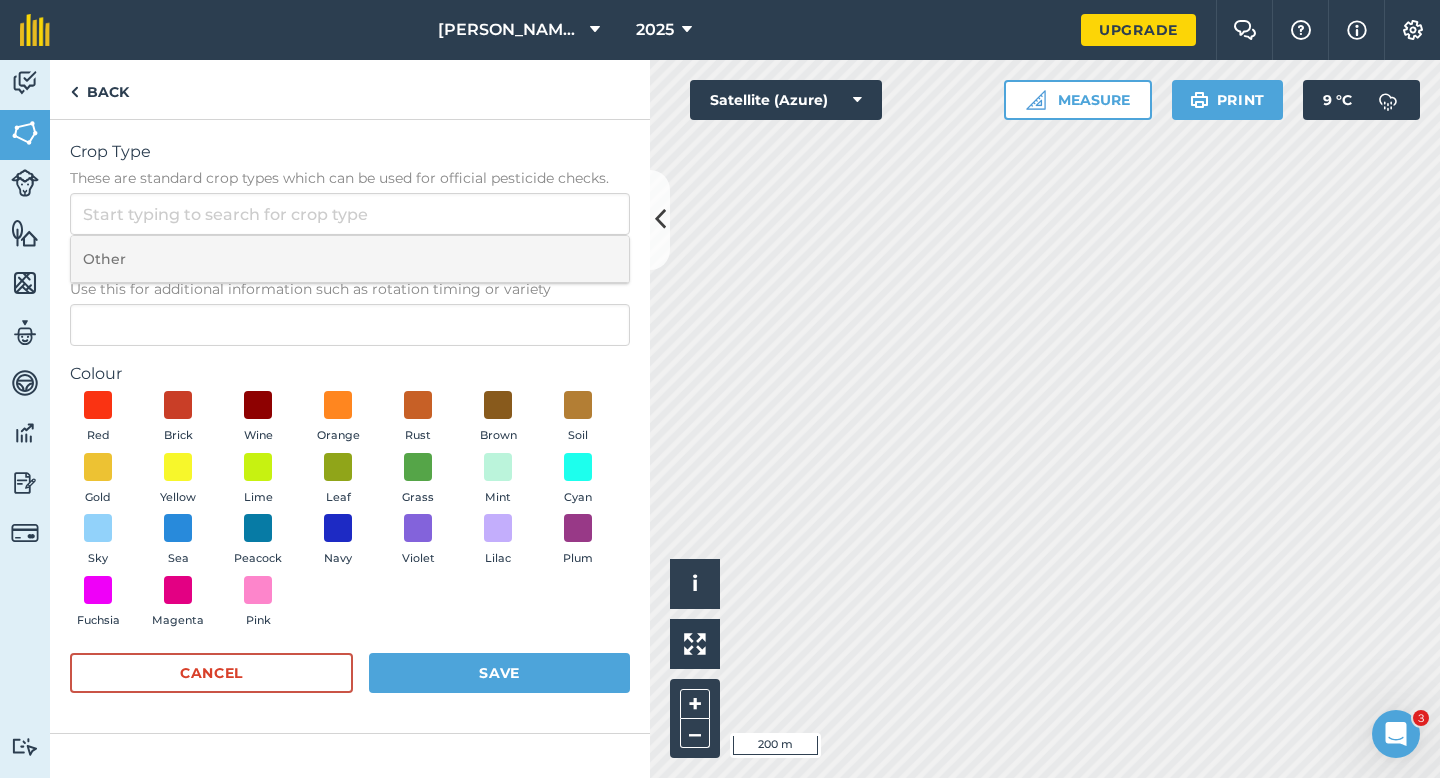 click on "Other" at bounding box center [350, 259] 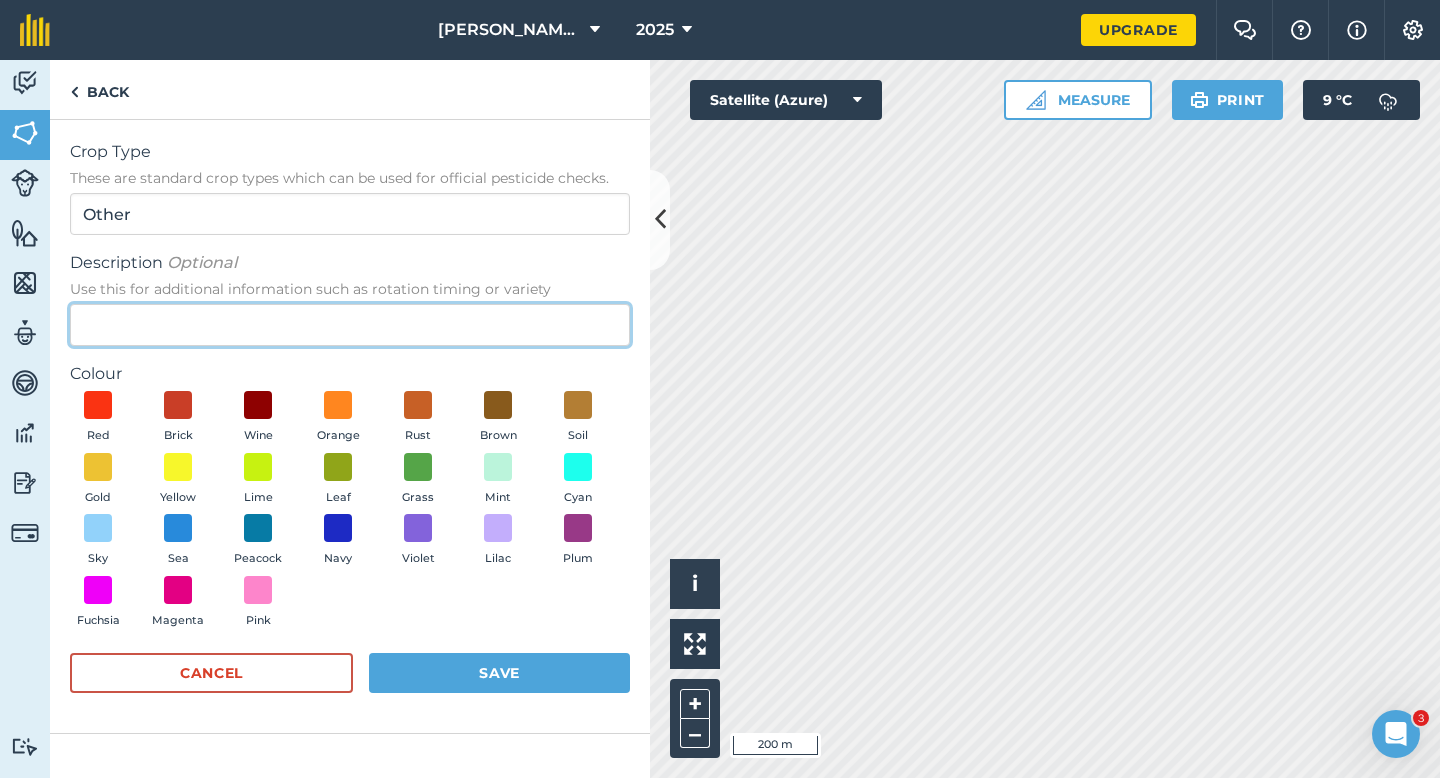 click on "Description   Optional Use this for additional information such as rotation timing or variety" at bounding box center [350, 325] 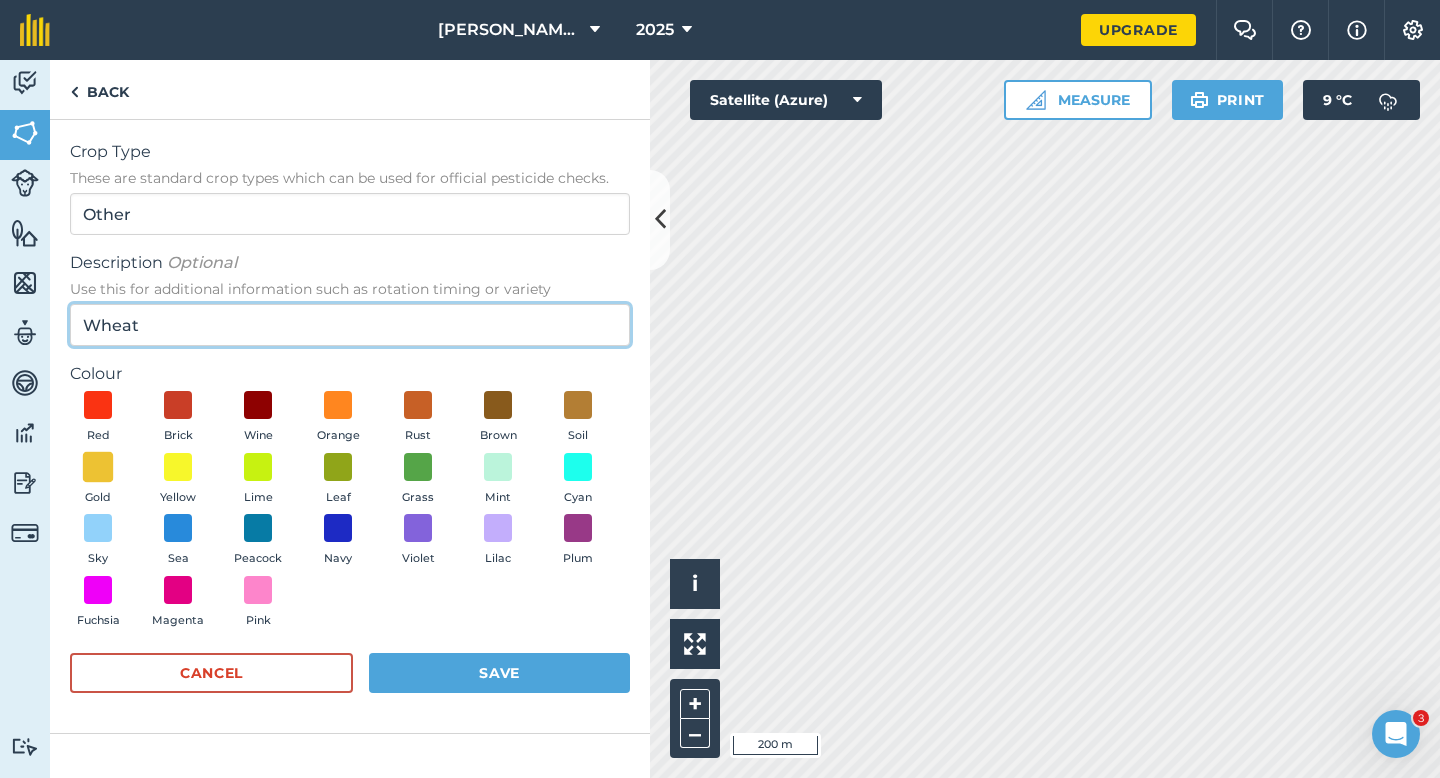 type on "Wheat" 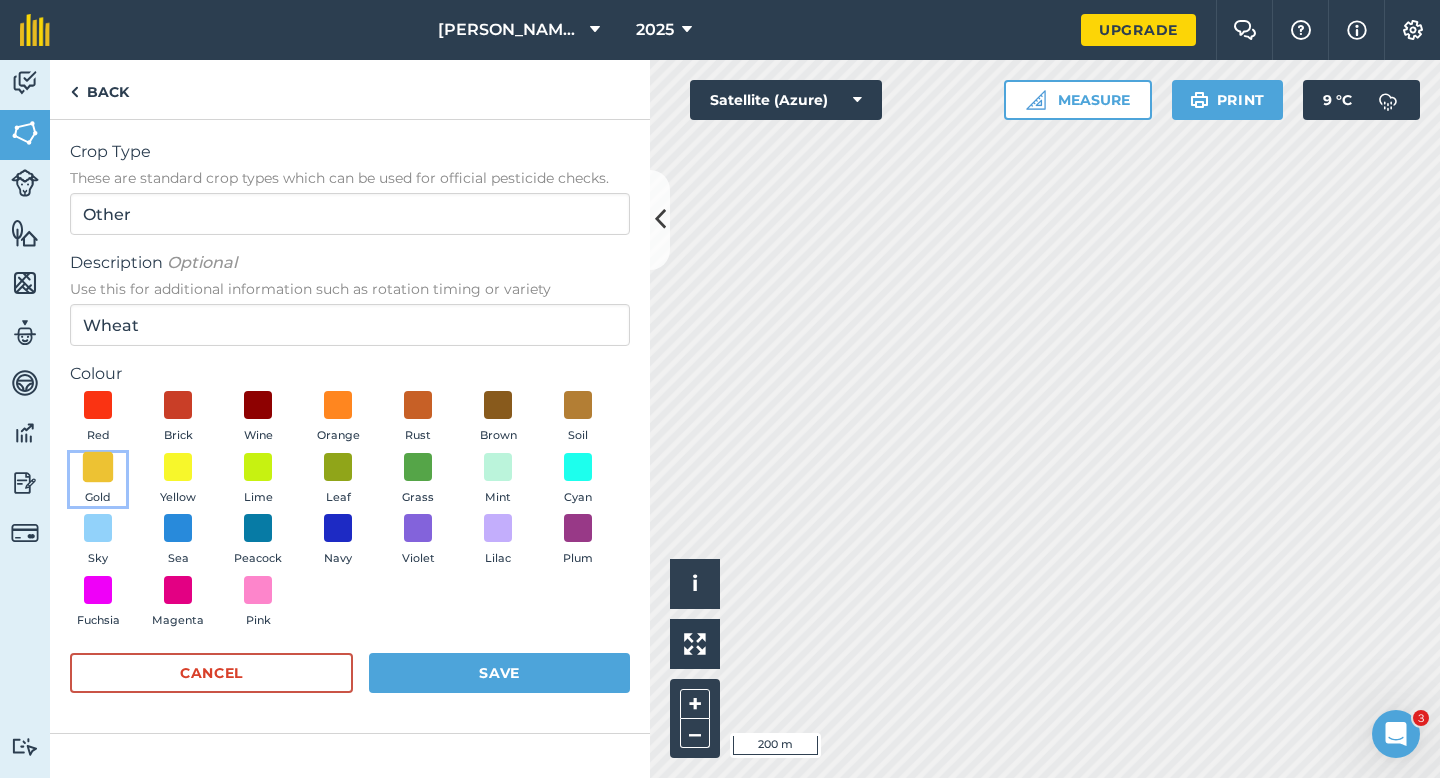 click at bounding box center (98, 466) 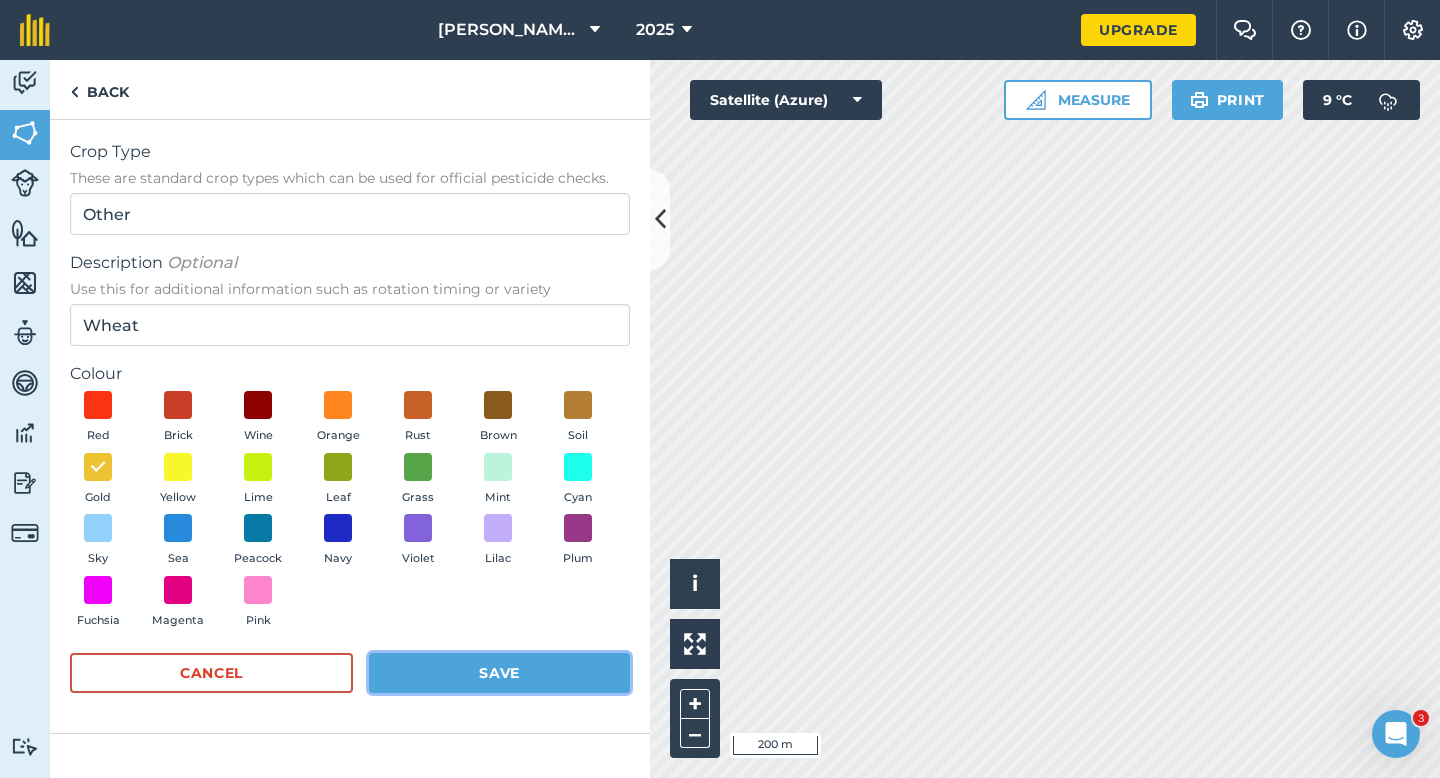 click on "Save" at bounding box center (499, 673) 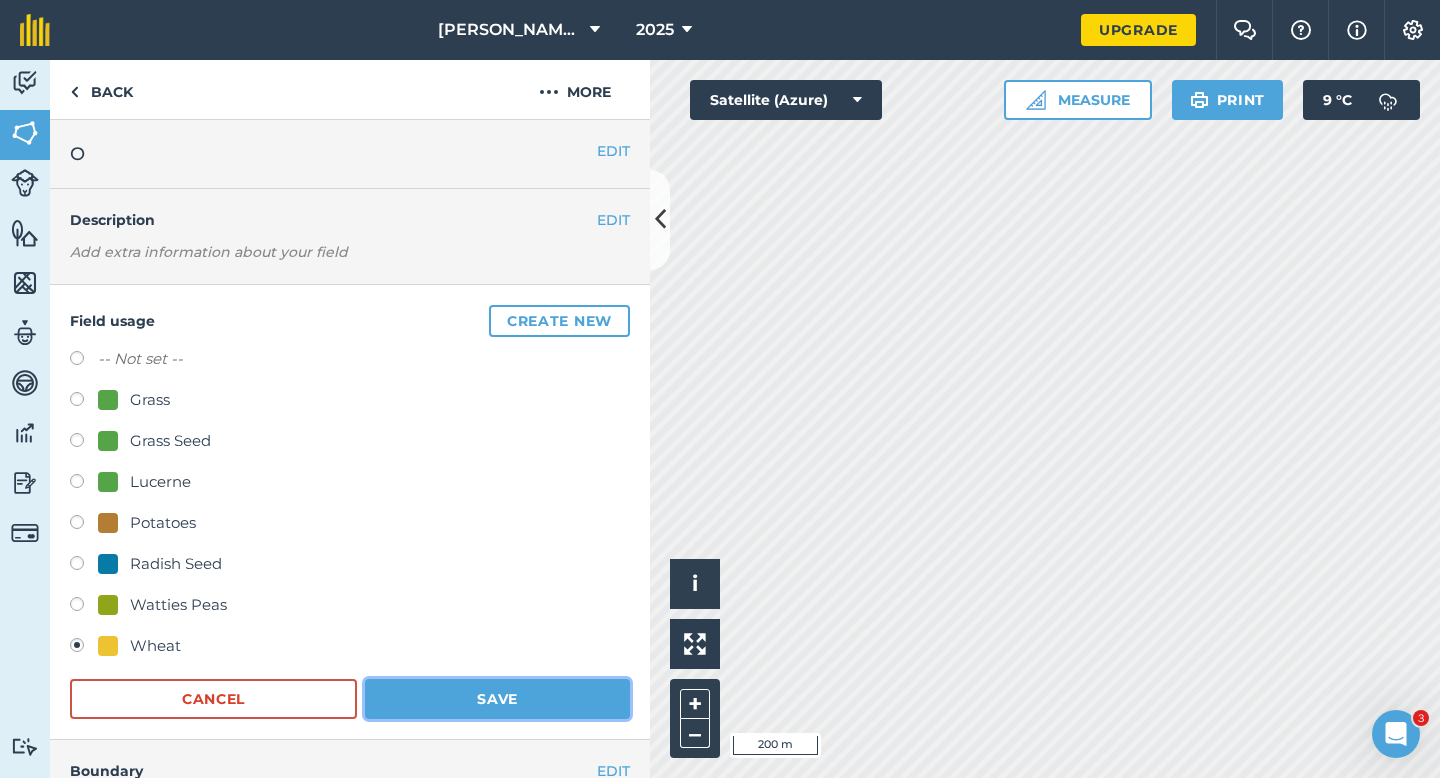 click on "Save" at bounding box center (497, 699) 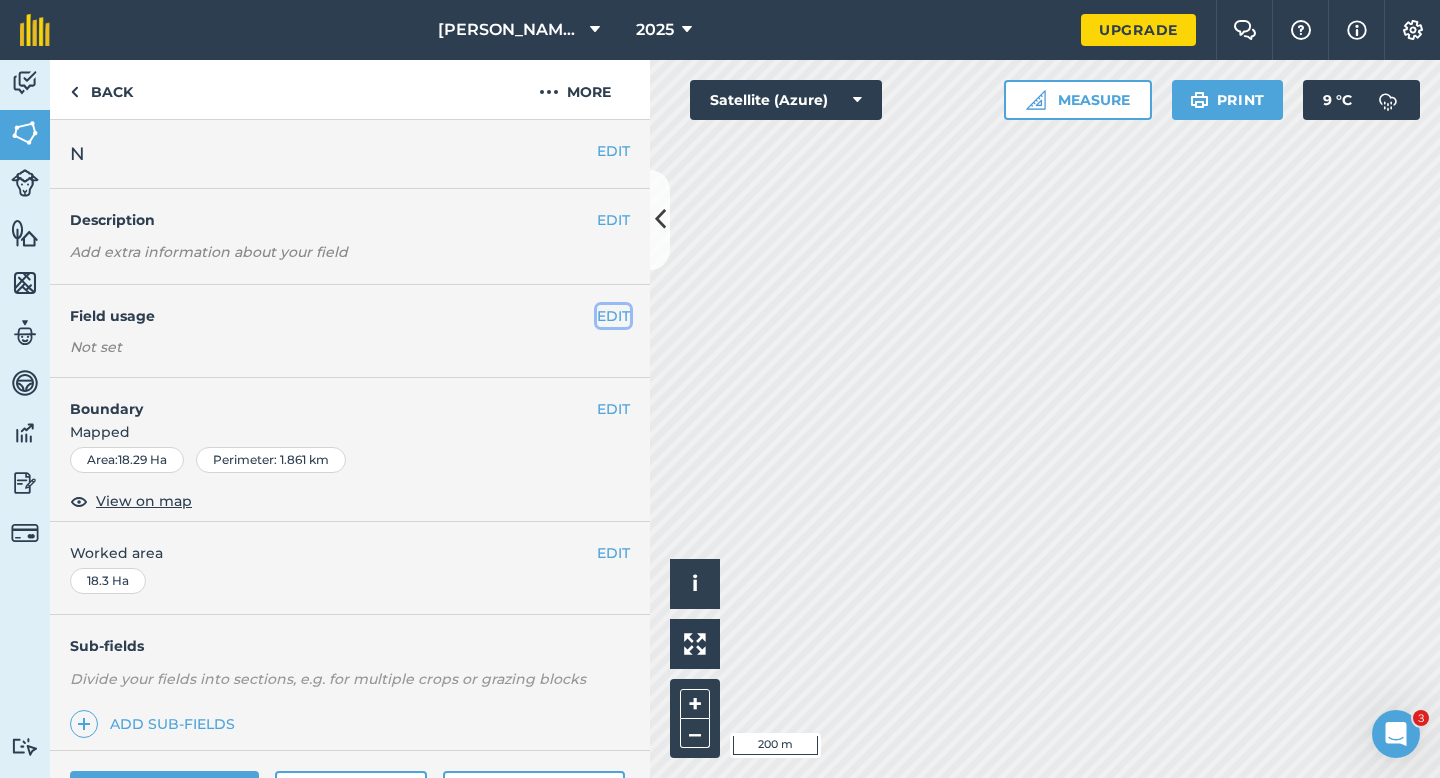 click on "EDIT" at bounding box center (613, 316) 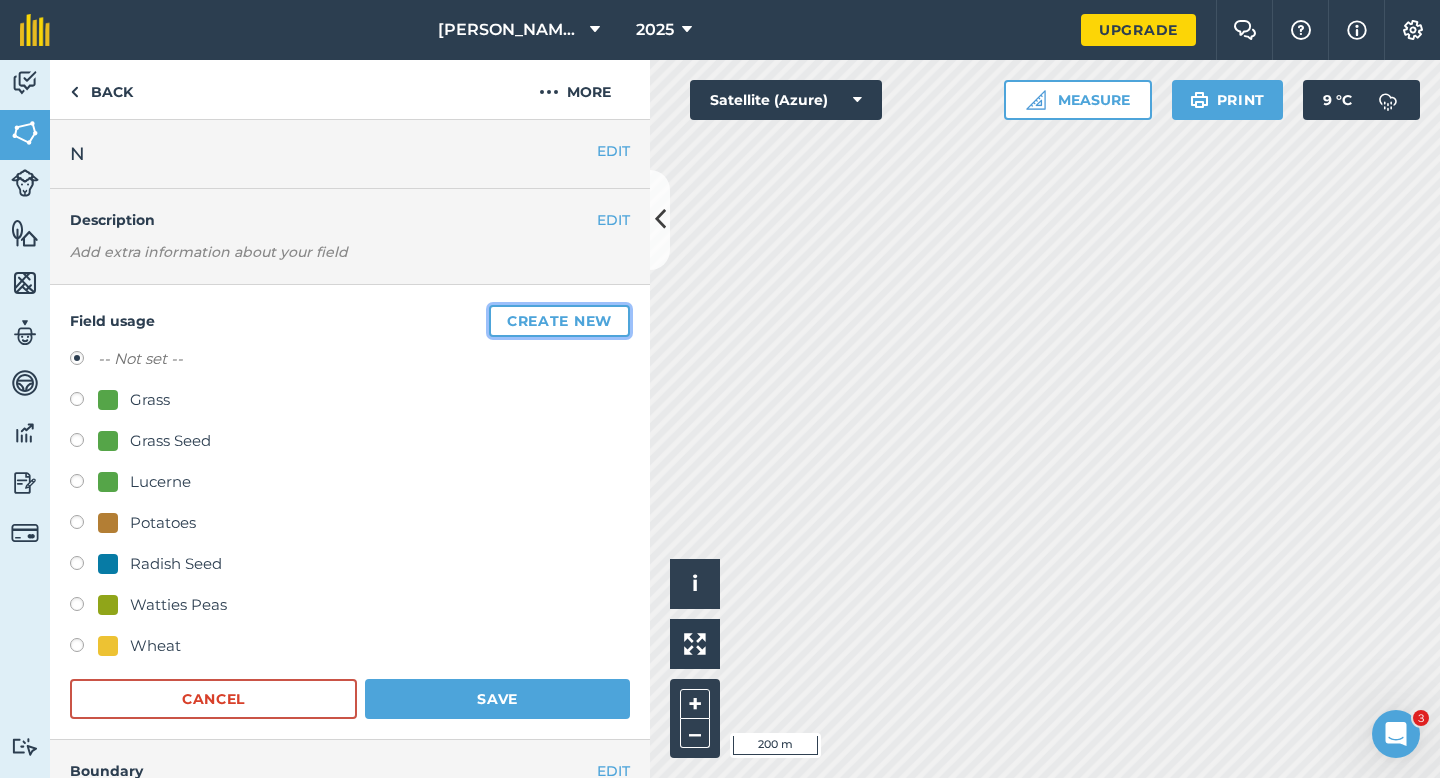 click on "Create new" at bounding box center [559, 321] 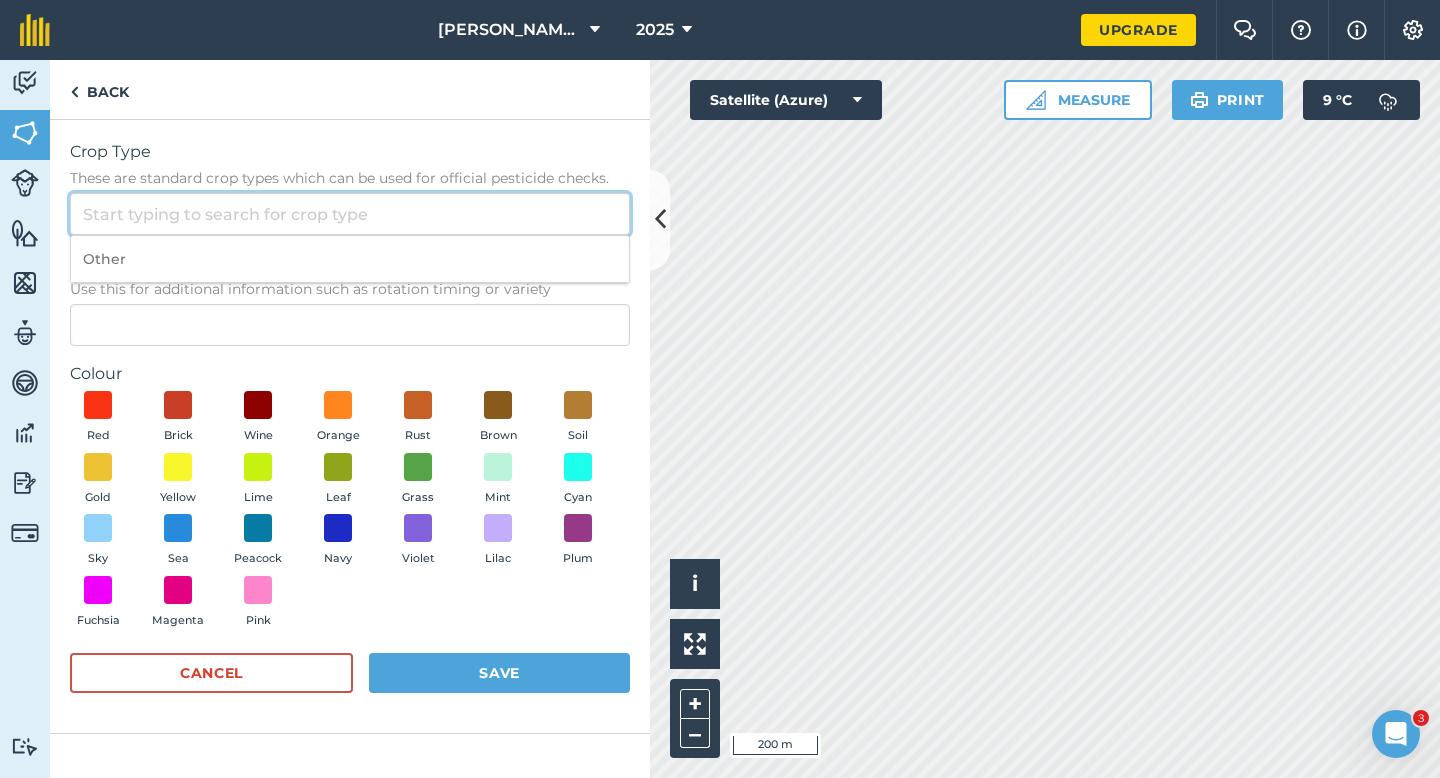 click on "Crop Type These are standard crop types which can be used for official pesticide checks." at bounding box center [350, 214] 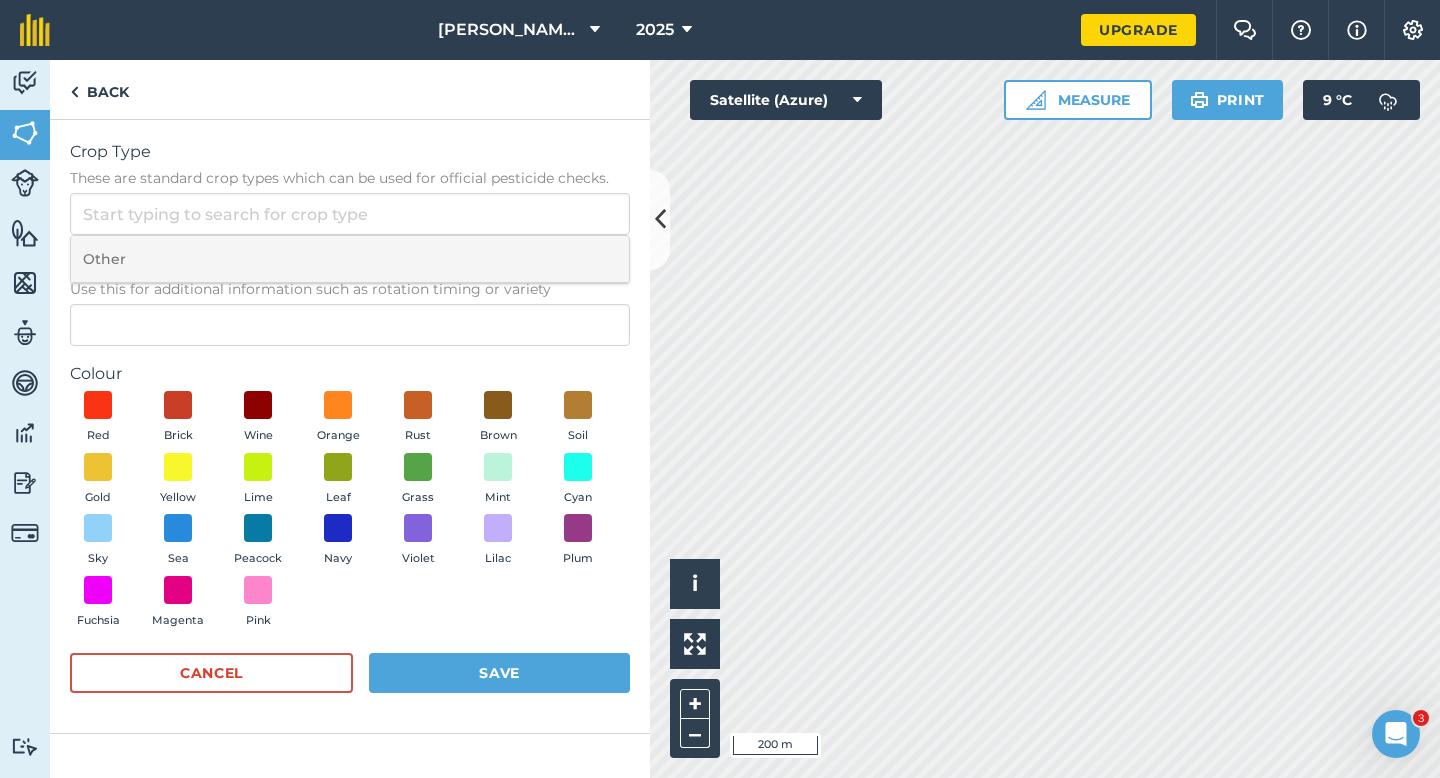 click on "Other" at bounding box center (350, 259) 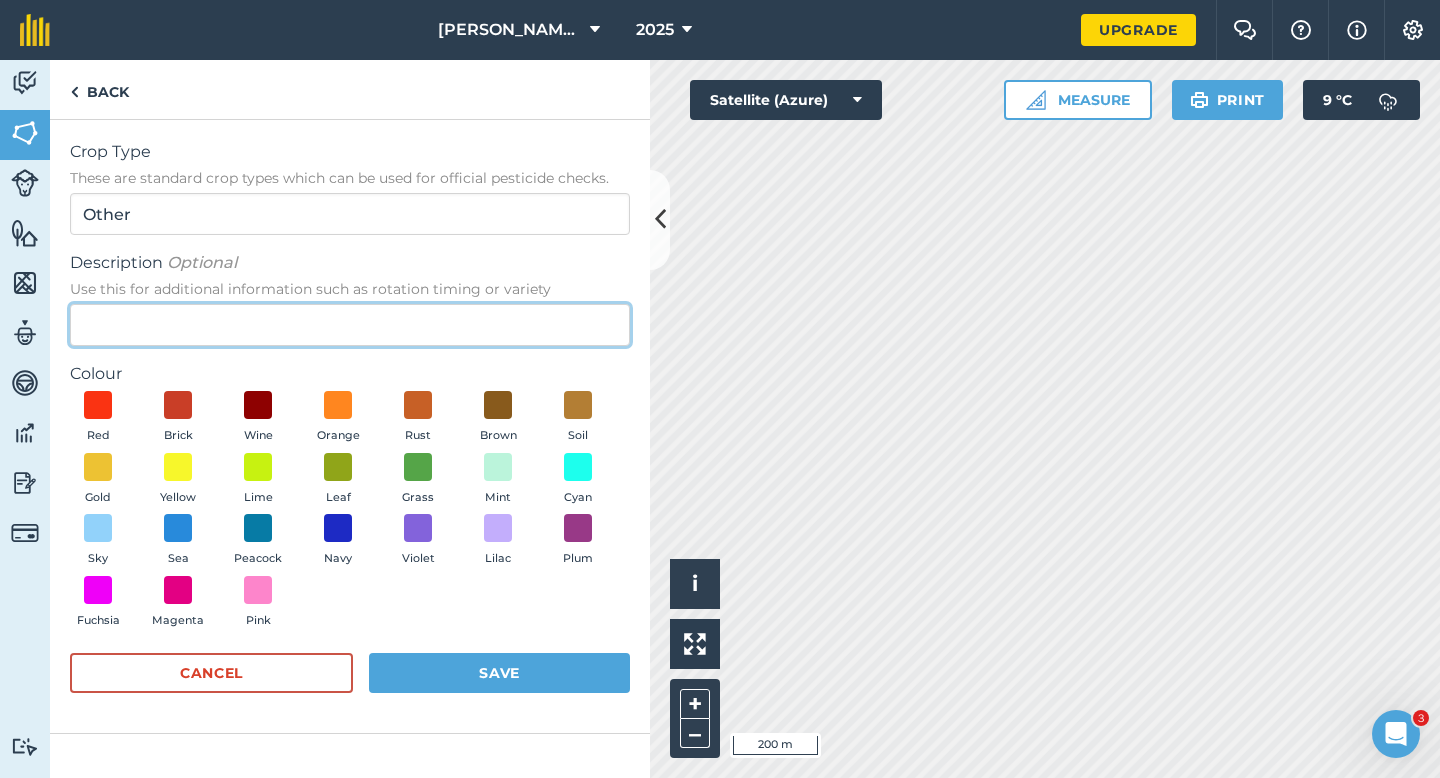 click on "Description   Optional Use this for additional information such as rotation timing or variety" at bounding box center (350, 325) 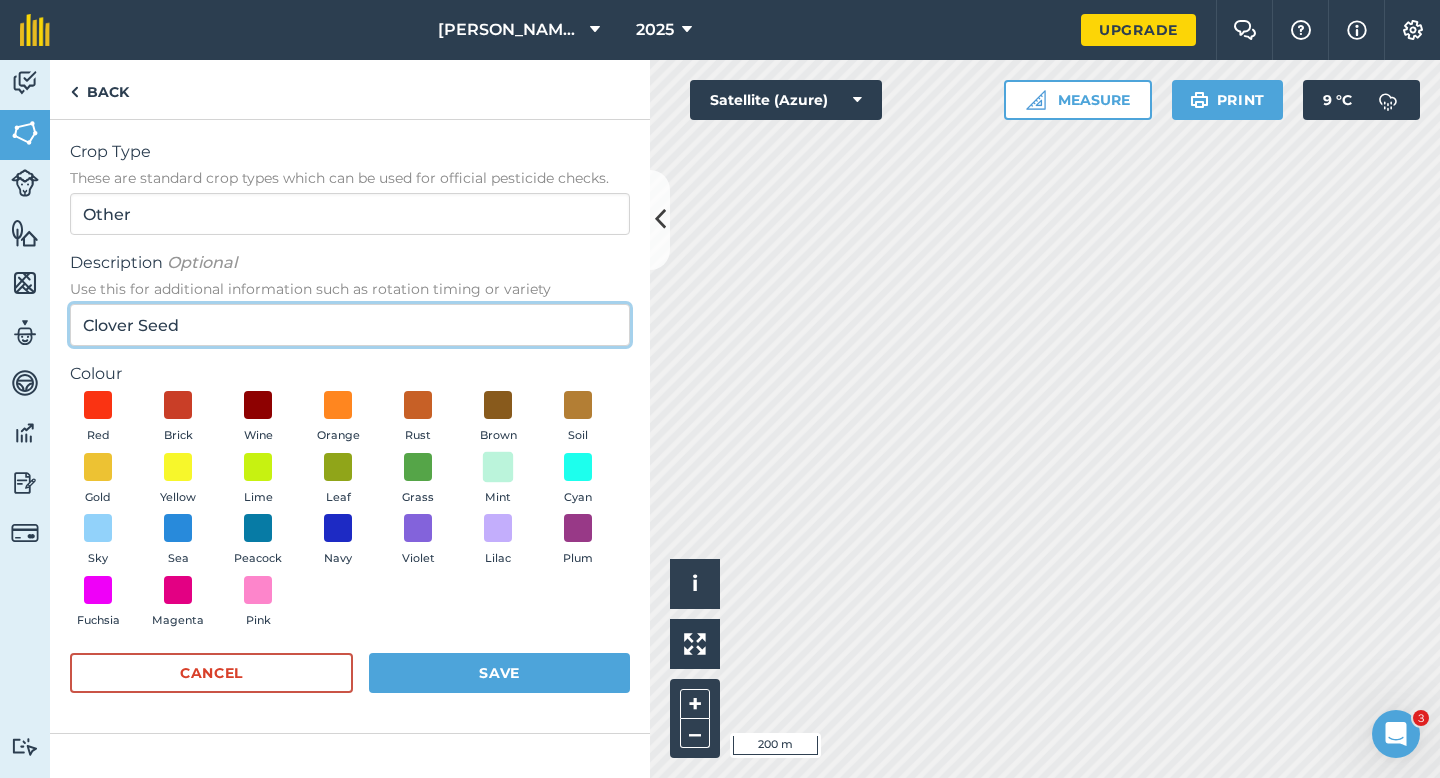 type on "Clover Seed" 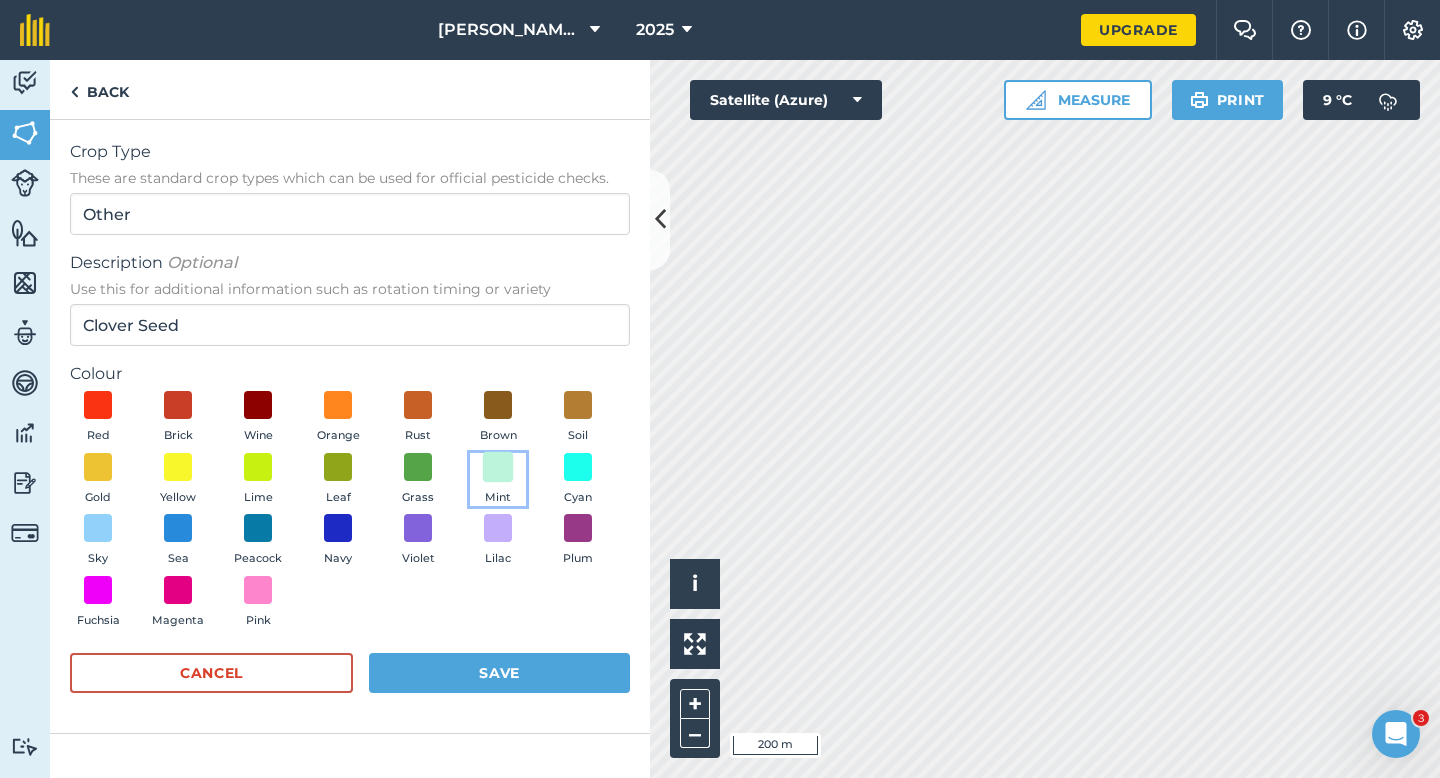 click on "Mint" at bounding box center [498, 480] 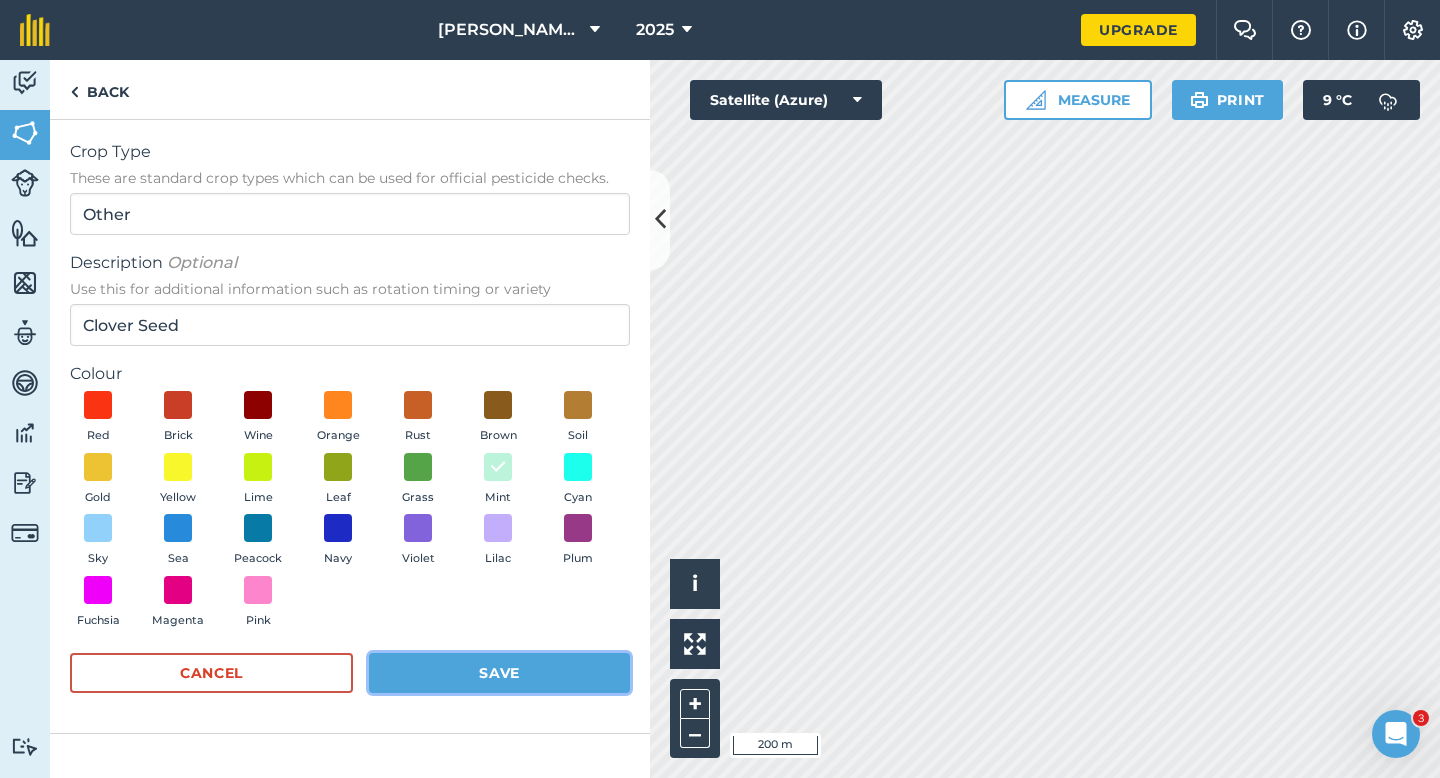click on "Save" at bounding box center (499, 673) 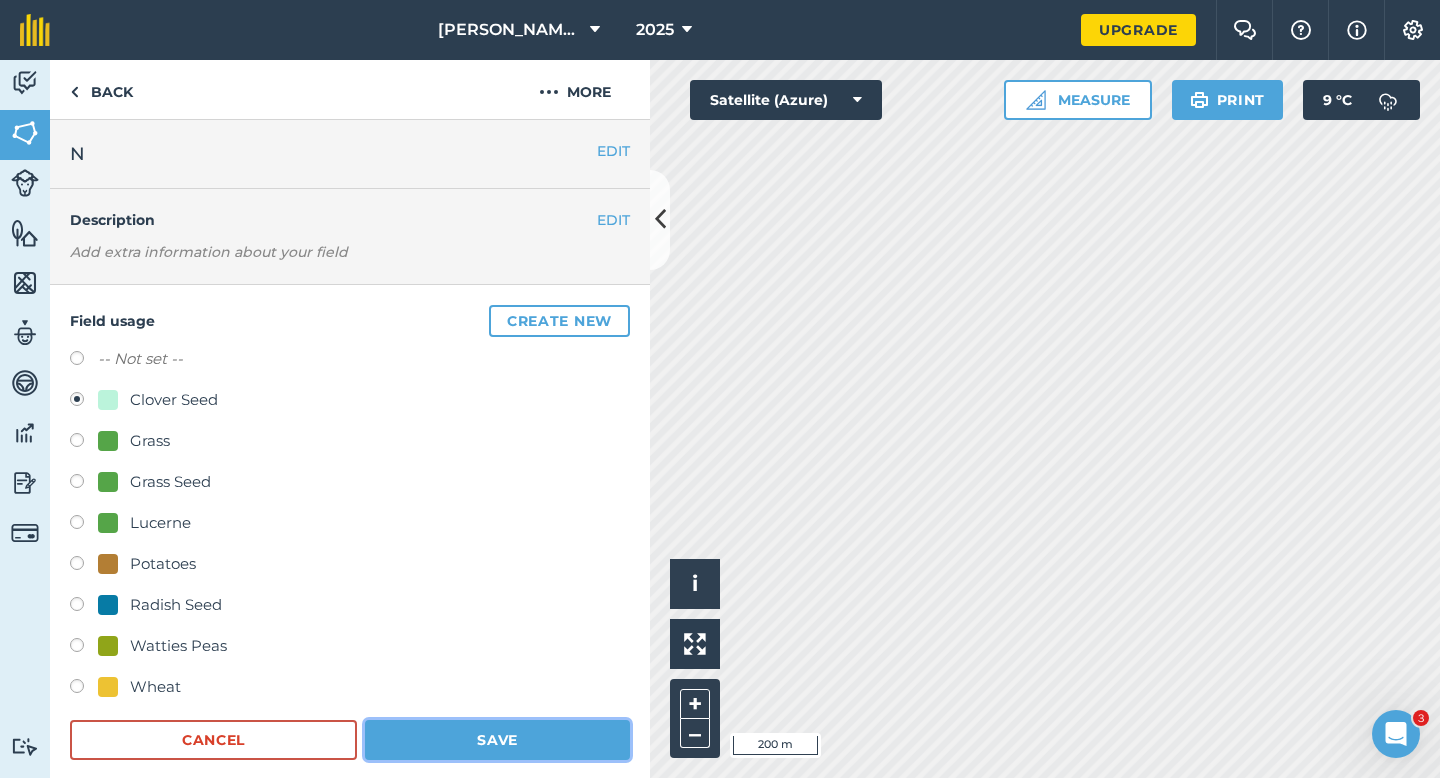 click on "Save" at bounding box center [497, 740] 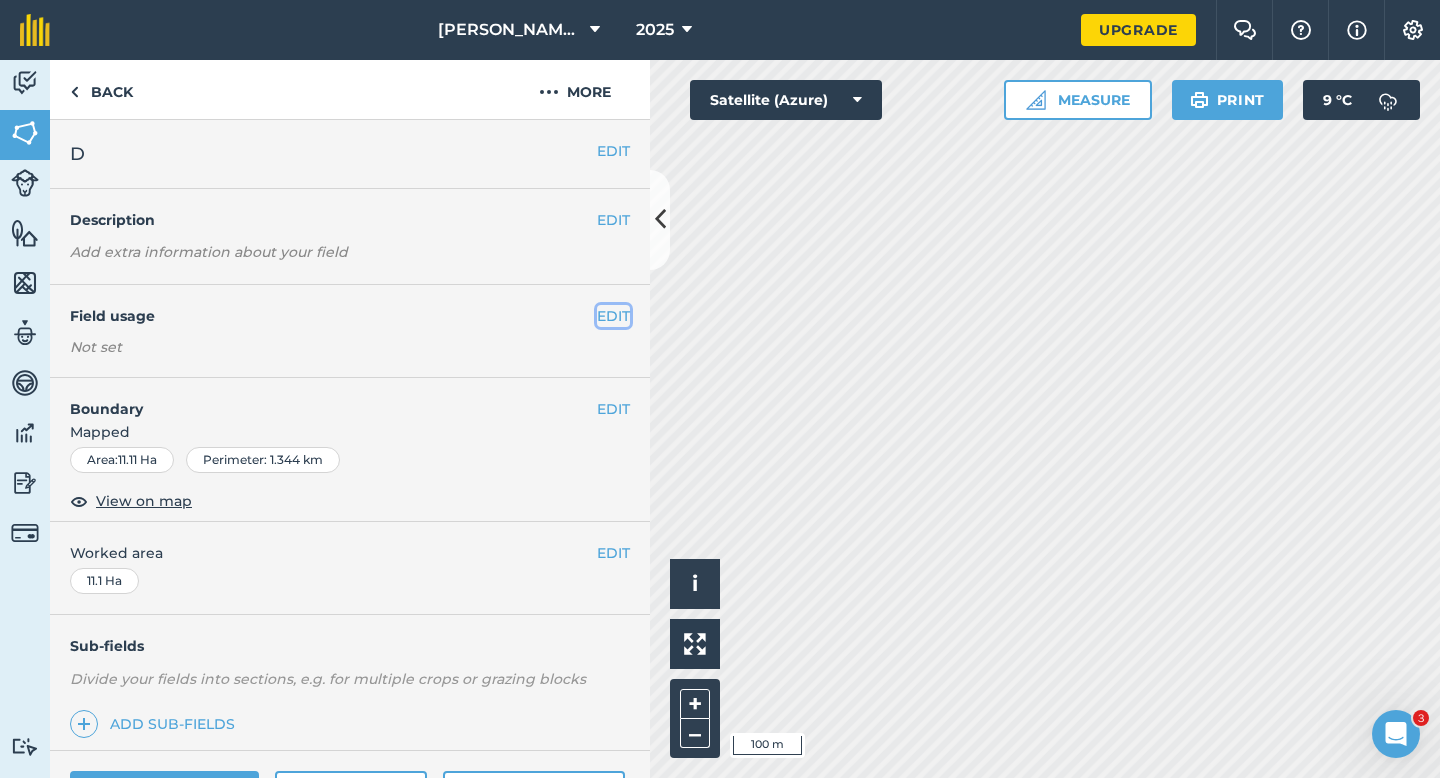 click on "EDIT" at bounding box center (613, 316) 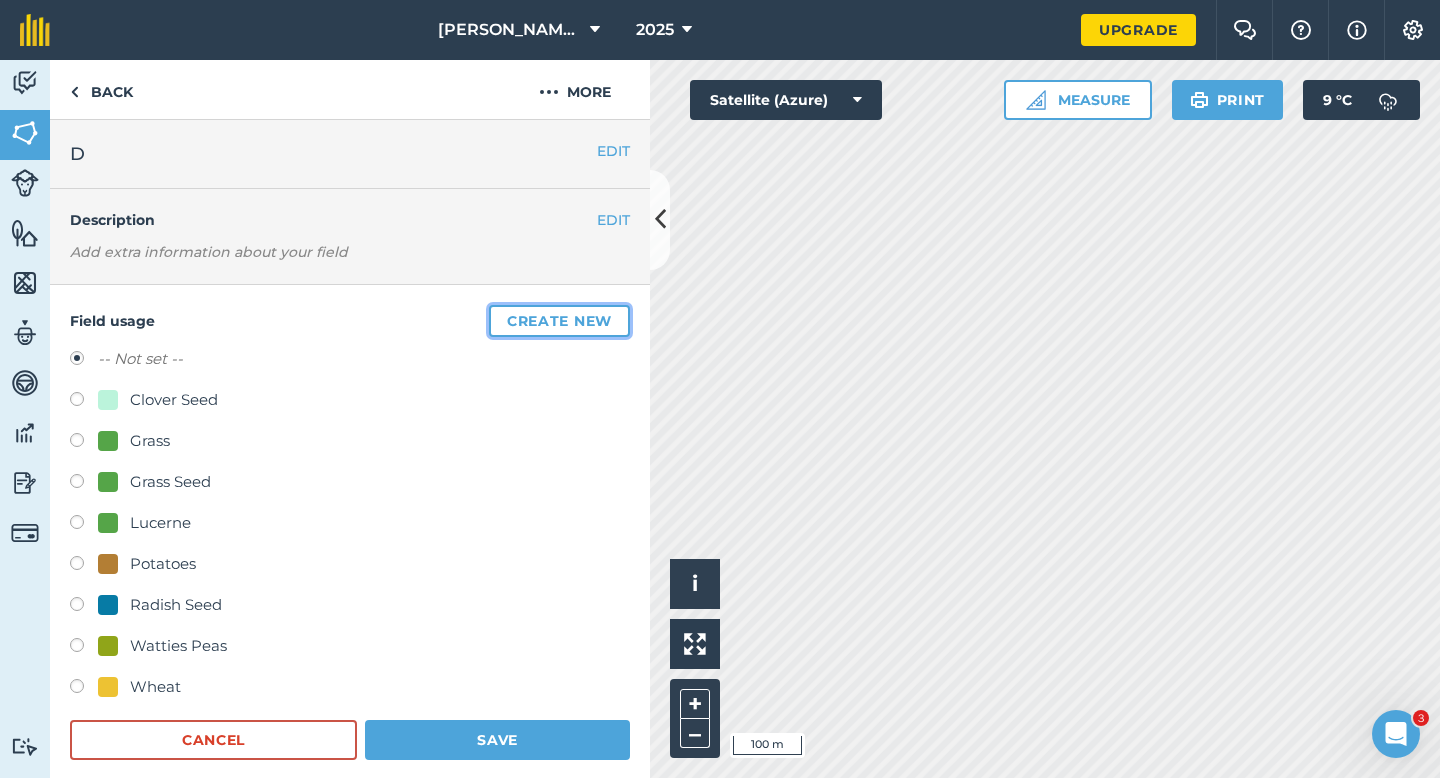 click on "Create new" at bounding box center [559, 321] 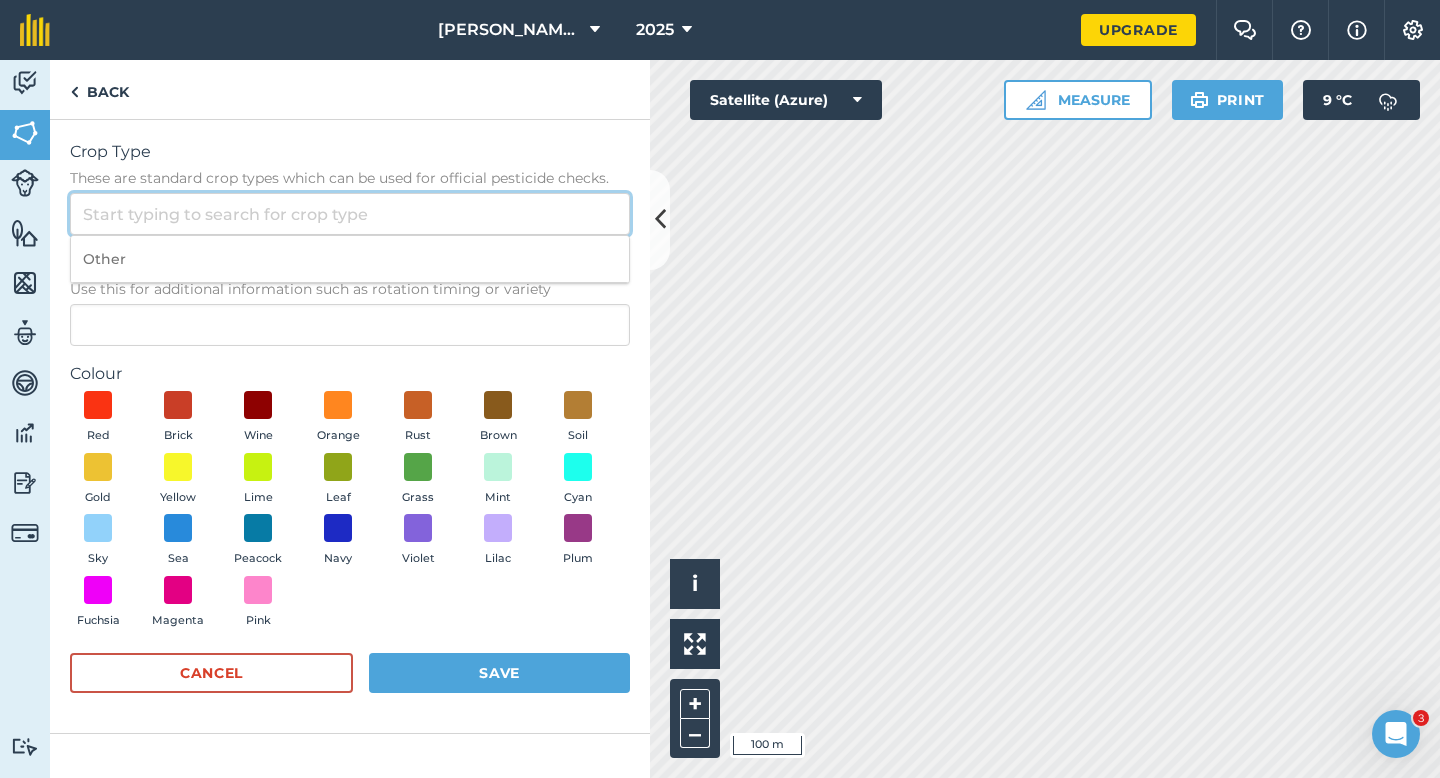 click on "Crop Type These are standard crop types which can be used for official pesticide checks." at bounding box center (350, 214) 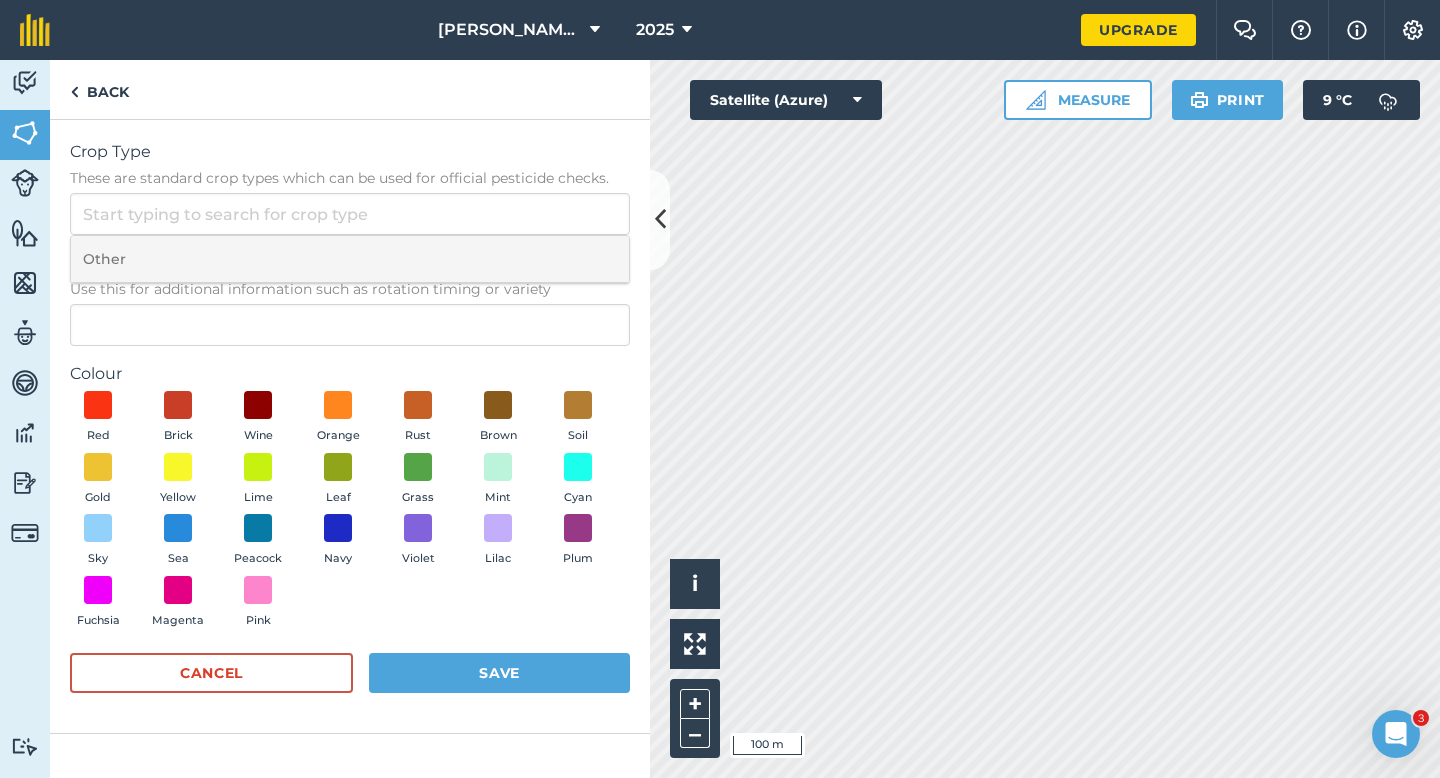 click on "Other" at bounding box center (350, 259) 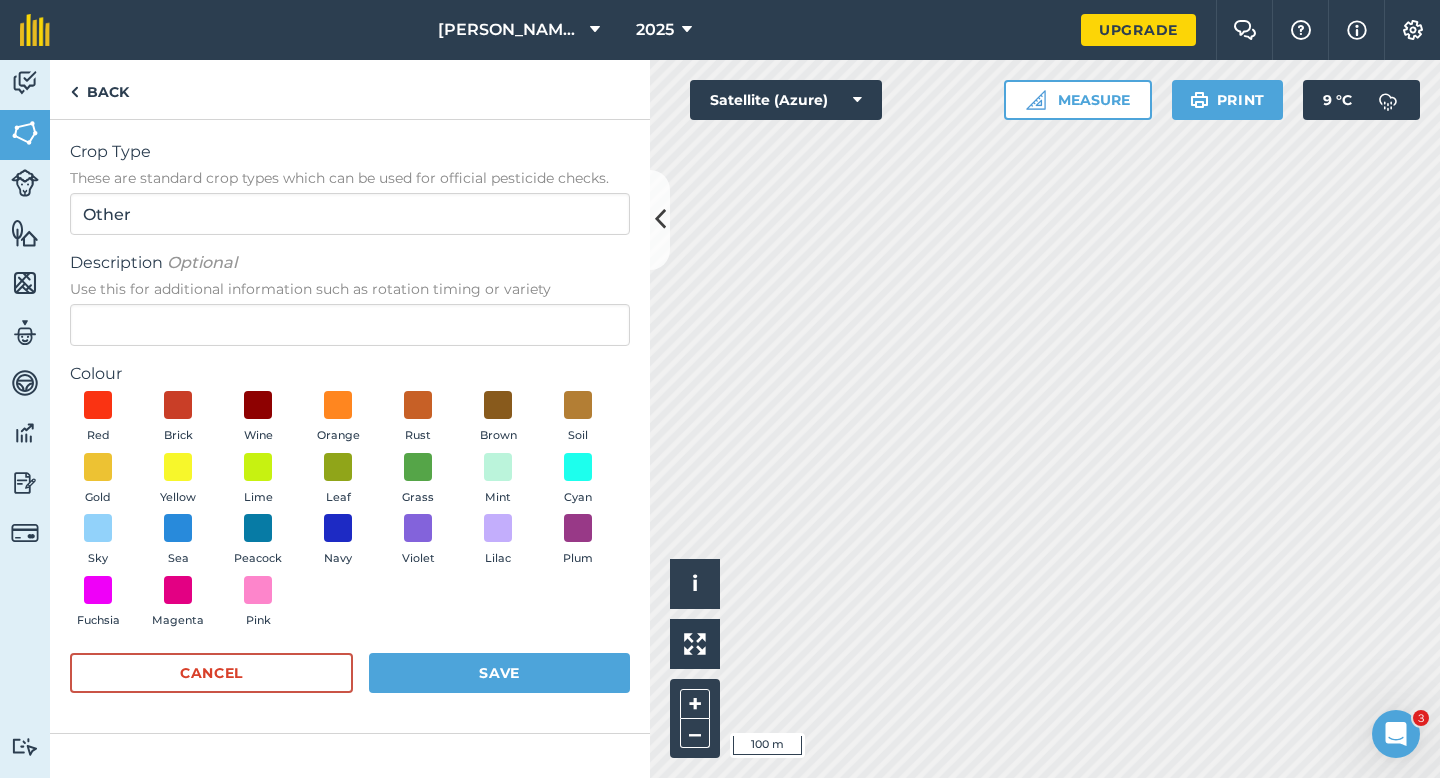 click on "Description   Optional Use this for additional information such as rotation timing or variety" at bounding box center (350, 298) 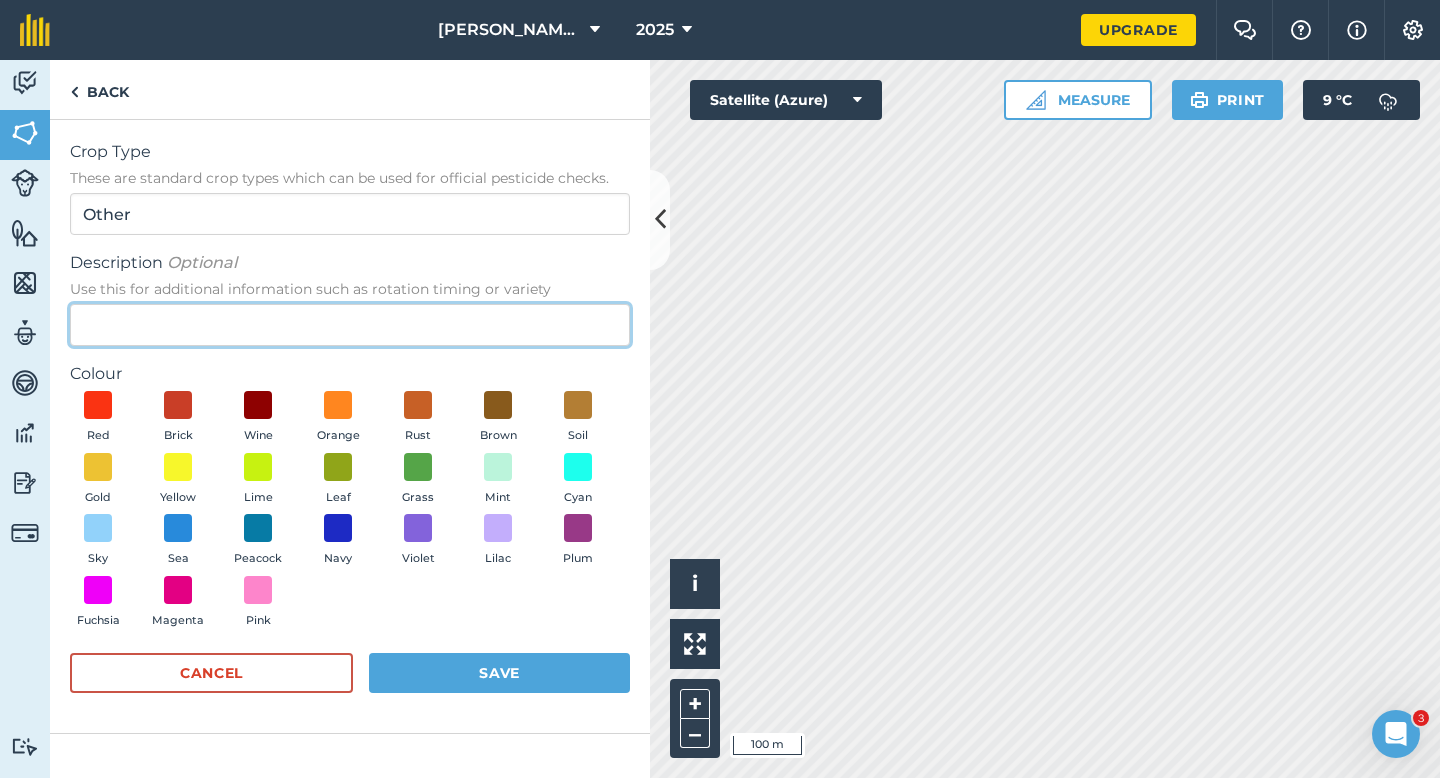 click on "Description   Optional Use this for additional information such as rotation timing or variety" at bounding box center [350, 325] 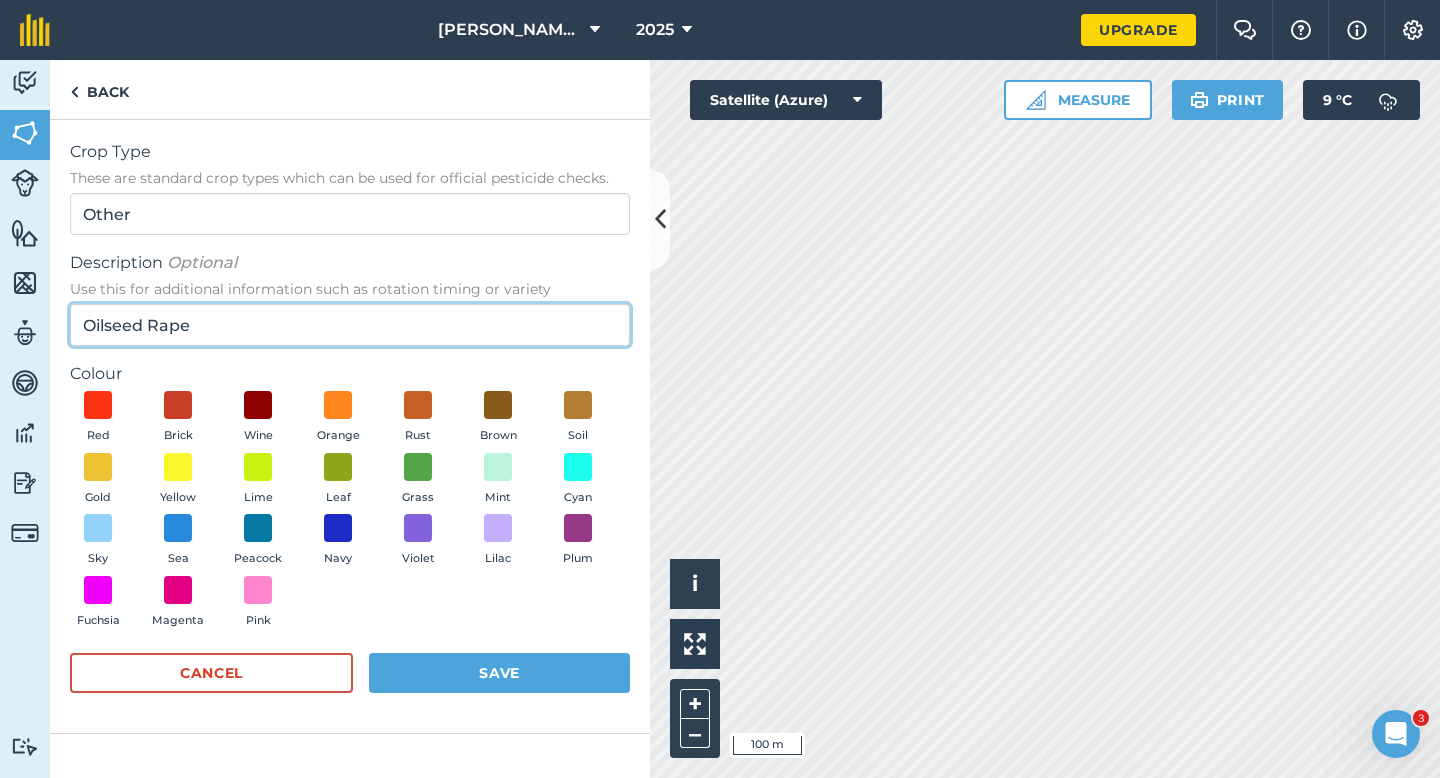 type on "Oilseed Rape" 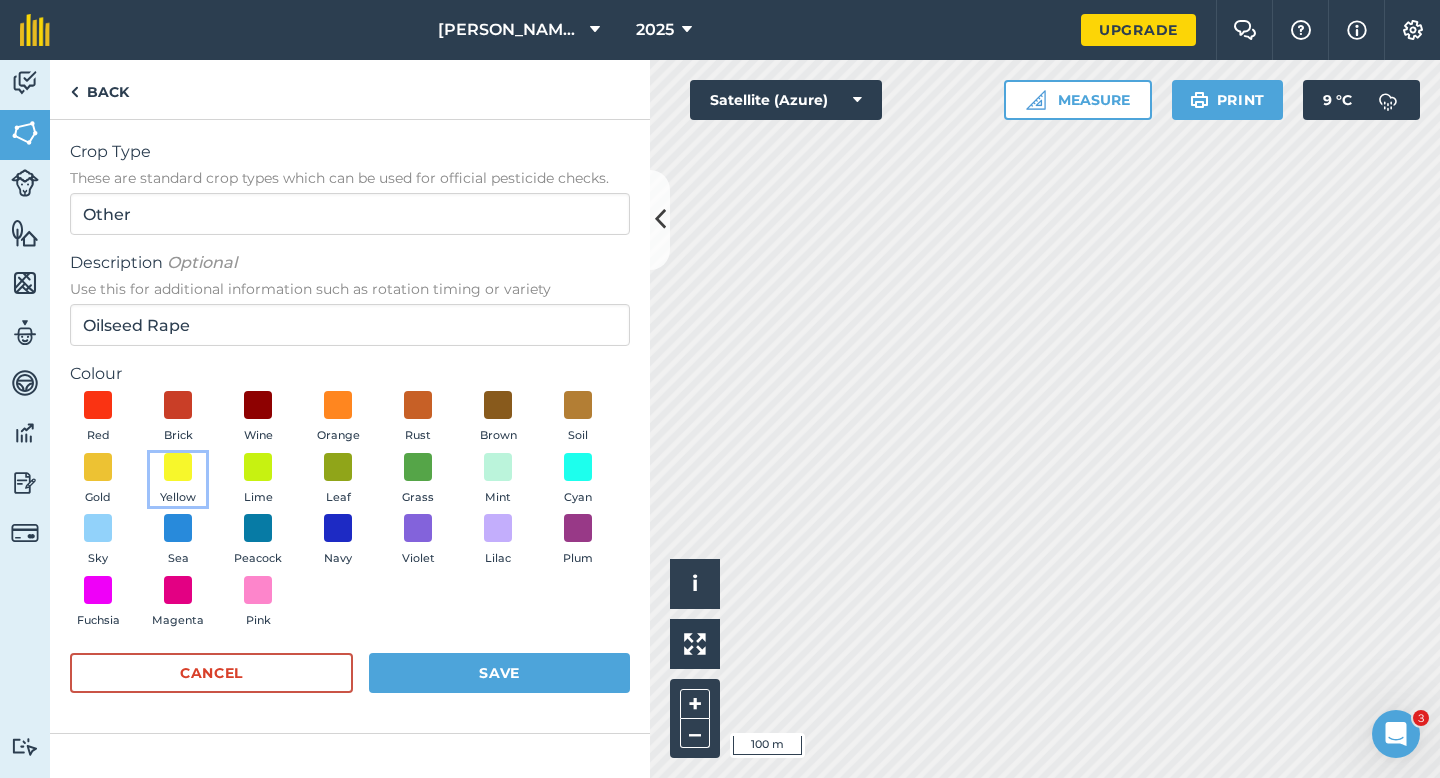 click on "Yellow" at bounding box center (178, 480) 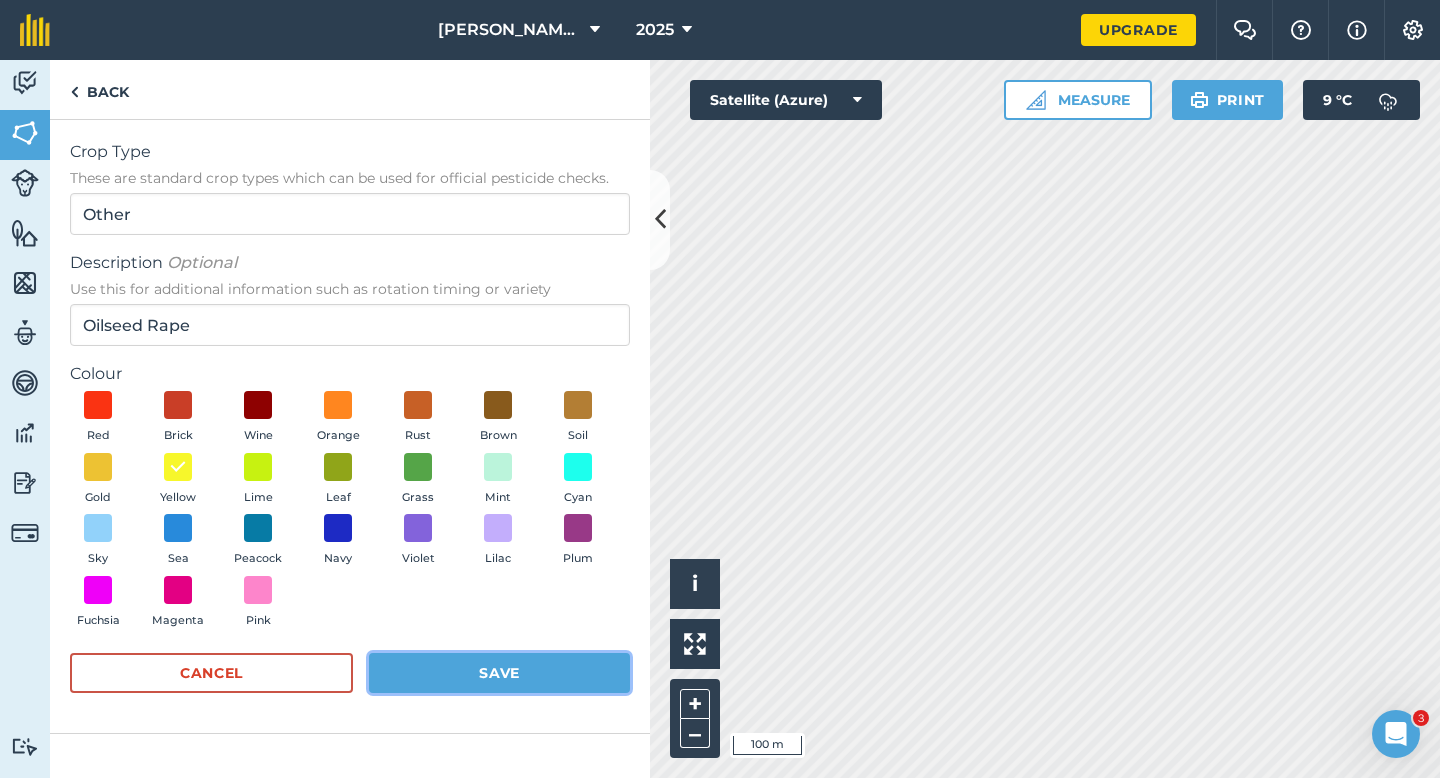 click on "Save" at bounding box center (499, 673) 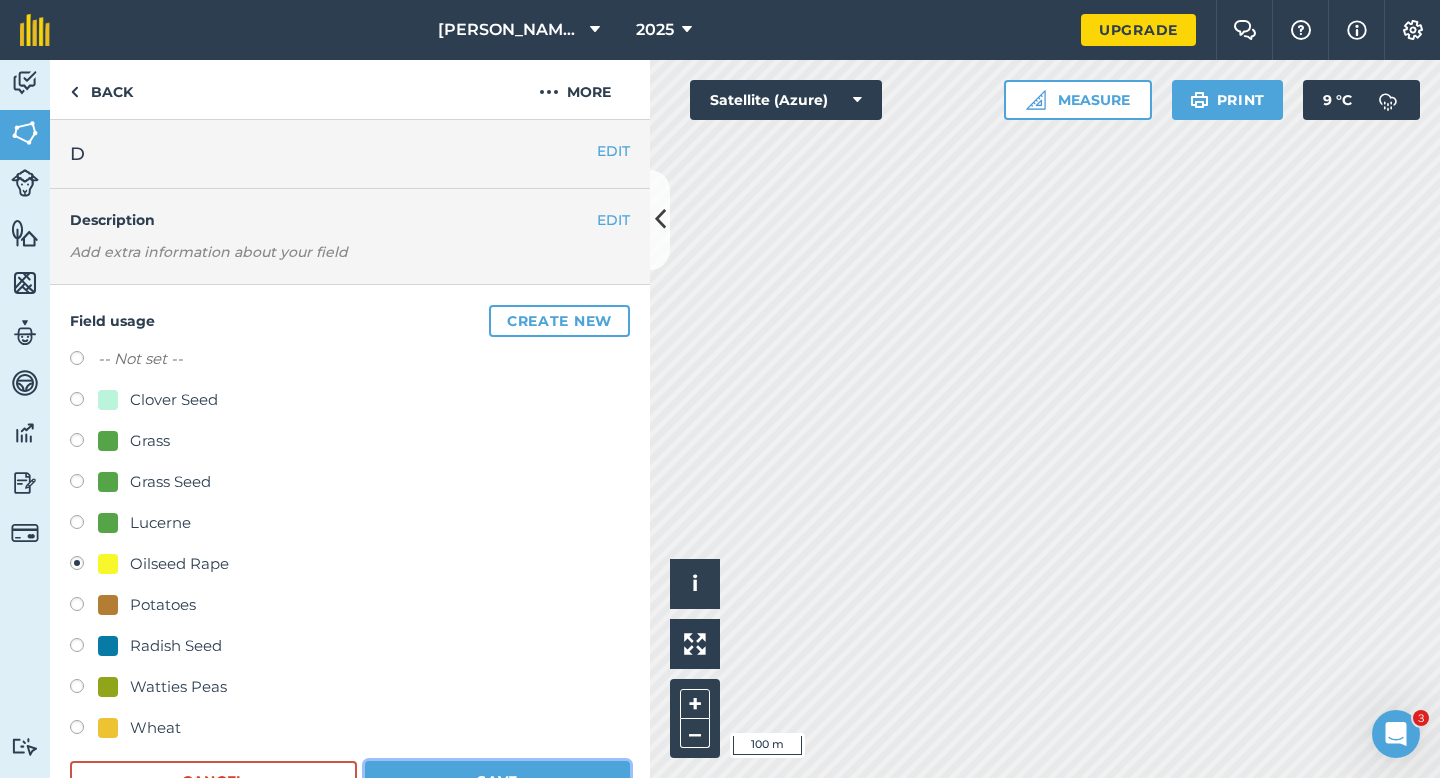 click on "Save" at bounding box center [497, 781] 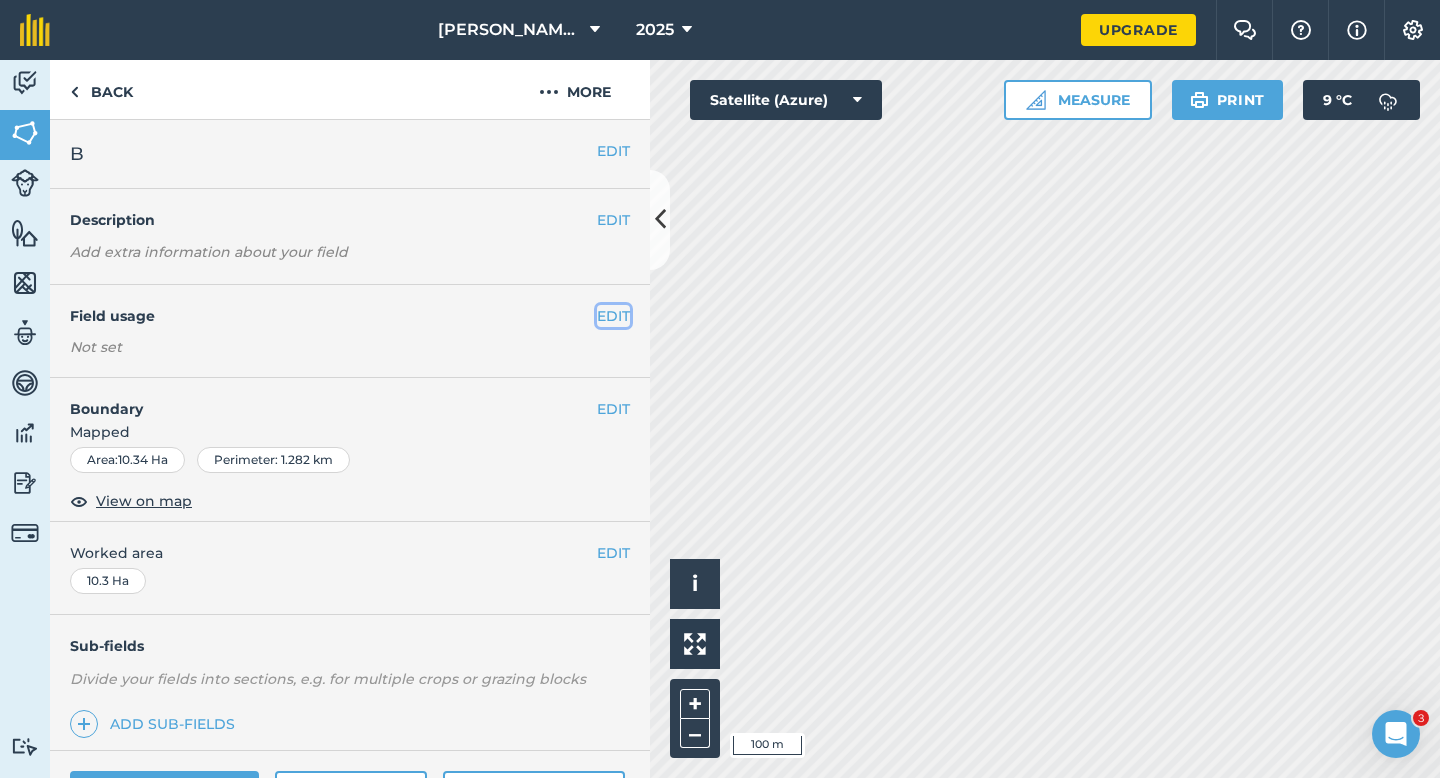 click on "EDIT" at bounding box center (613, 316) 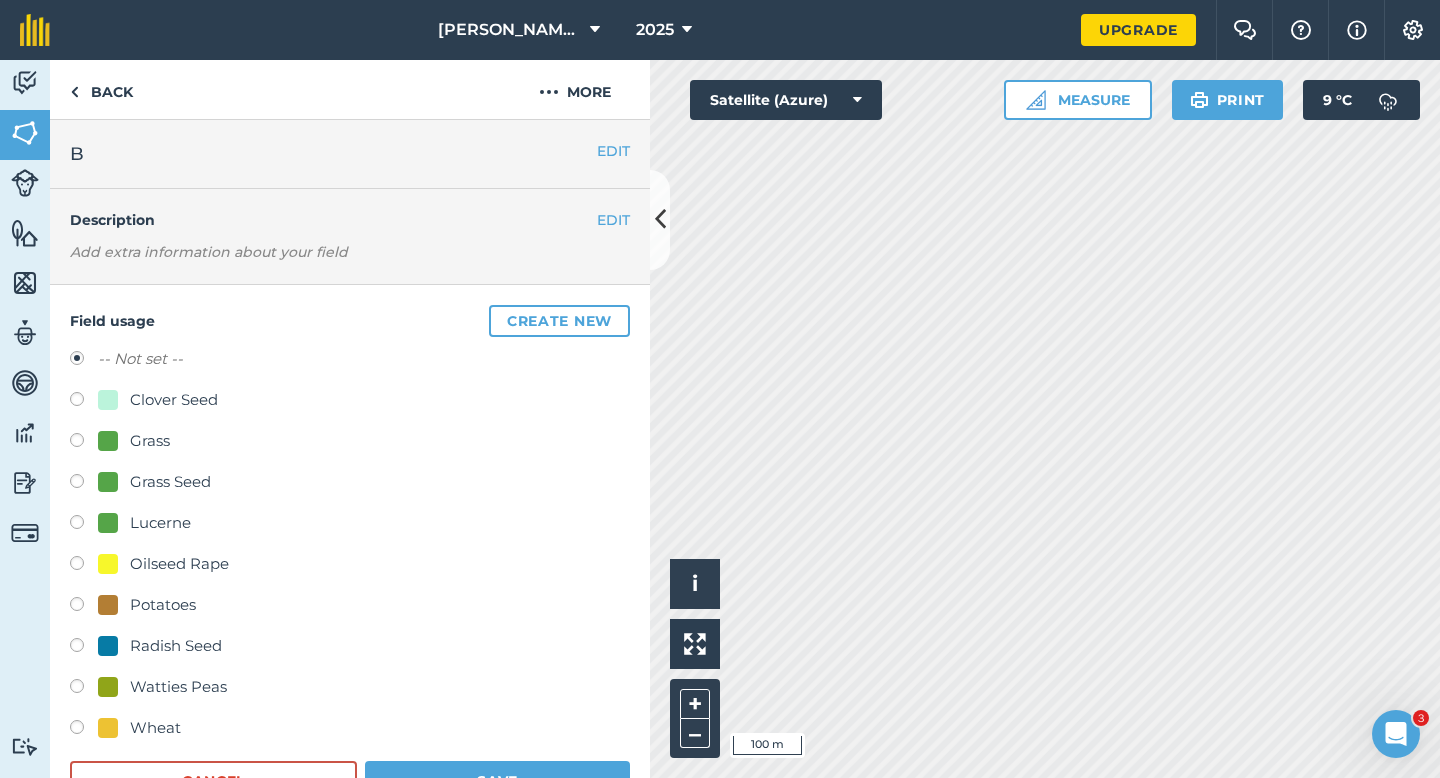 click on "Clover Seed" at bounding box center [174, 400] 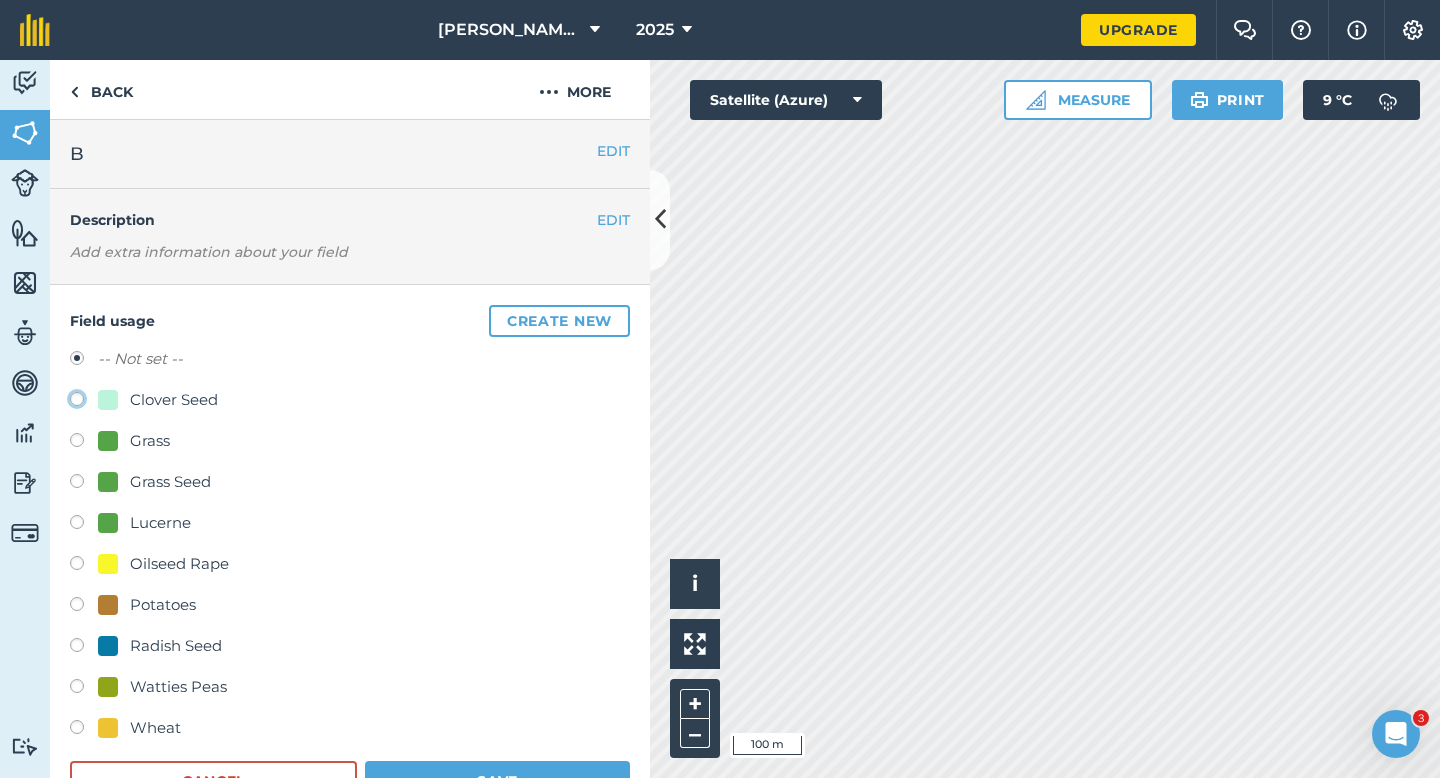 click on "Clover Seed" at bounding box center (-9923, 398) 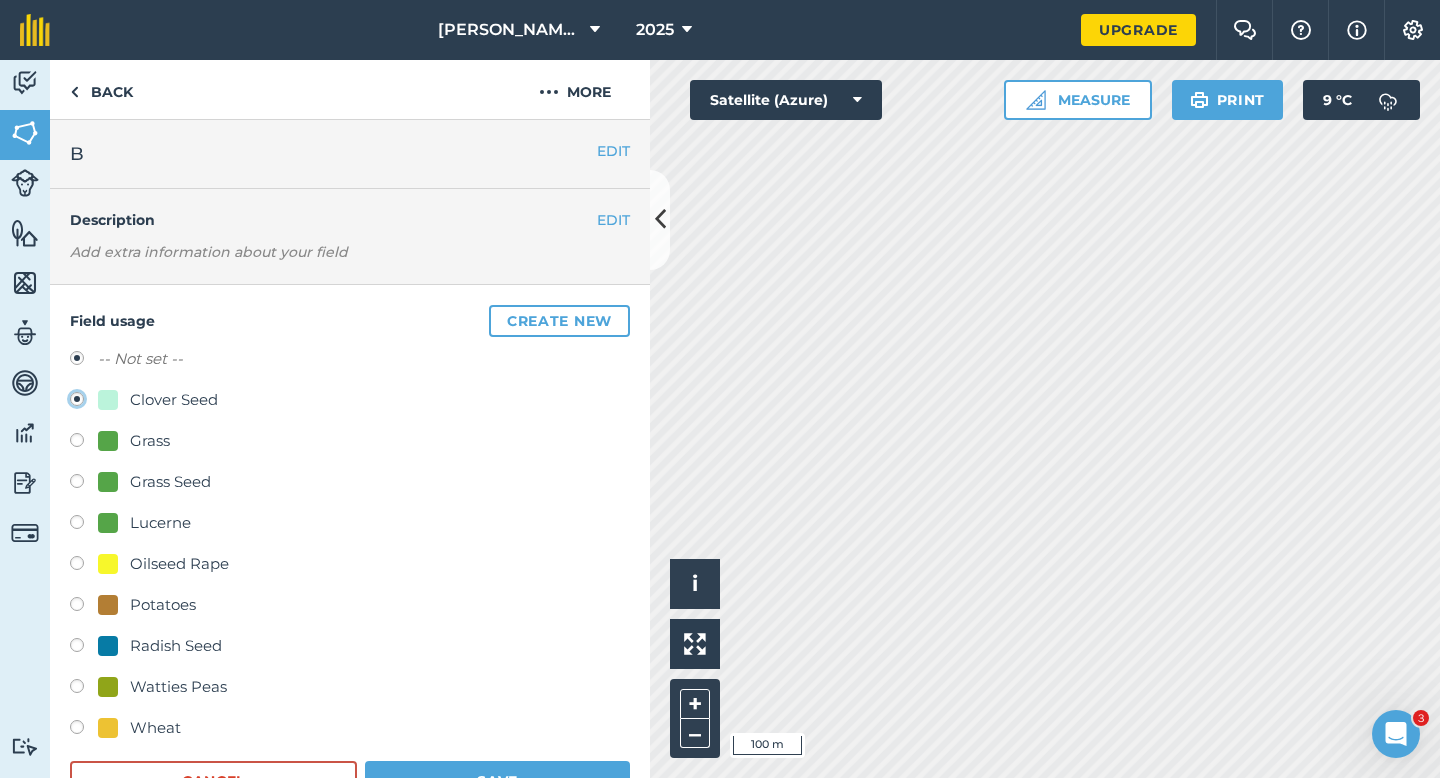 radio on "true" 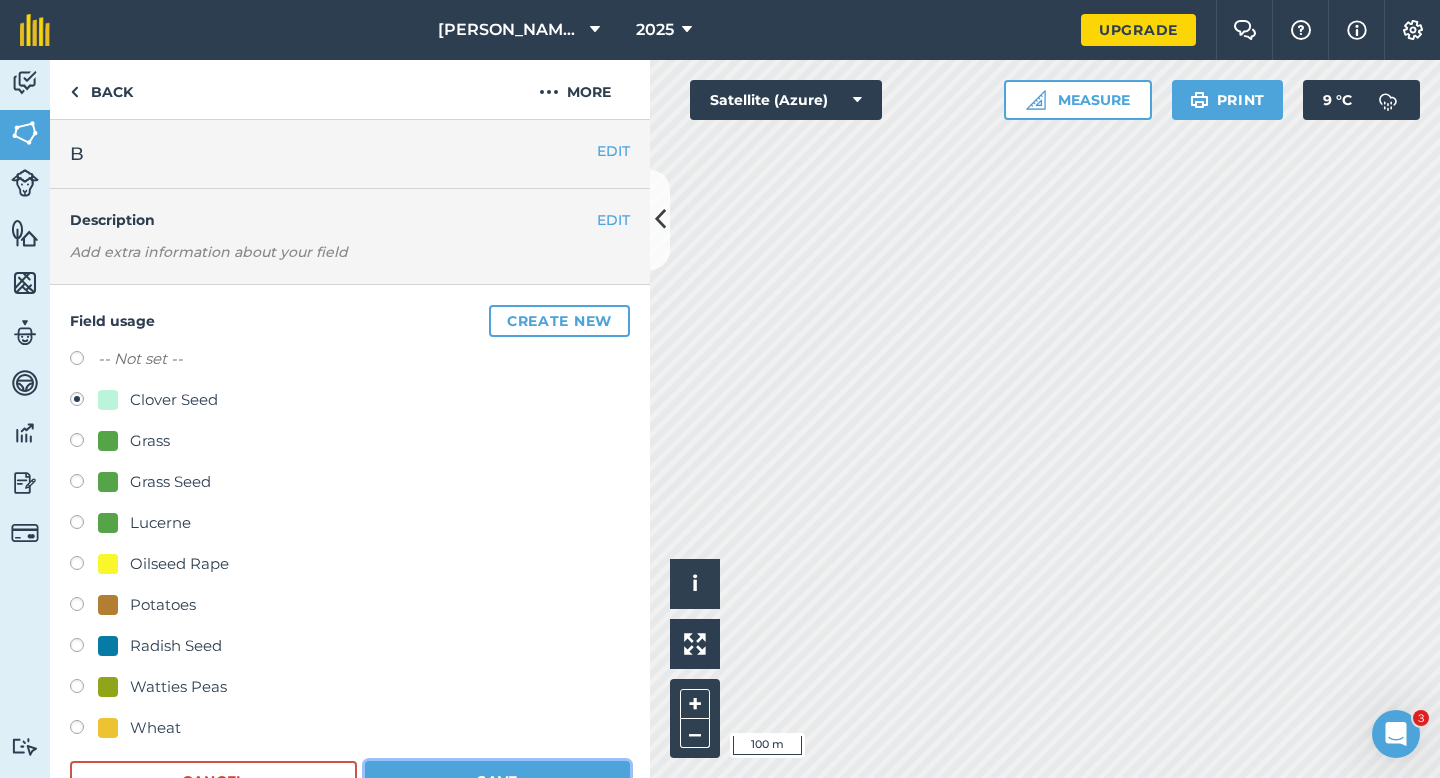 click on "Save" at bounding box center [497, 781] 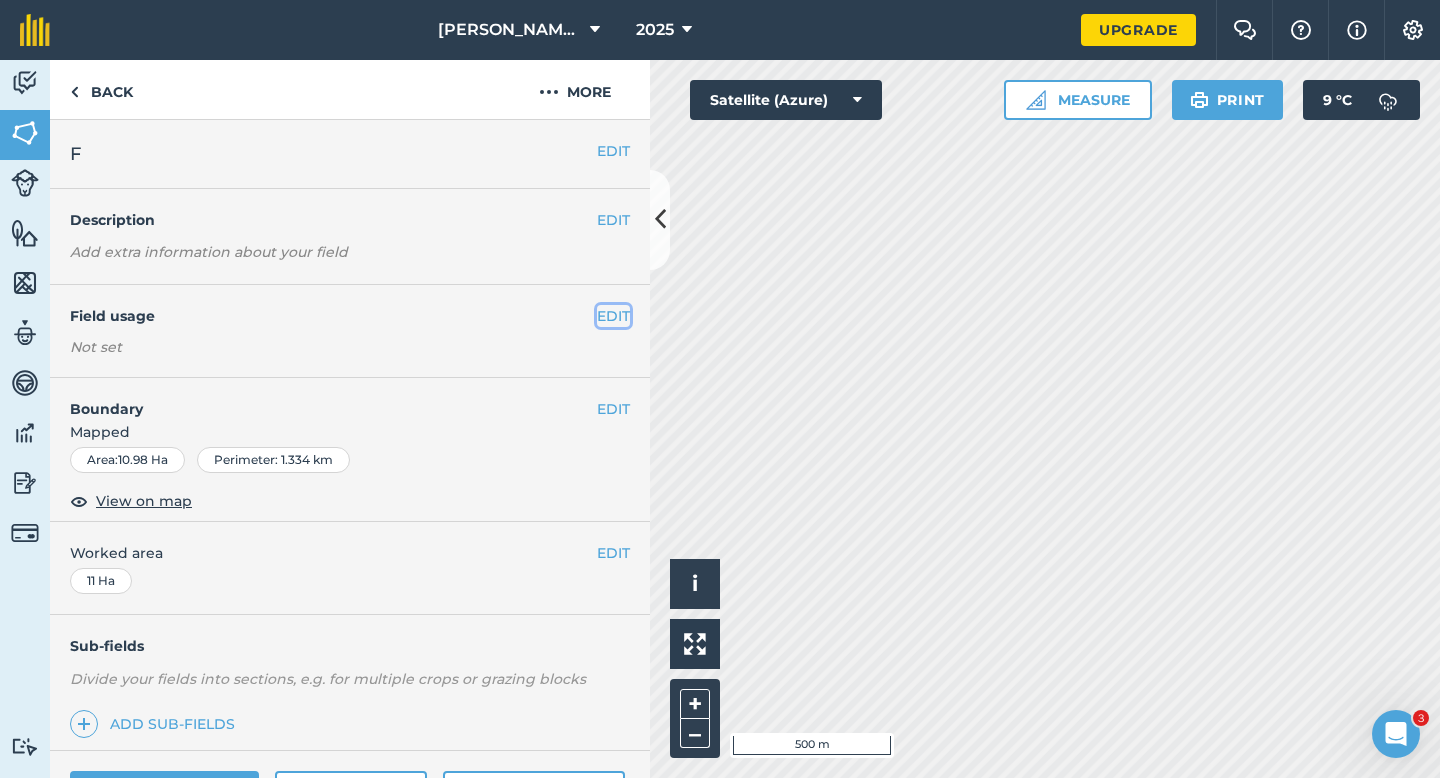 click on "EDIT" at bounding box center (613, 316) 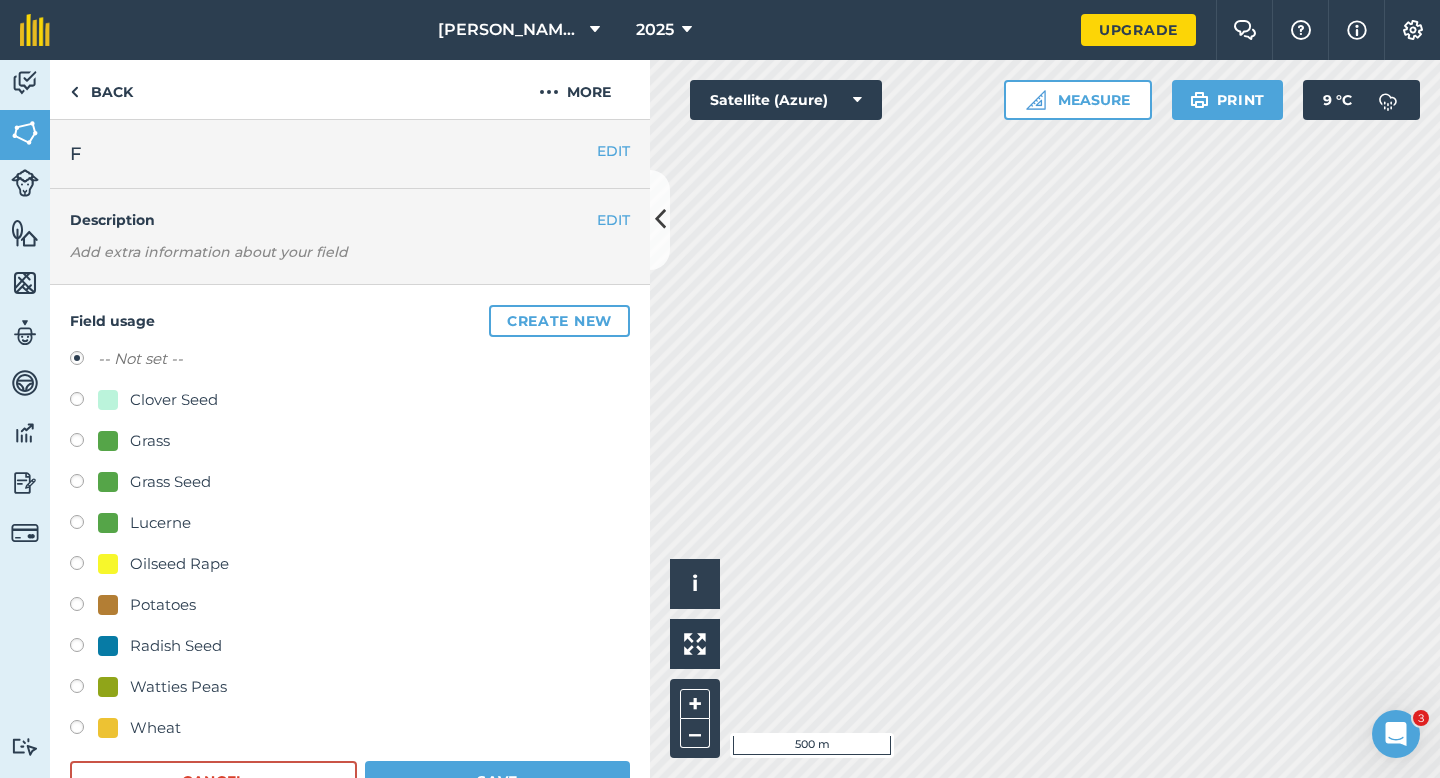click on "Grass Seed" at bounding box center (170, 482) 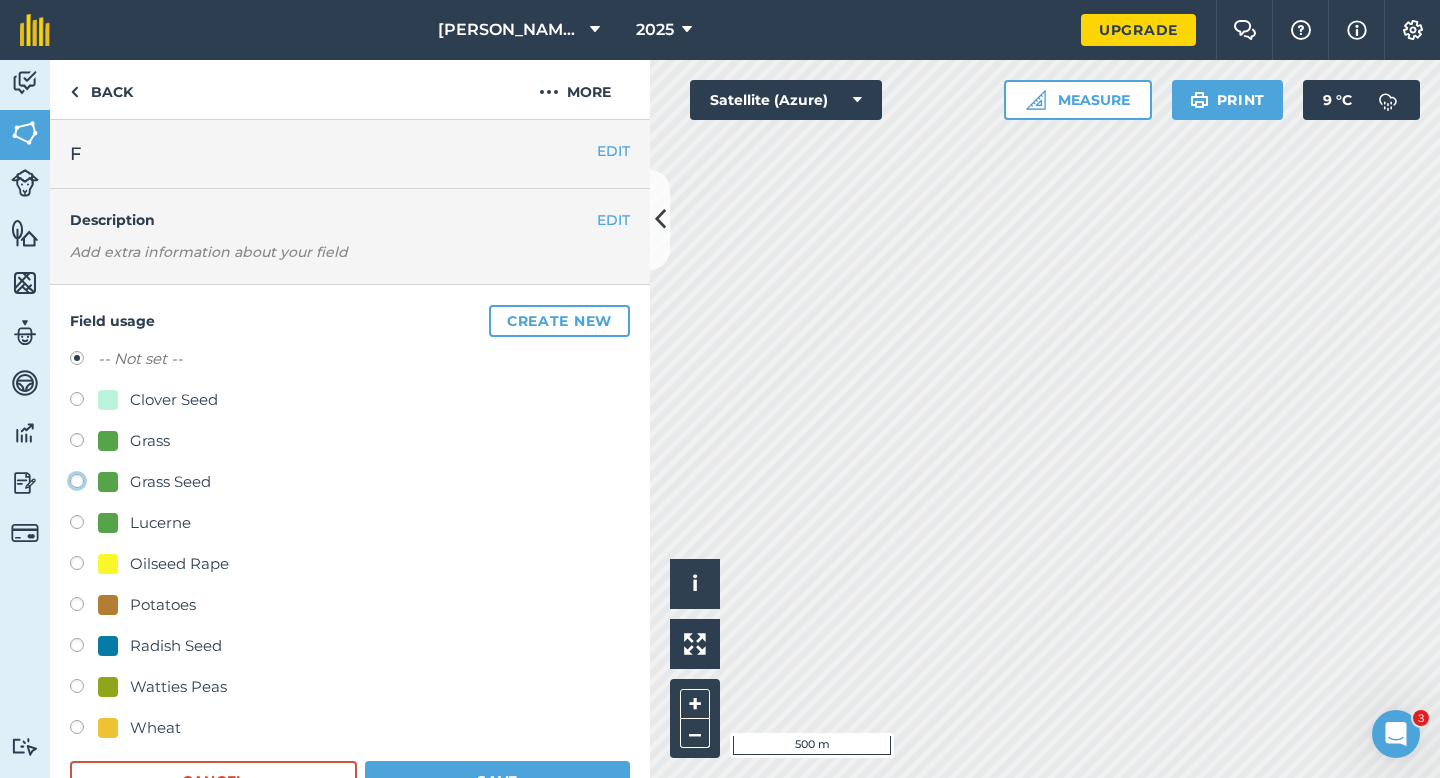 click on "Grass Seed" at bounding box center [-9923, 480] 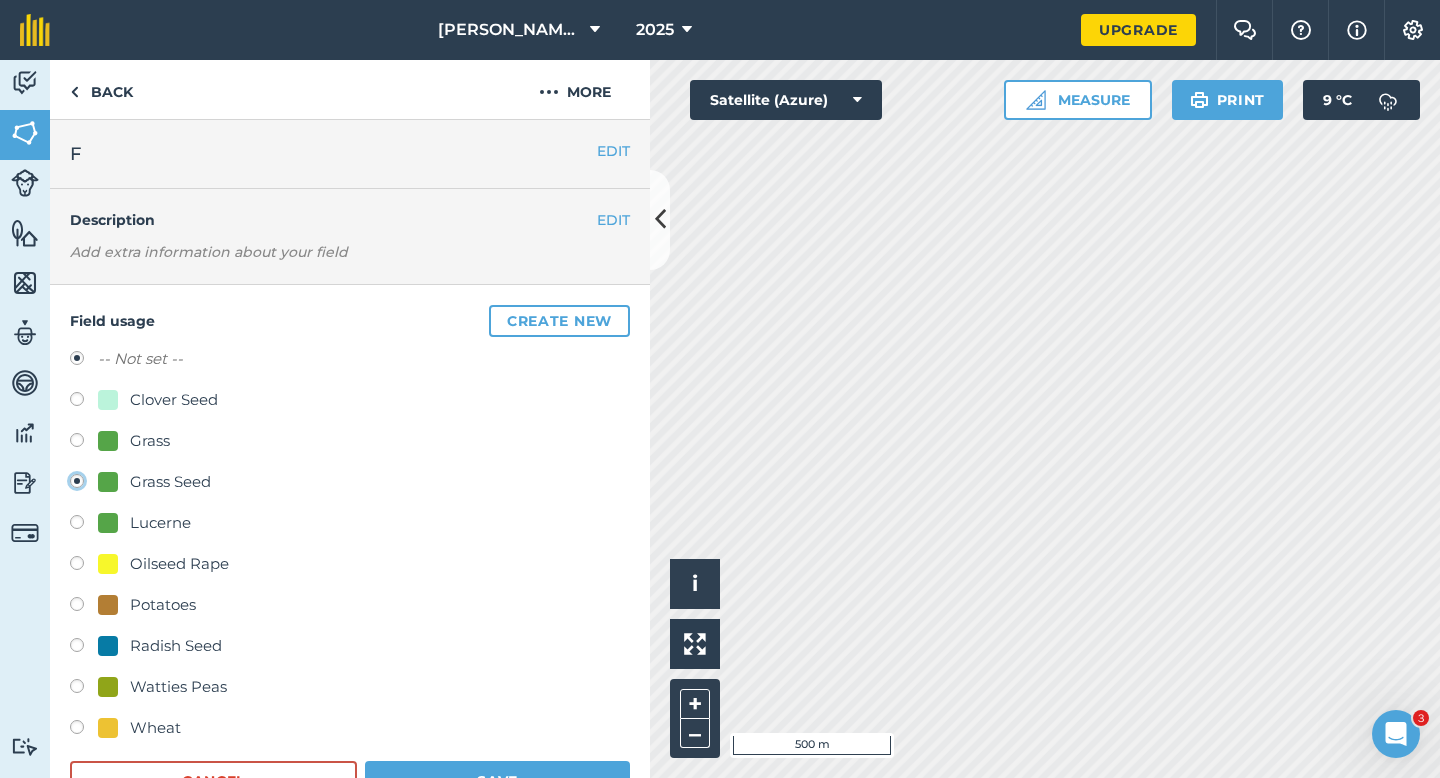 radio on "true" 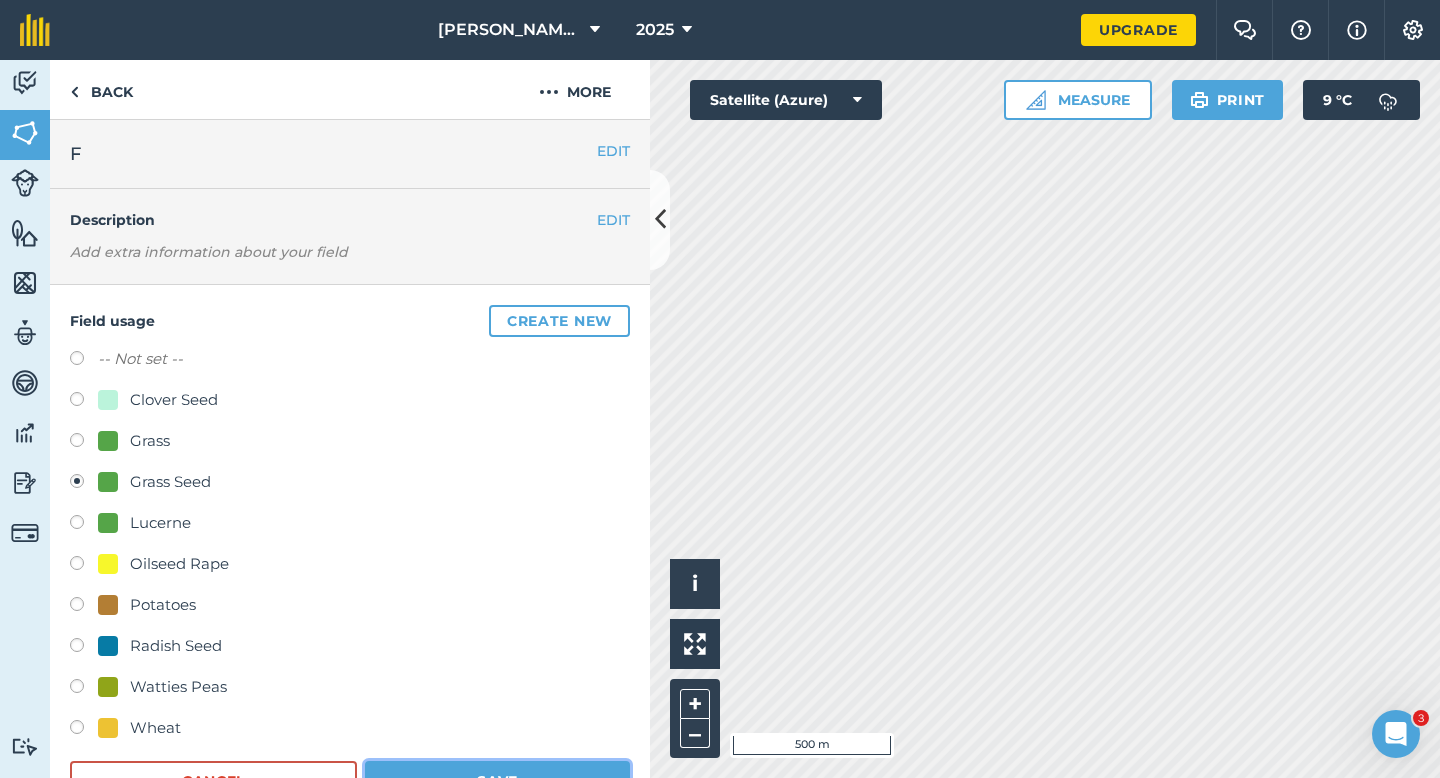 click on "Save" at bounding box center [497, 781] 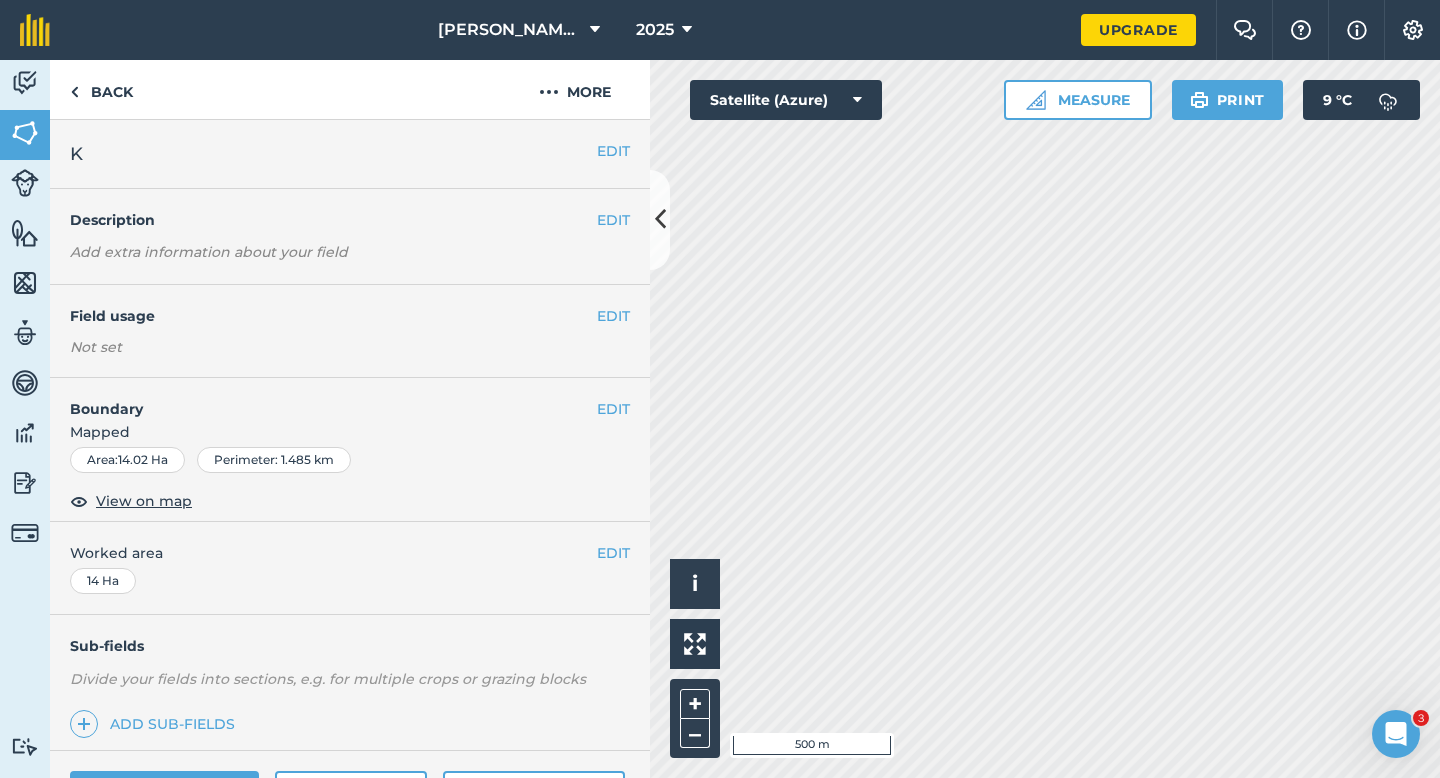click on "EDIT Field usage Not set" at bounding box center (350, 331) 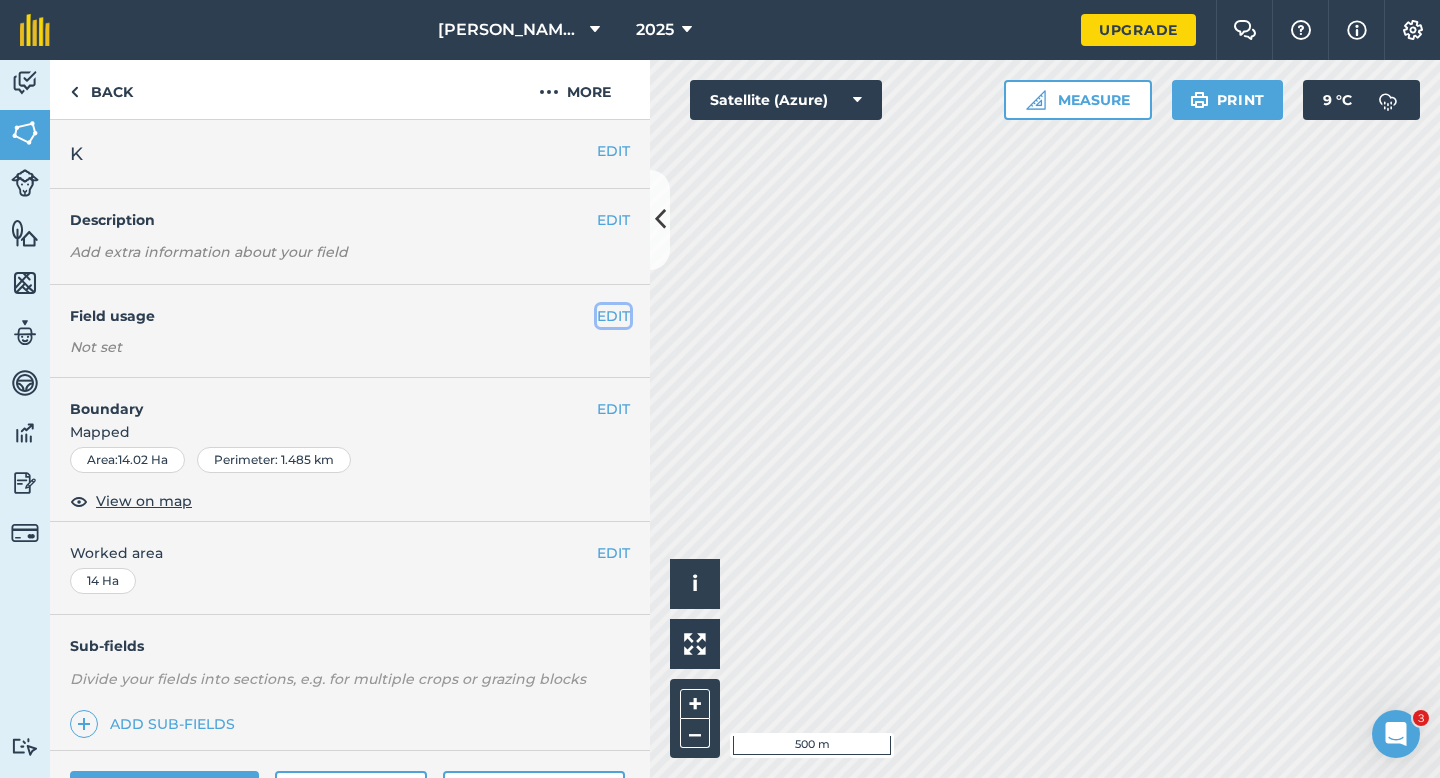 click on "EDIT" at bounding box center (613, 316) 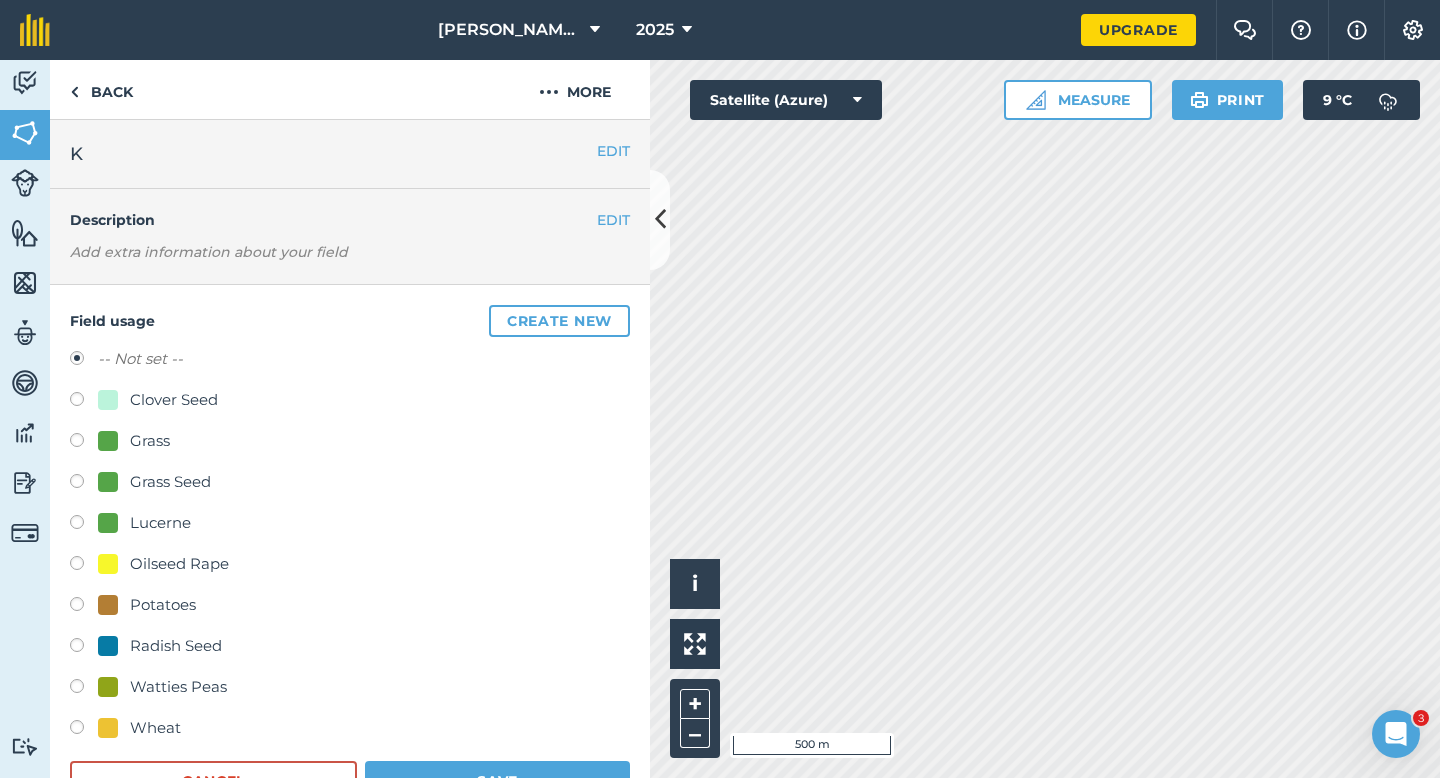 click on "Wheat" at bounding box center [155, 728] 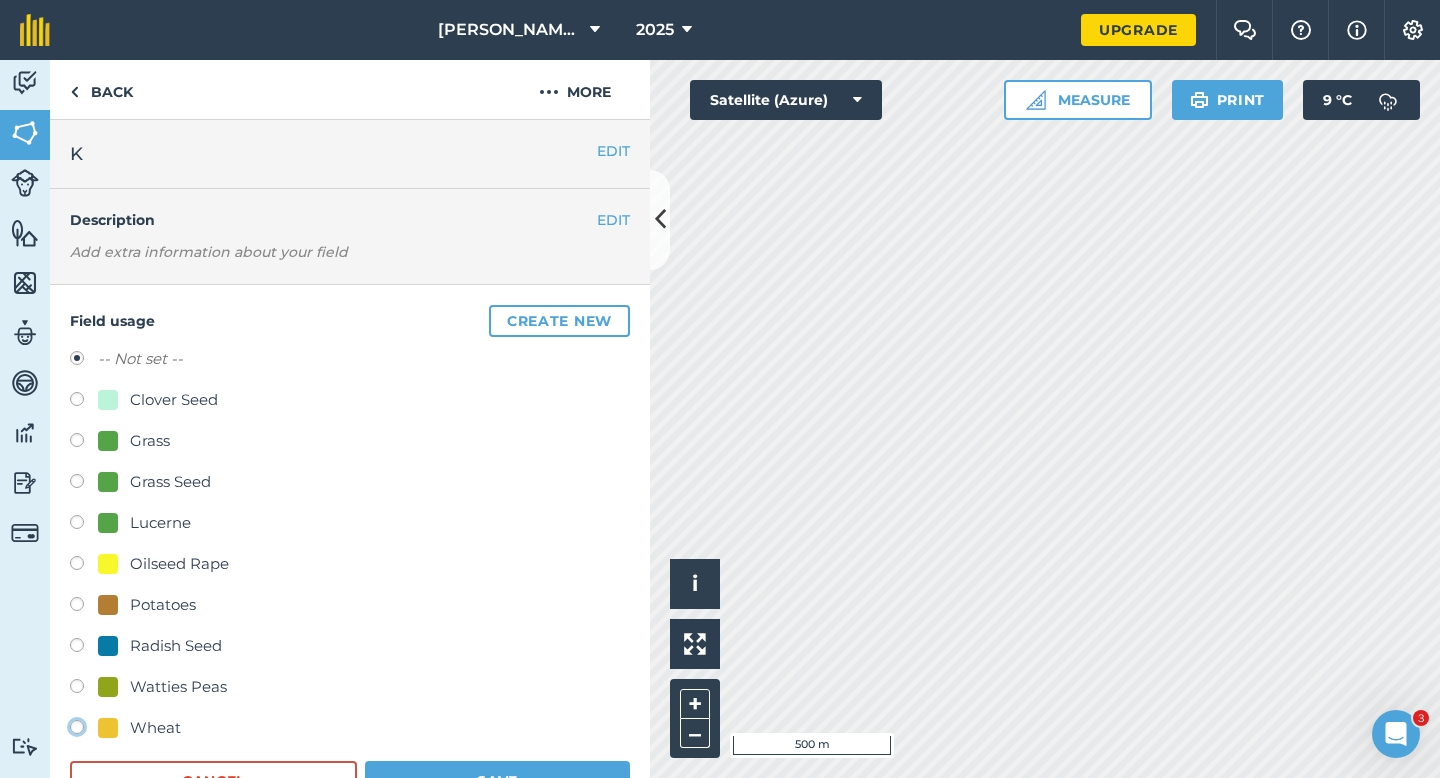 click on "Wheat" at bounding box center (-9923, 726) 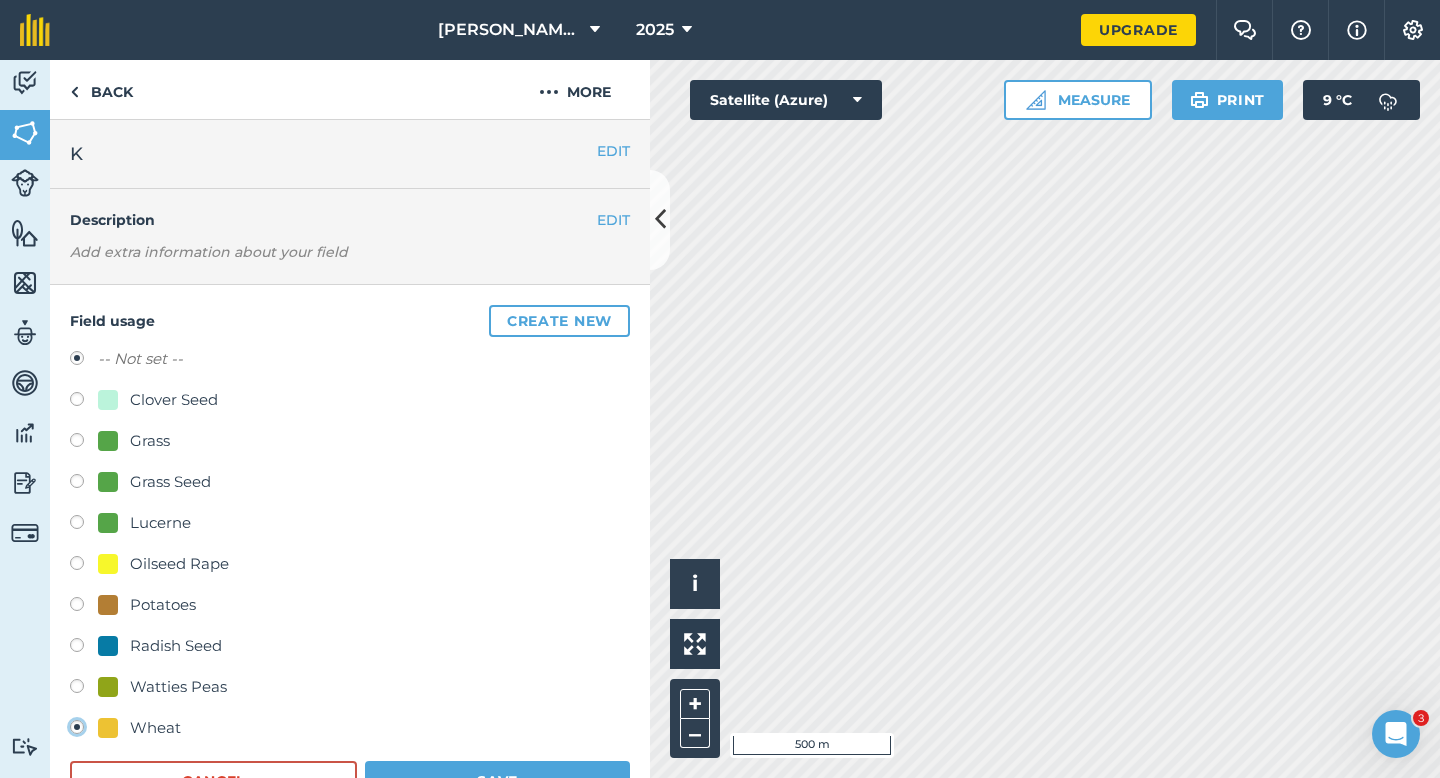 radio on "false" 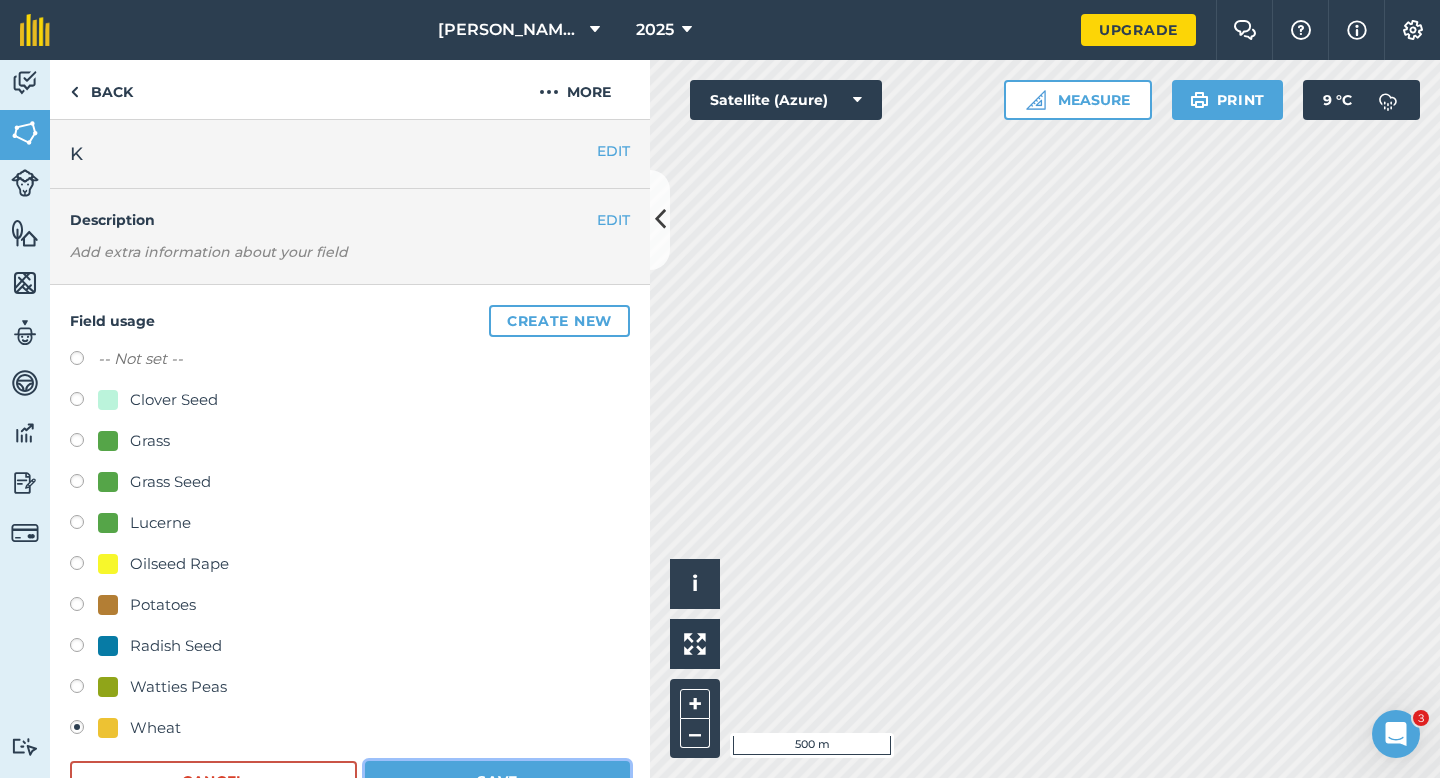 click on "Save" at bounding box center (497, 781) 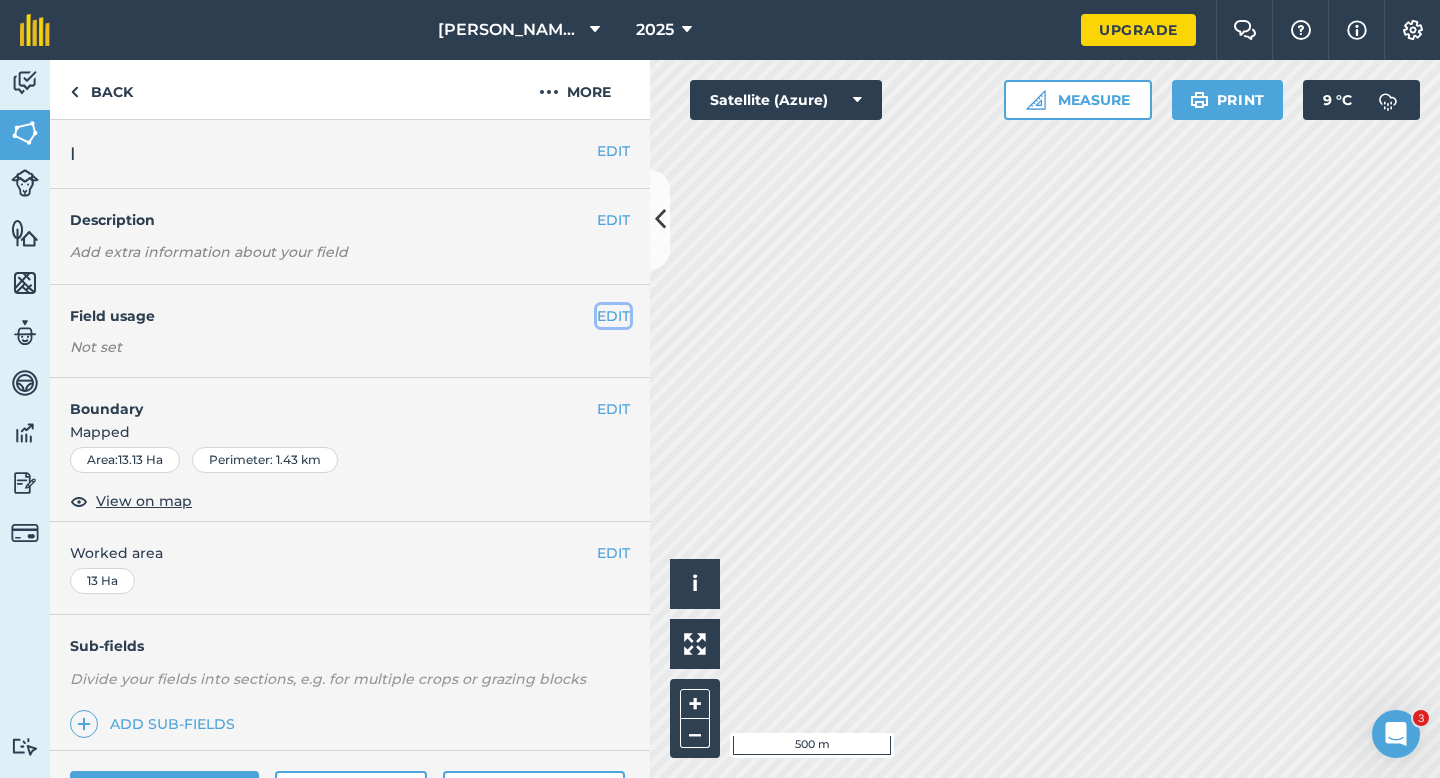 click on "EDIT" at bounding box center [613, 316] 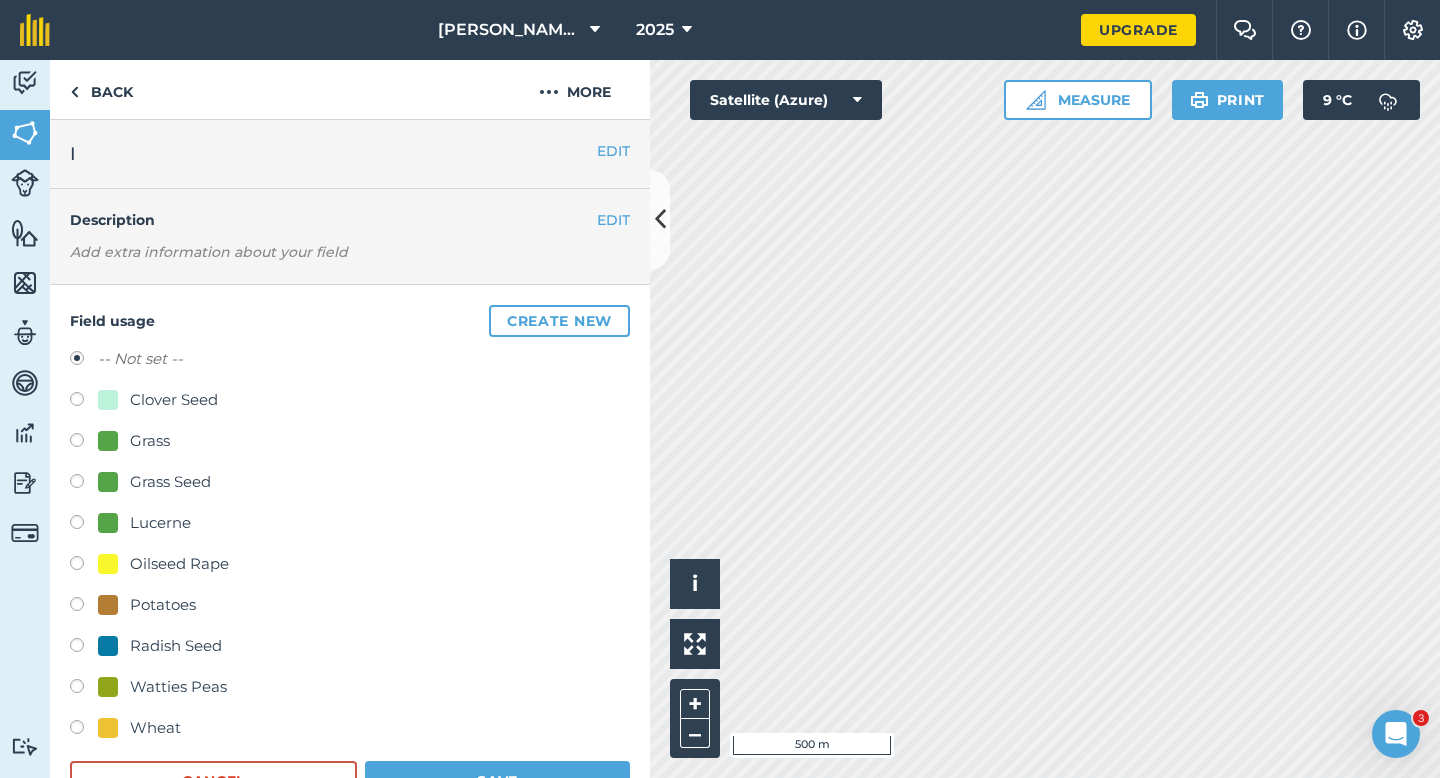 click on "Clover Seed" at bounding box center (174, 400) 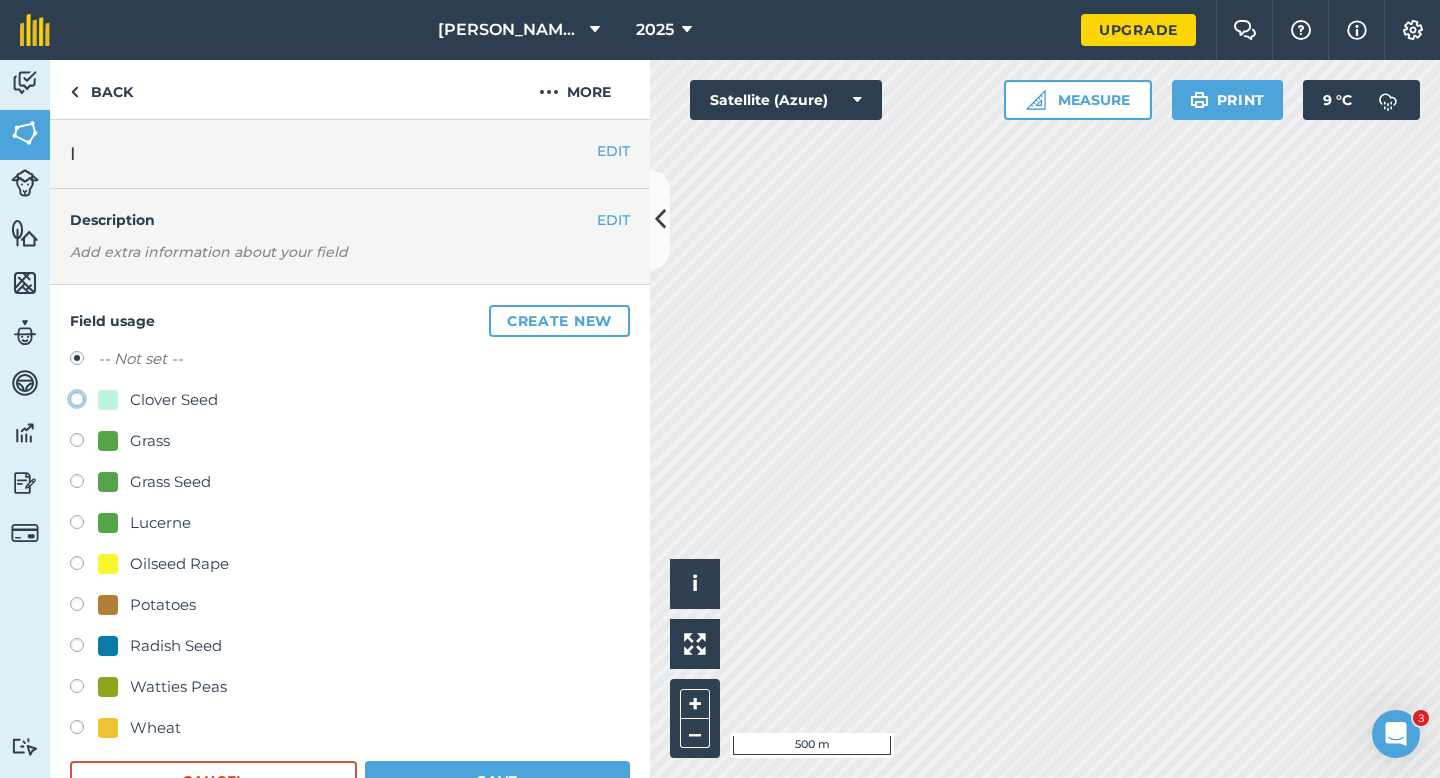 click on "Clover Seed" at bounding box center (-9923, 398) 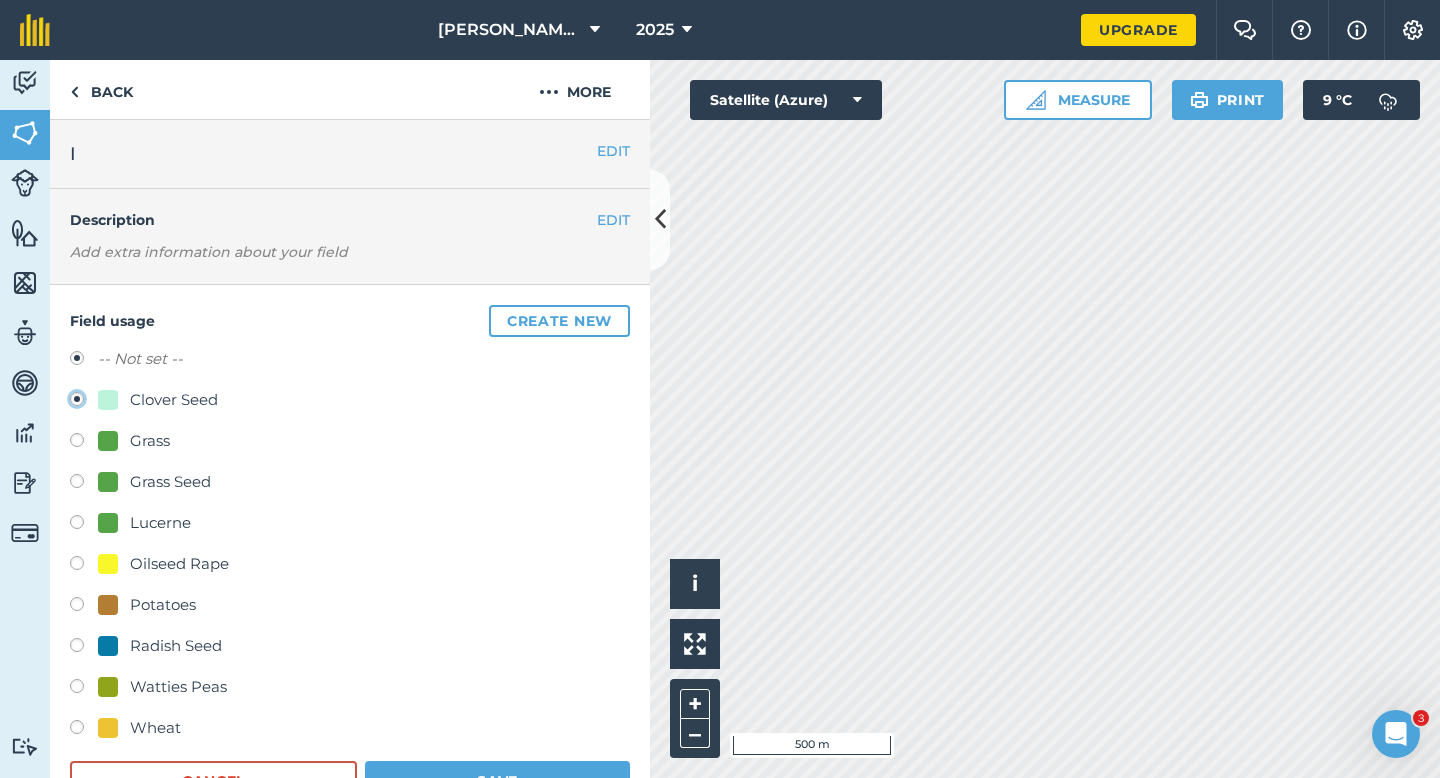 radio on "true" 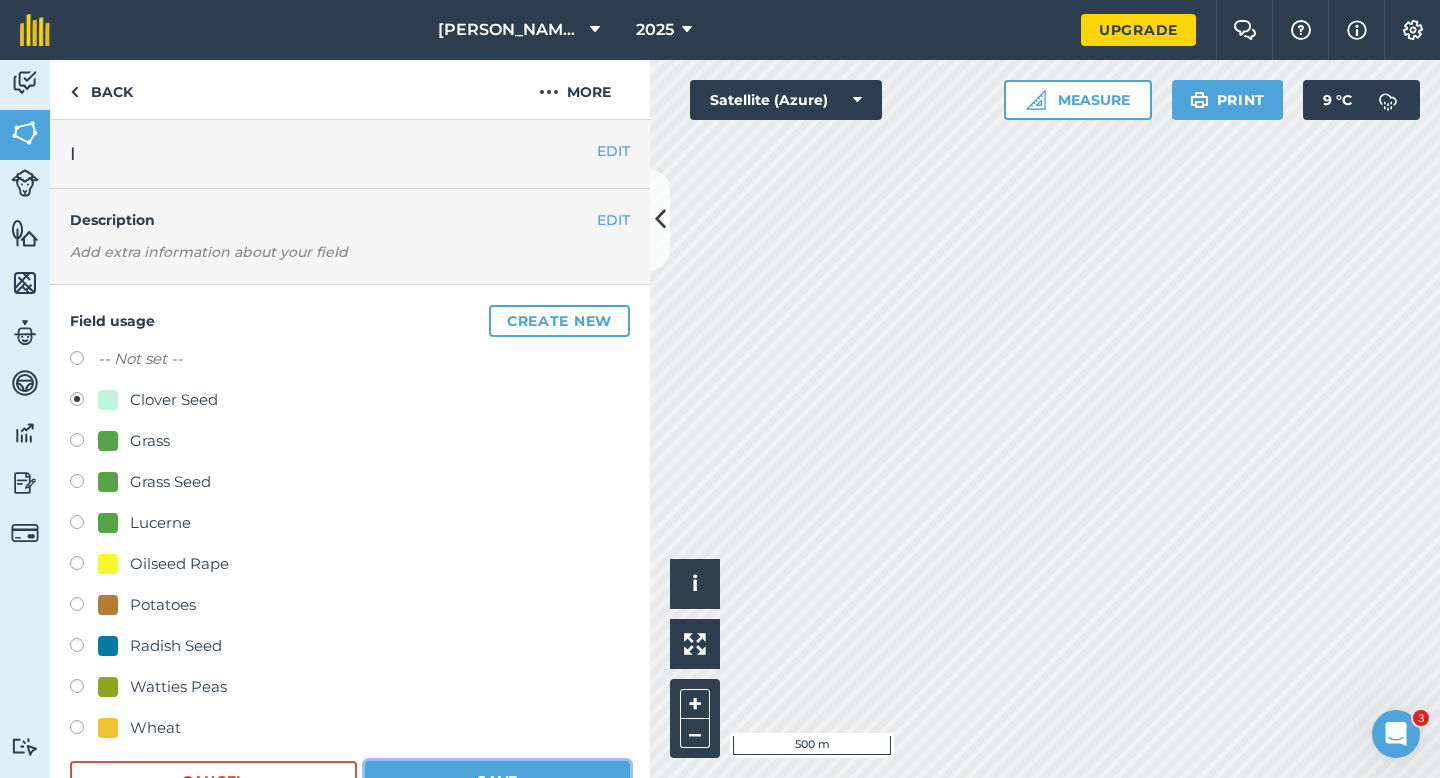 click on "Save" at bounding box center (497, 781) 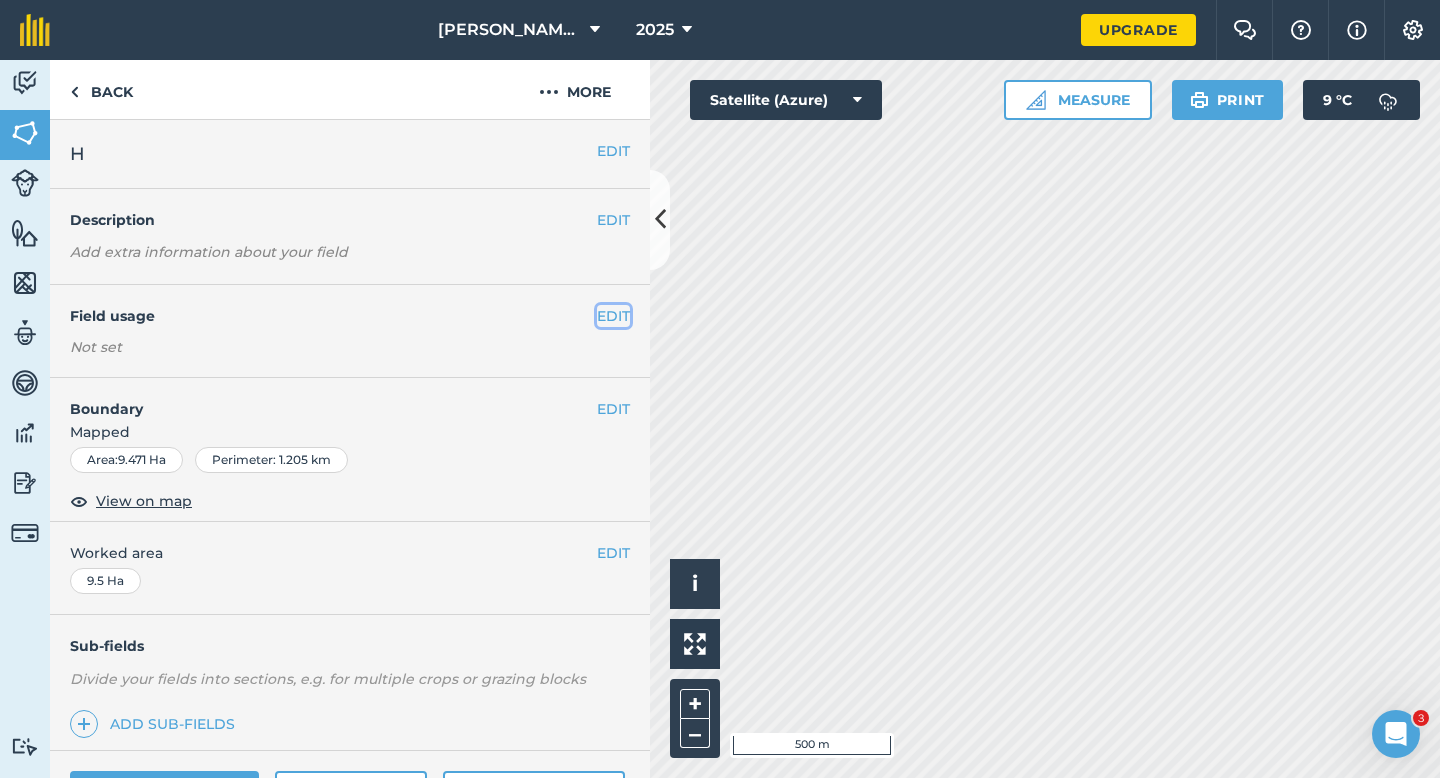 click on "EDIT" at bounding box center (613, 316) 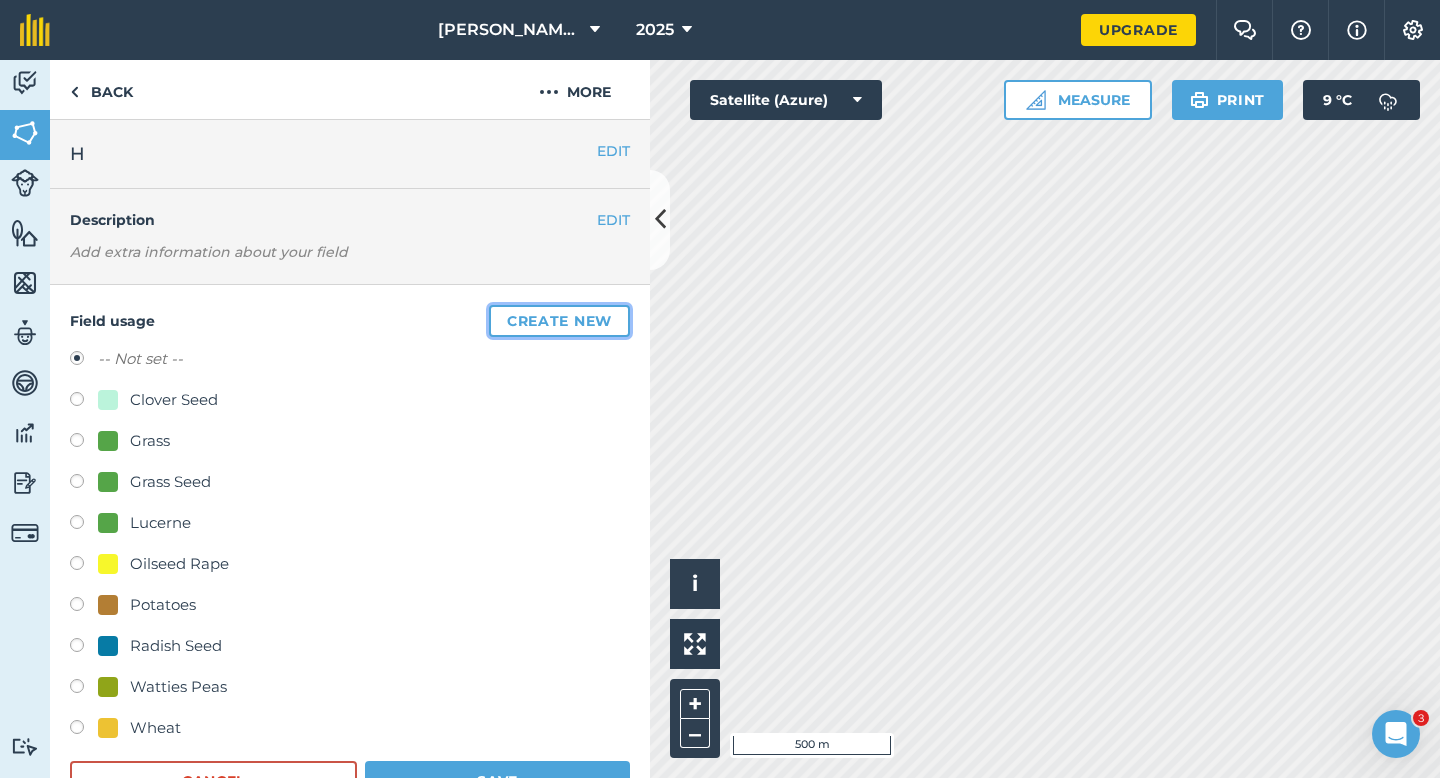click on "Create new" at bounding box center (559, 321) 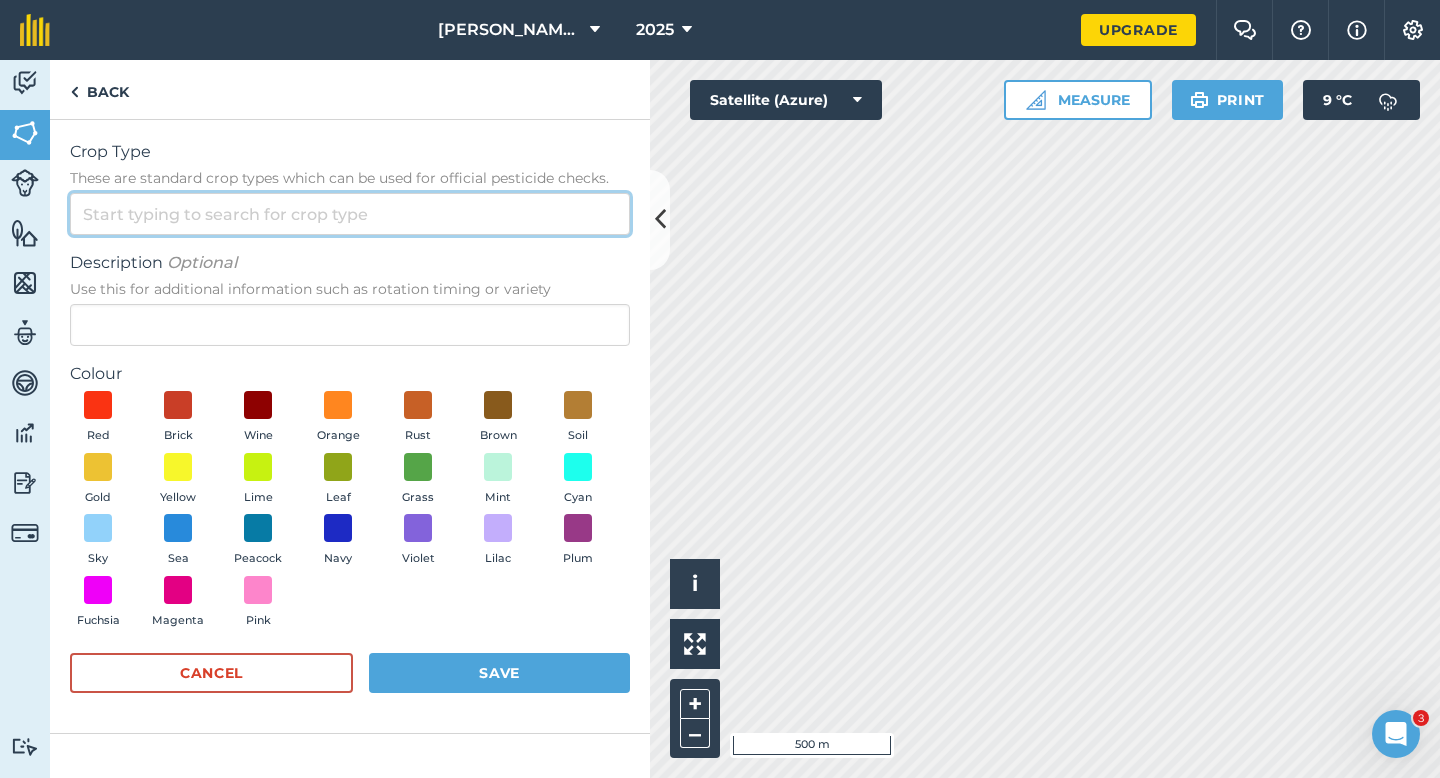 click on "Crop Type These are standard crop types which can be used for official pesticide checks." at bounding box center [350, 214] 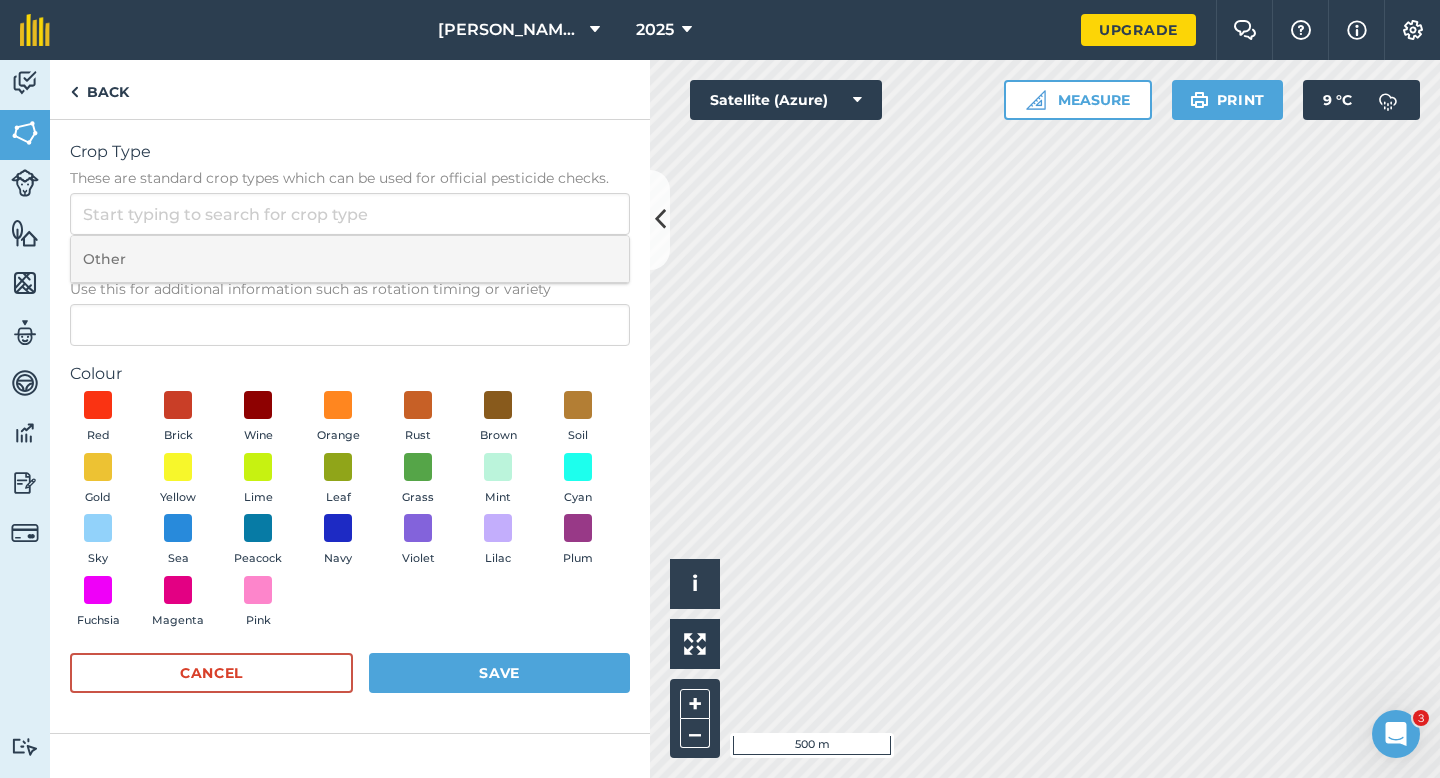click on "Other" at bounding box center (350, 259) 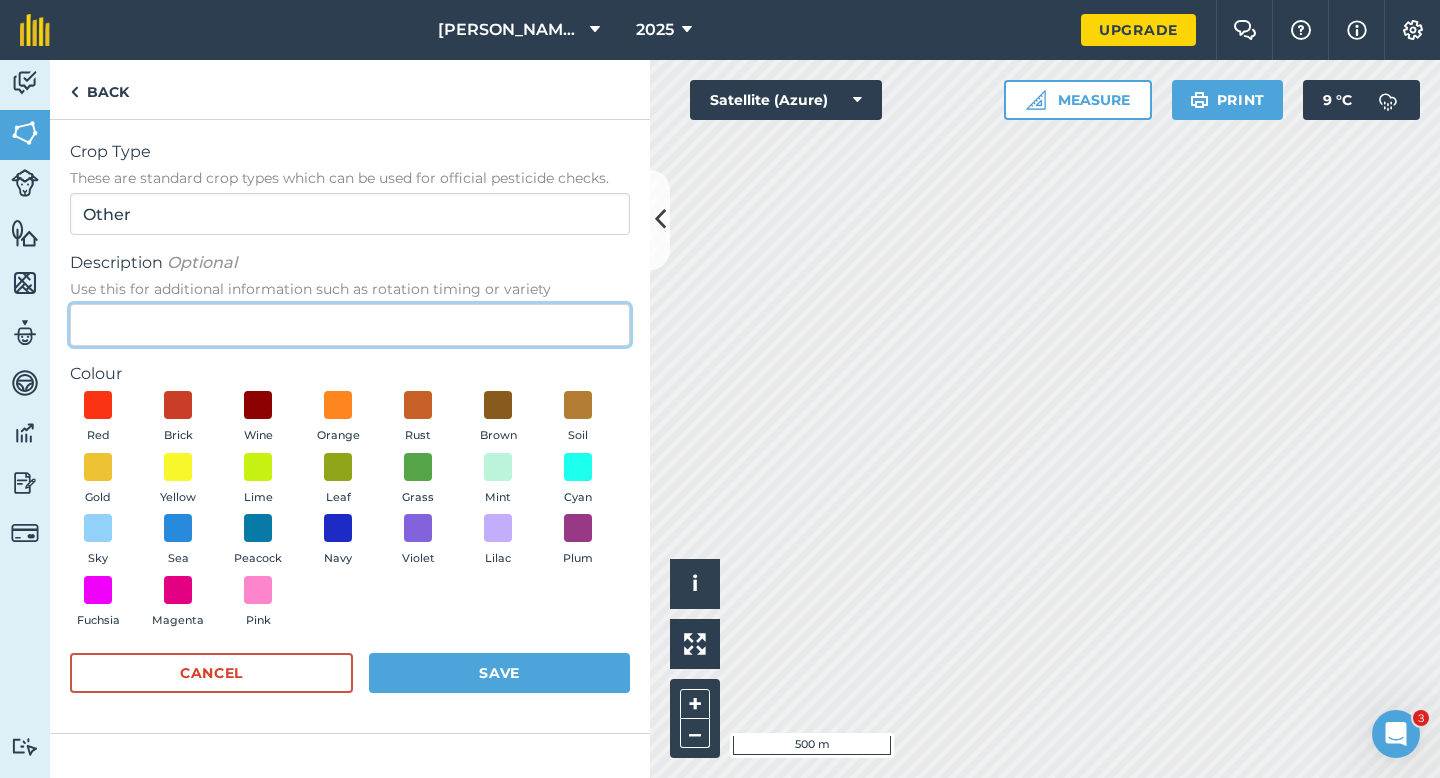 click on "Description   Optional Use this for additional information such as rotation timing or variety" at bounding box center [350, 325] 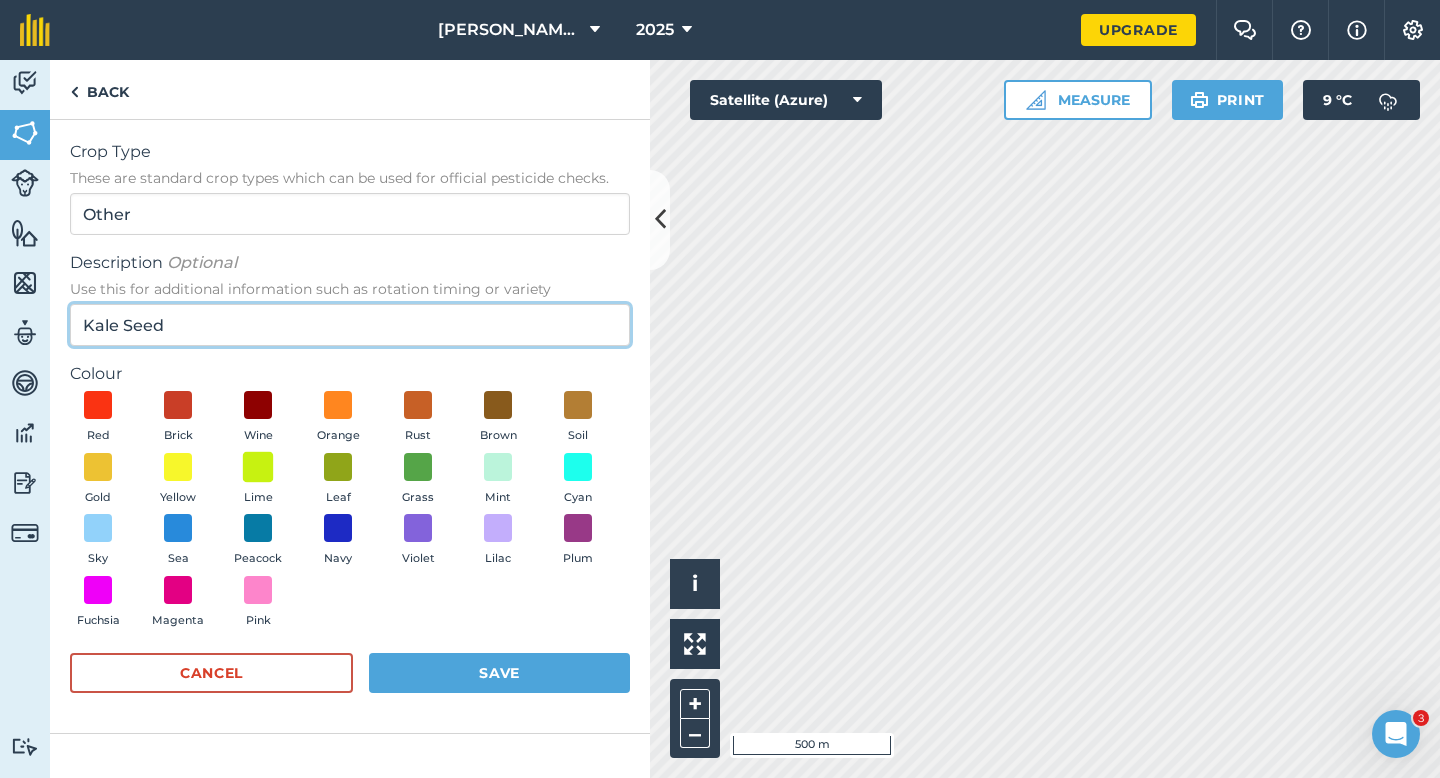 type on "Kale Seed" 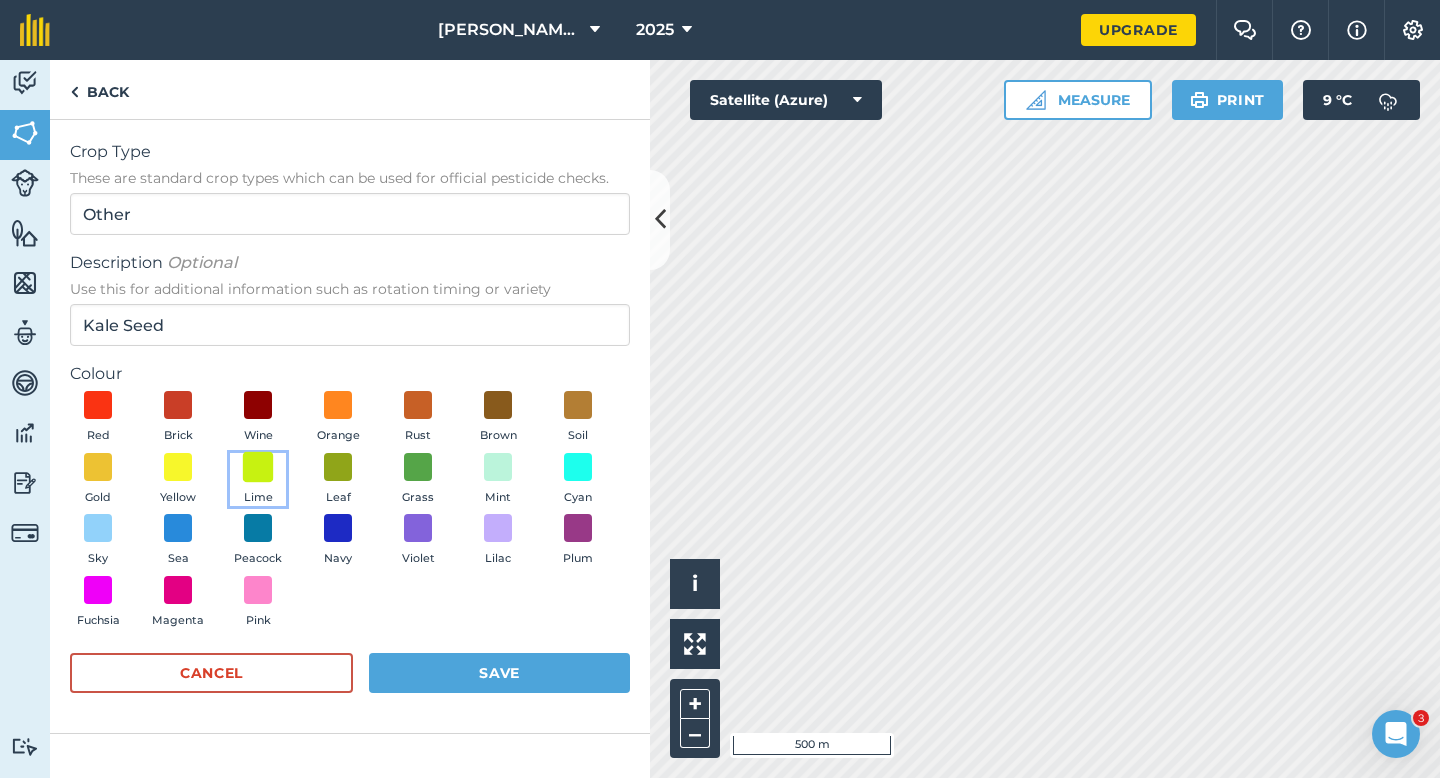 click at bounding box center [258, 466] 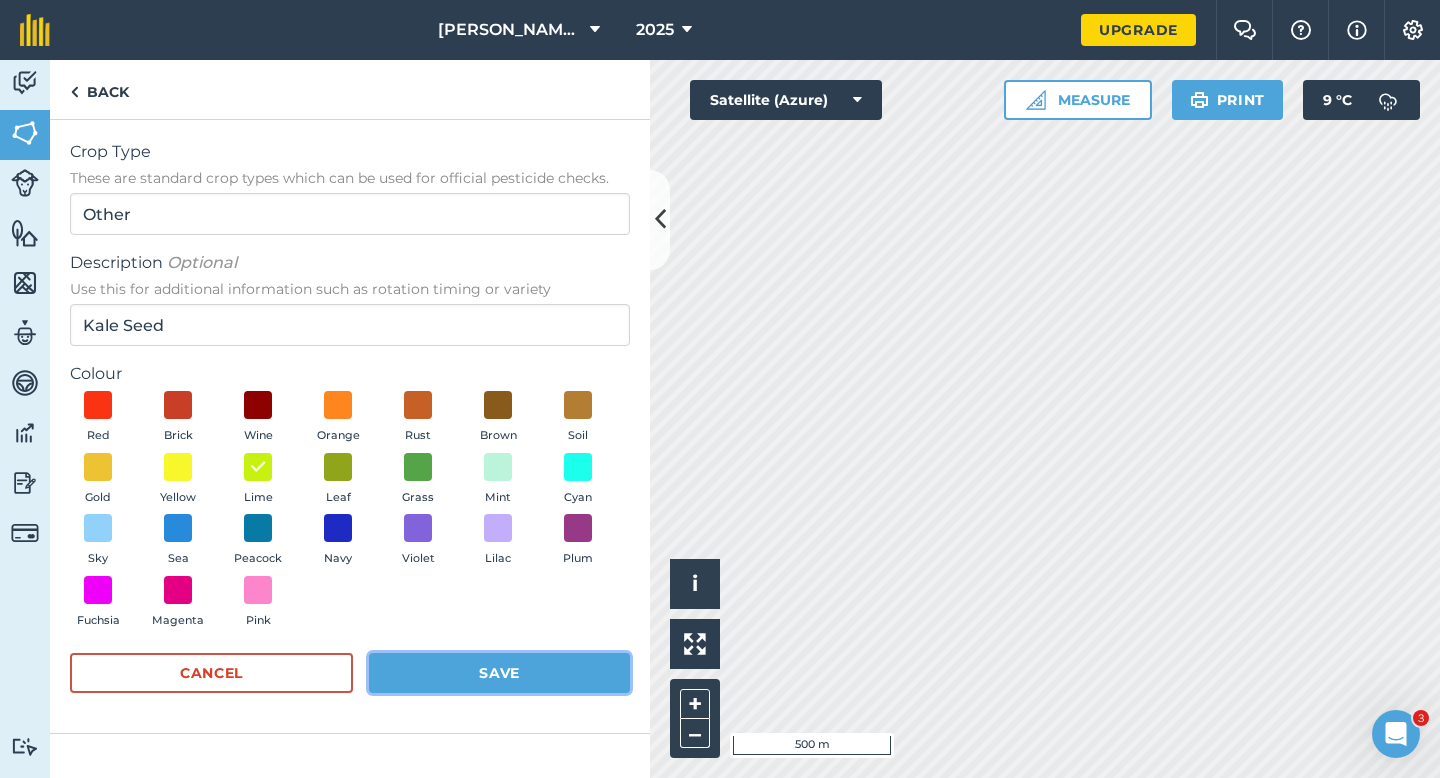 click on "Save" at bounding box center [499, 673] 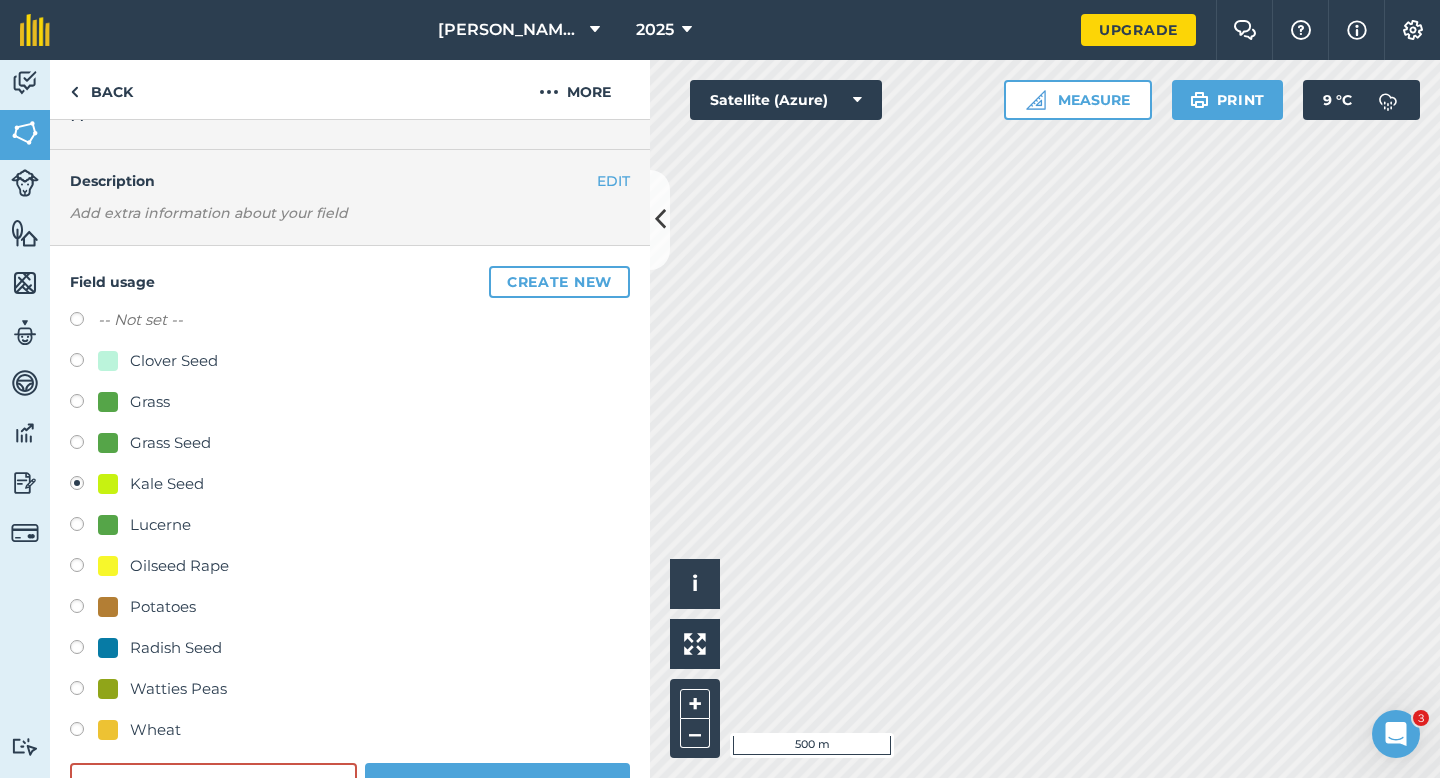 scroll, scrollTop: 74, scrollLeft: 0, axis: vertical 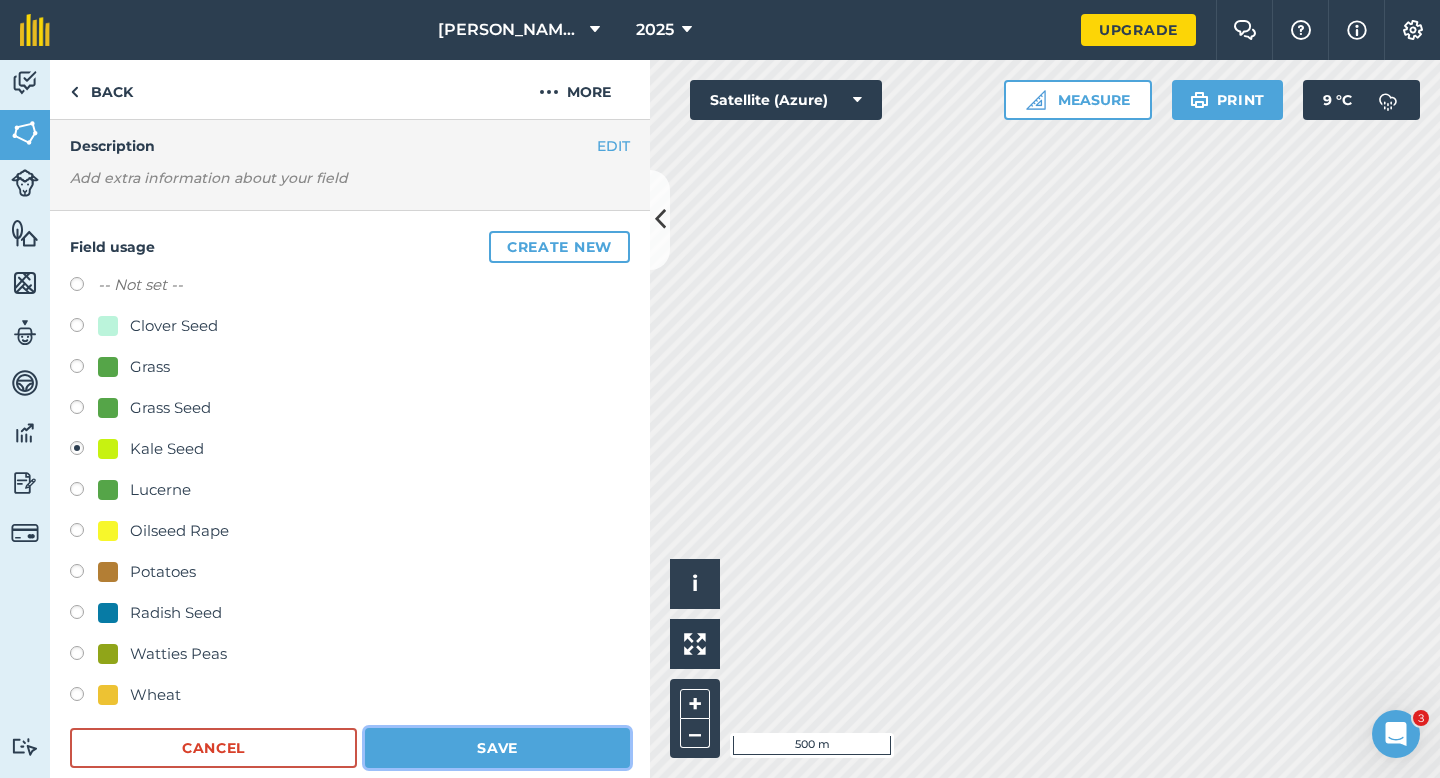 click on "Save" at bounding box center [497, 748] 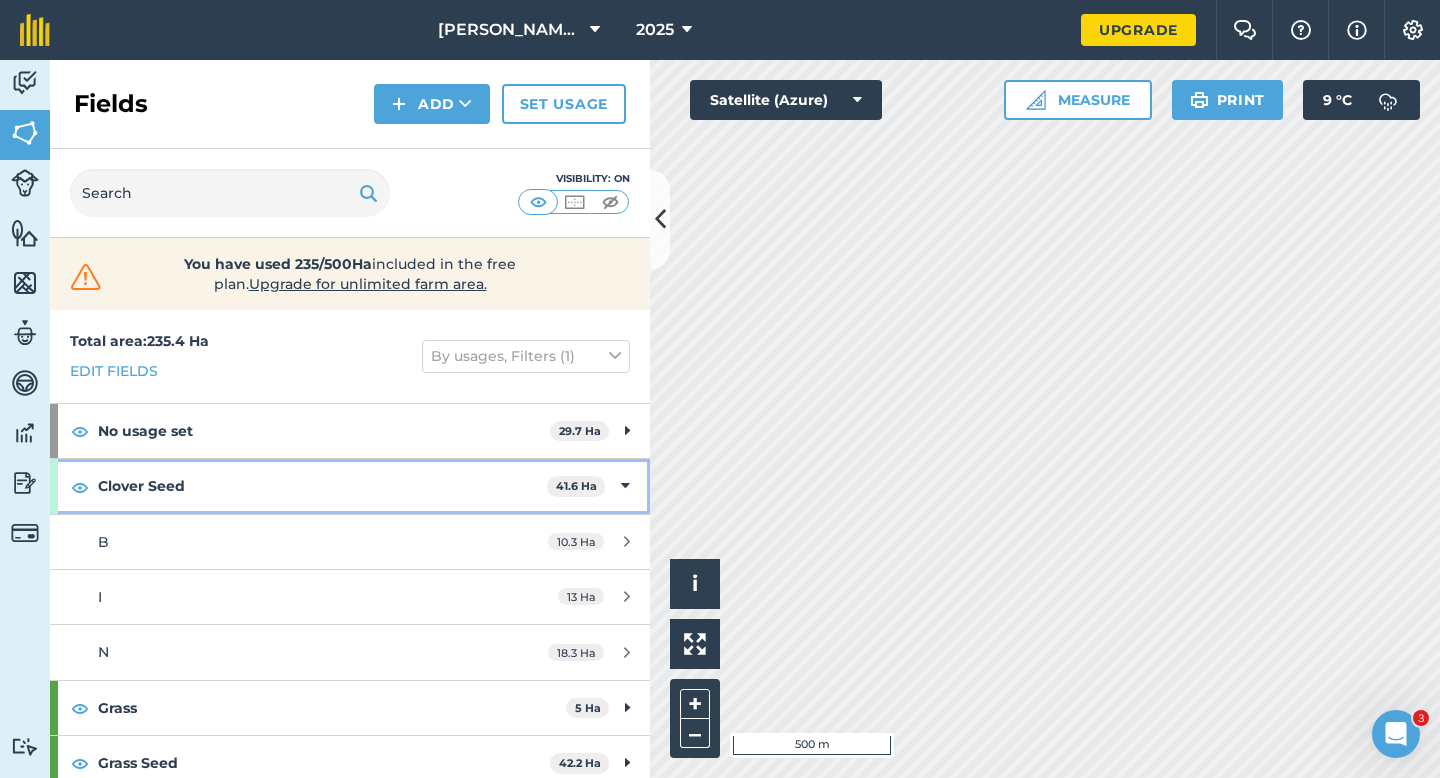 click on "Clover Seed" at bounding box center [322, 486] 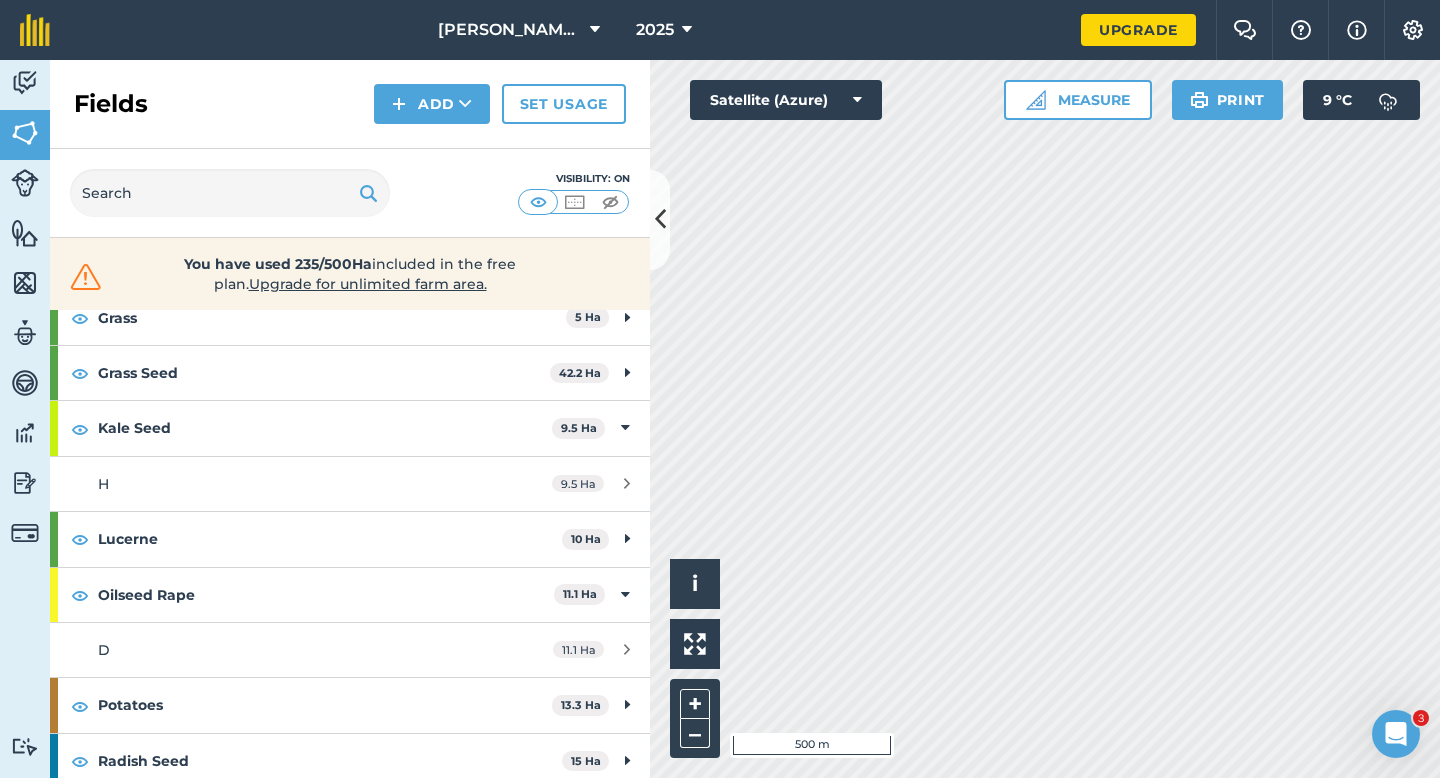 scroll, scrollTop: 420, scrollLeft: 0, axis: vertical 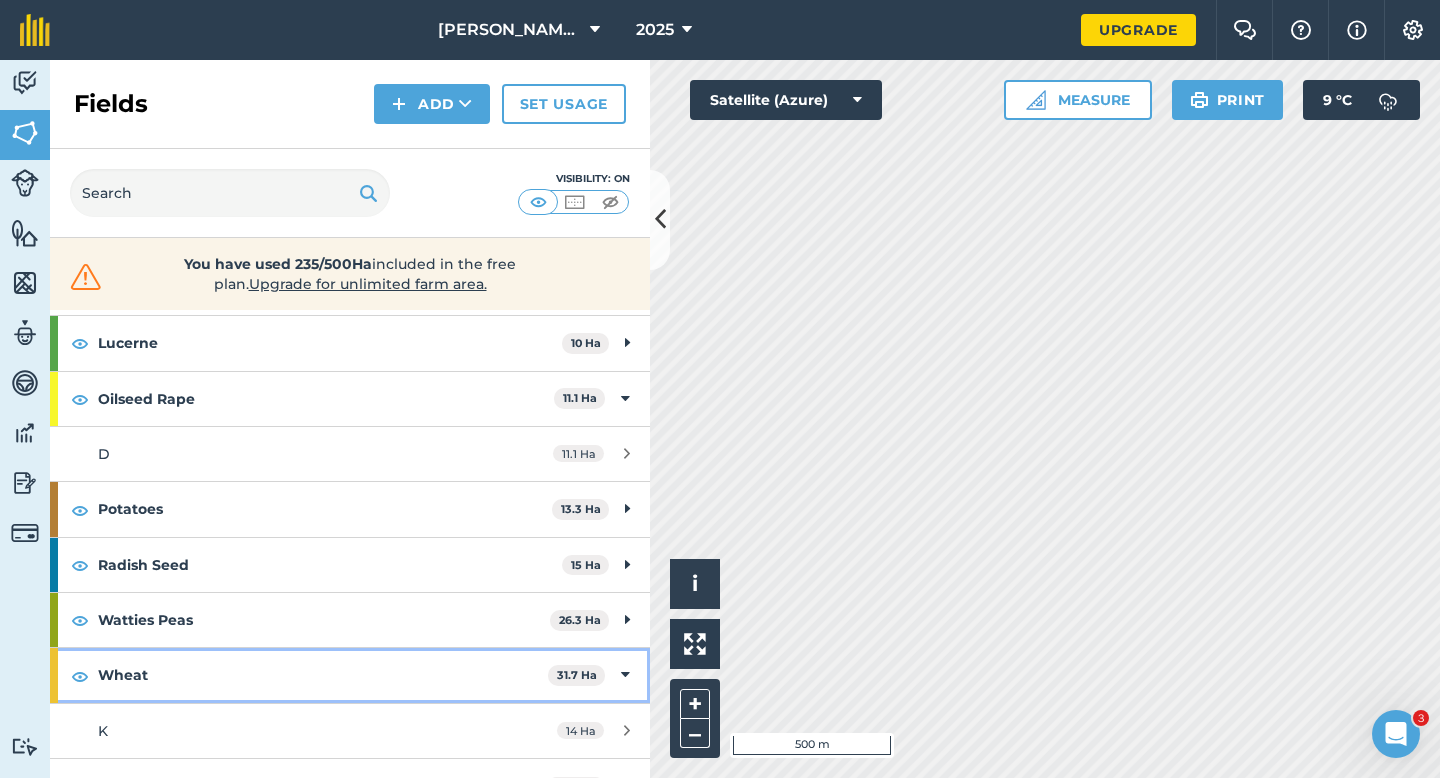 click on "Wheat 31.7   Ha" at bounding box center [350, 675] 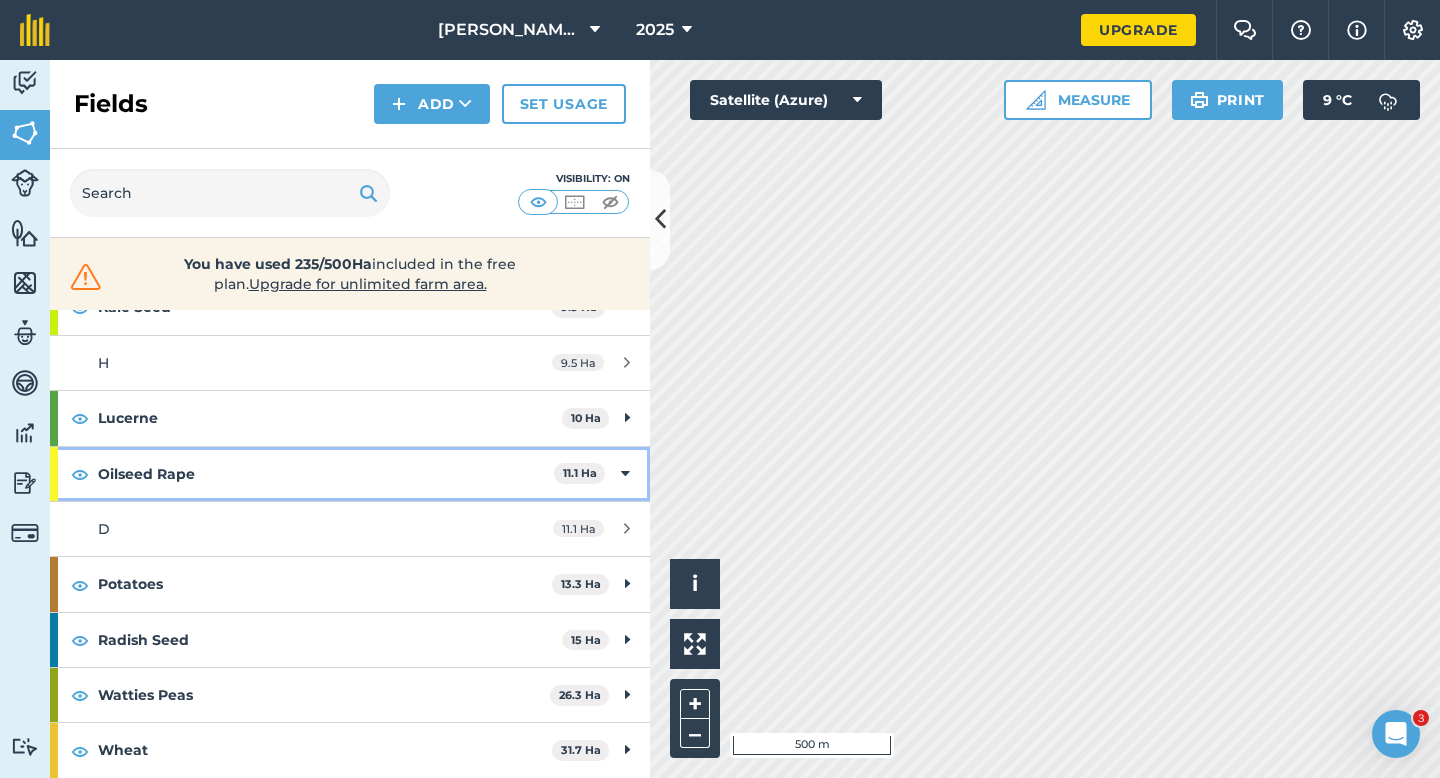 click on "11.1   Ha" at bounding box center (579, 473) 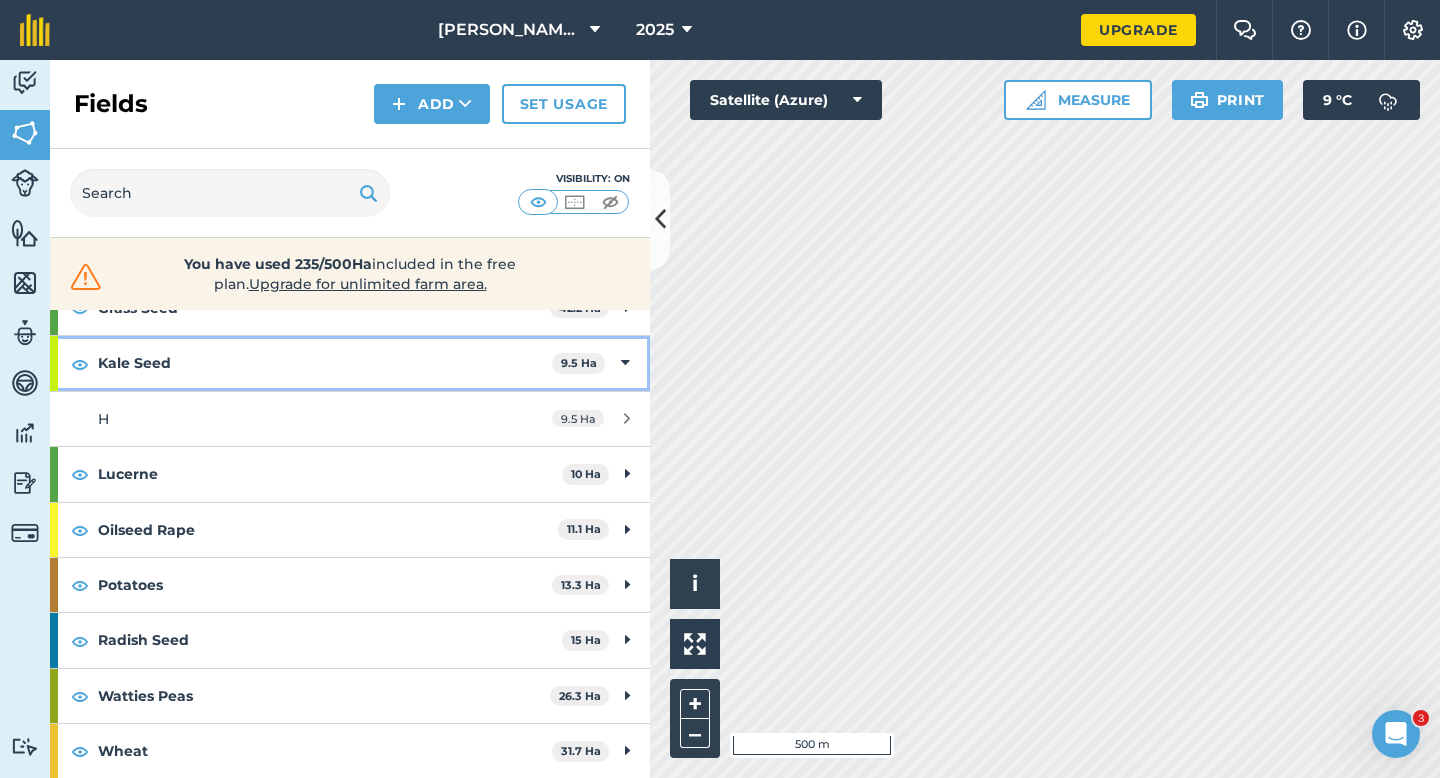 click at bounding box center [625, 363] 